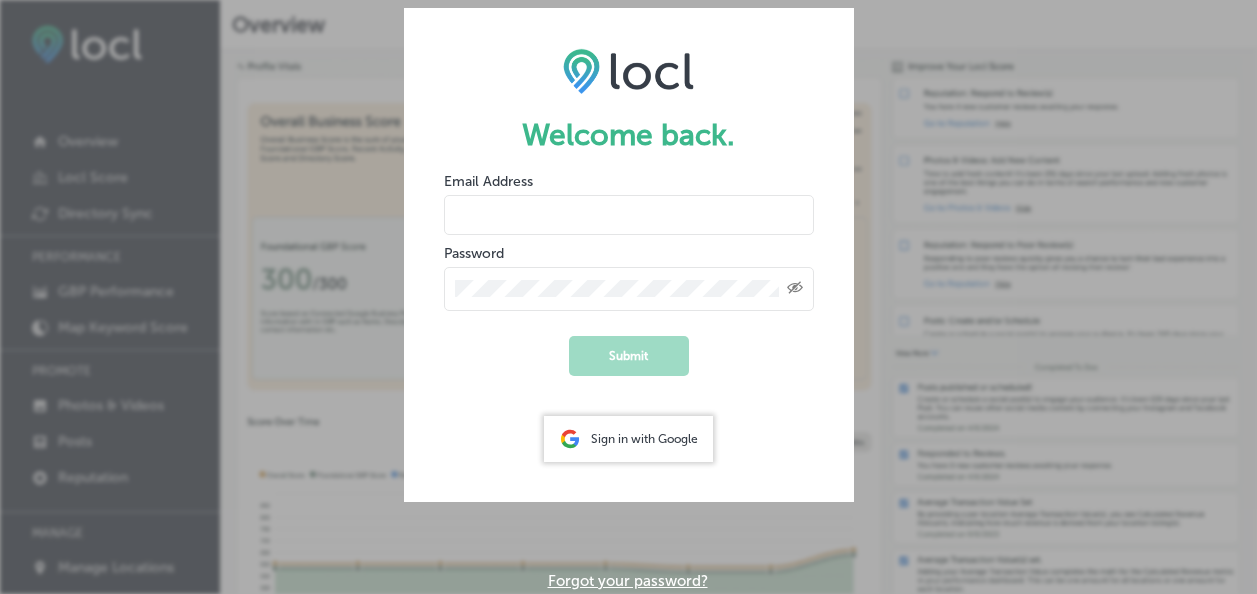 scroll, scrollTop: 0, scrollLeft: 0, axis: both 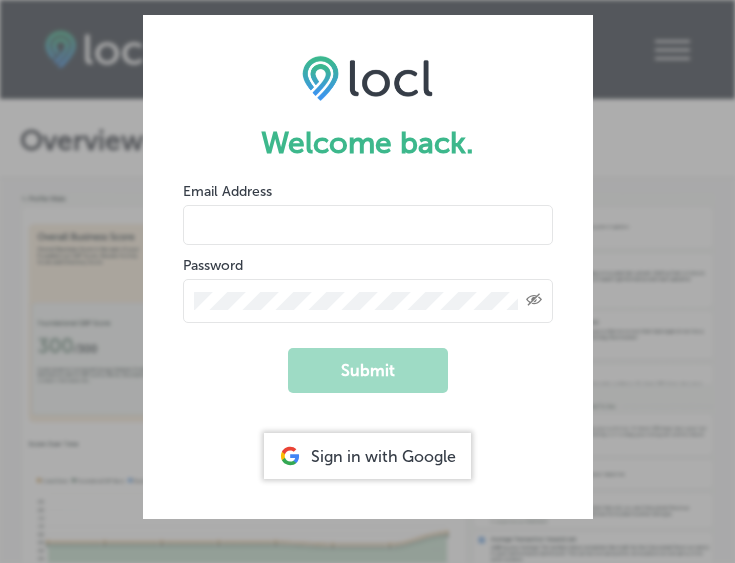 click at bounding box center [368, 225] 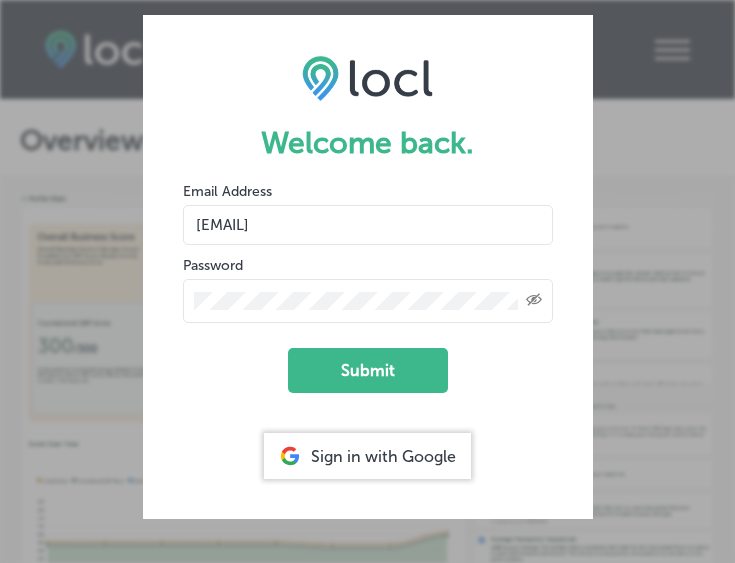 click on "Submit" 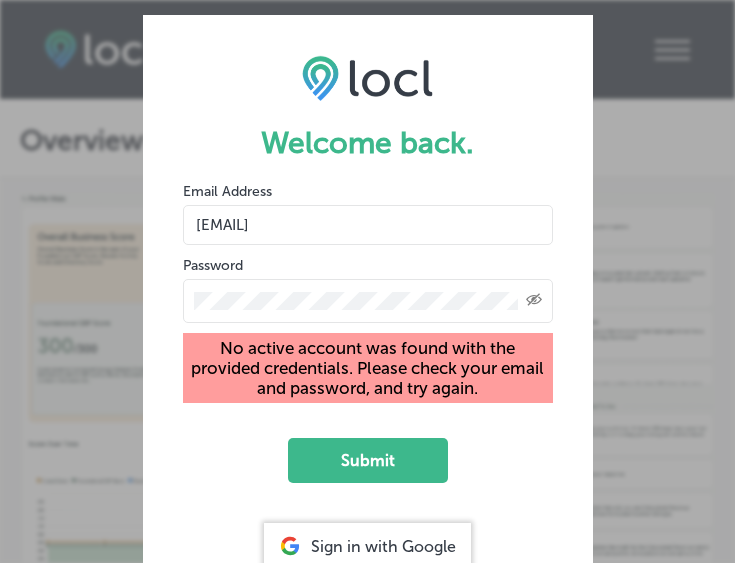 click on "Sign in with Google" 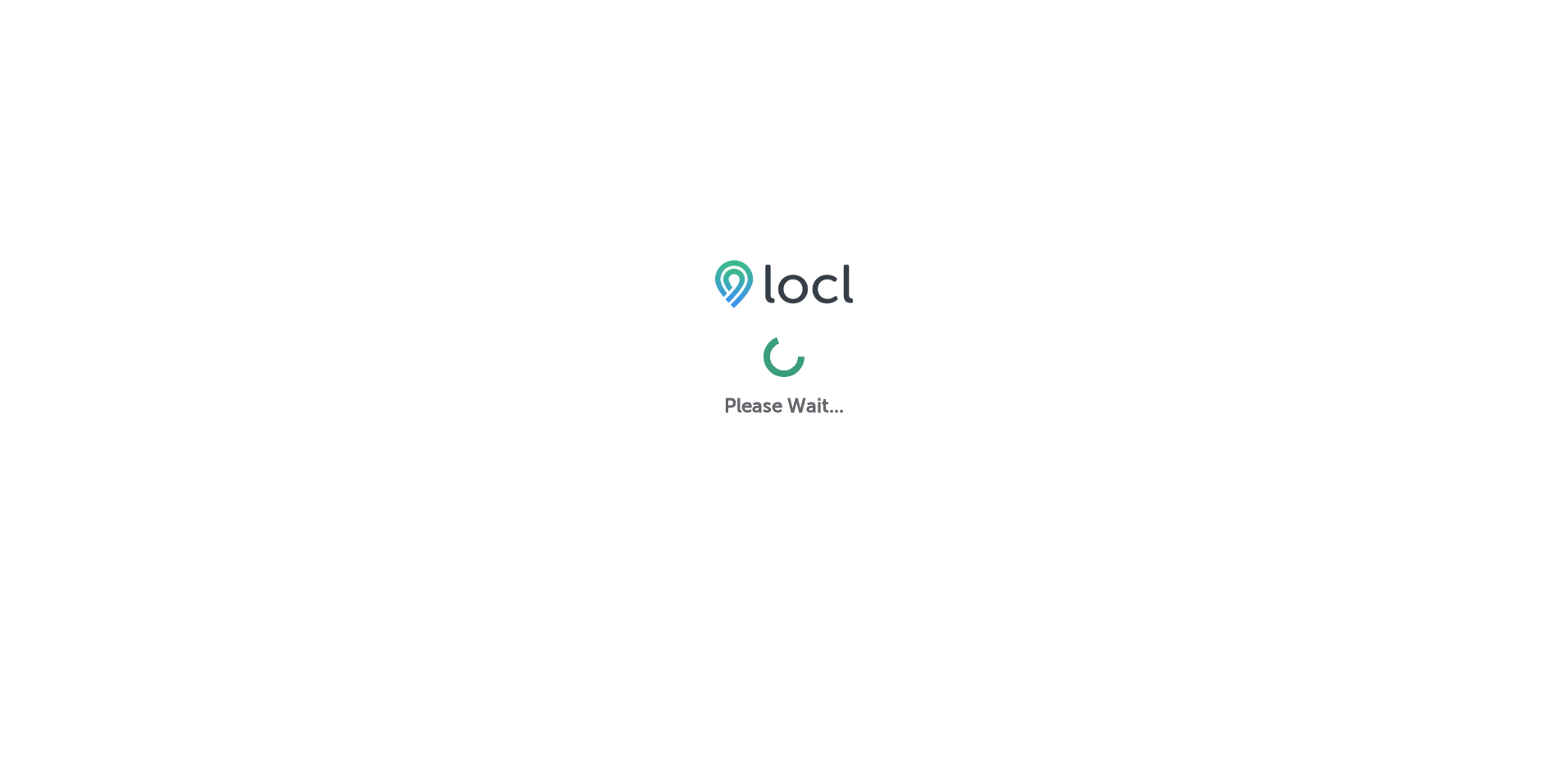 scroll, scrollTop: 0, scrollLeft: 0, axis: both 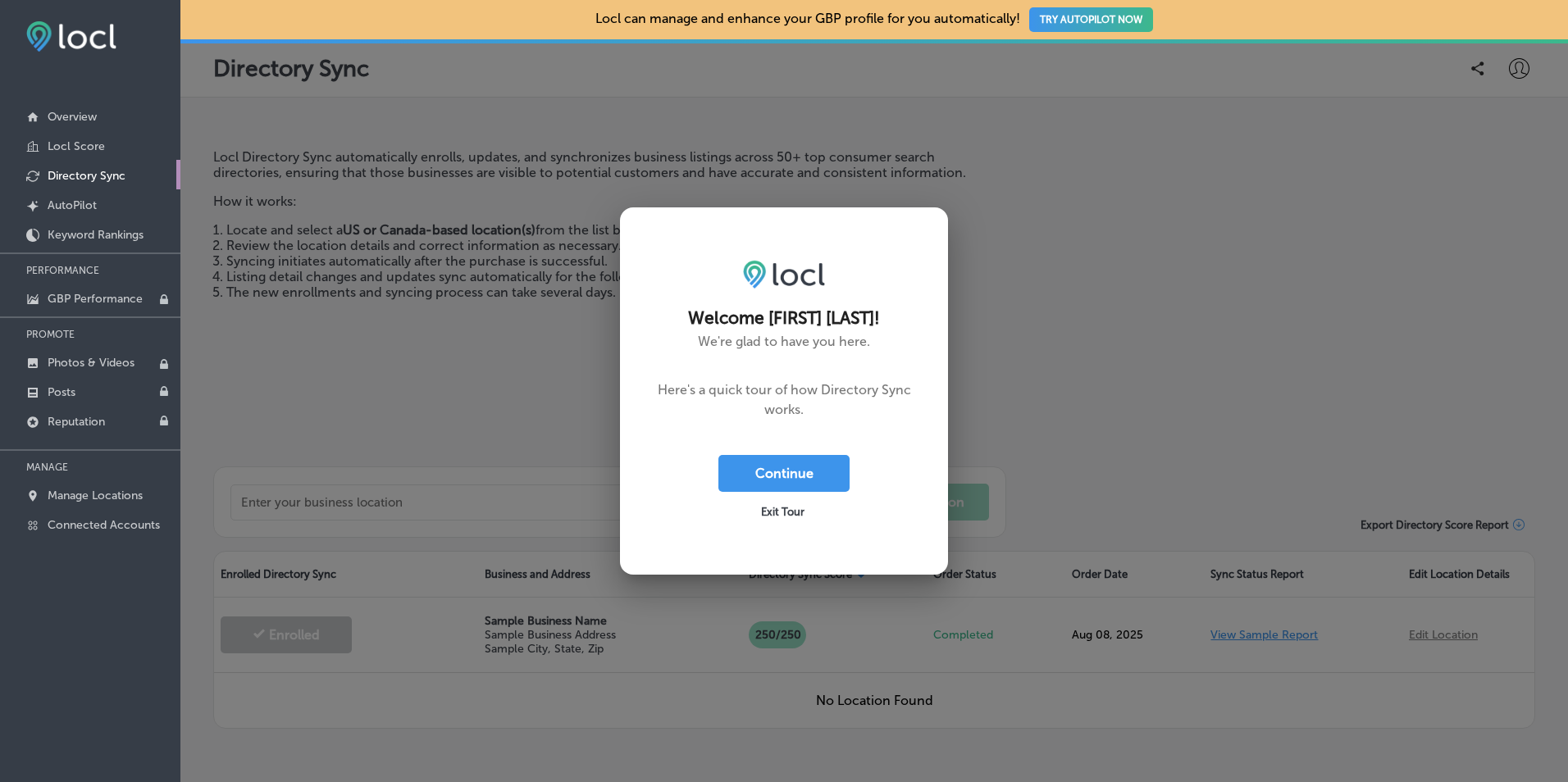 click on "Exit Tour" at bounding box center (782, 511) 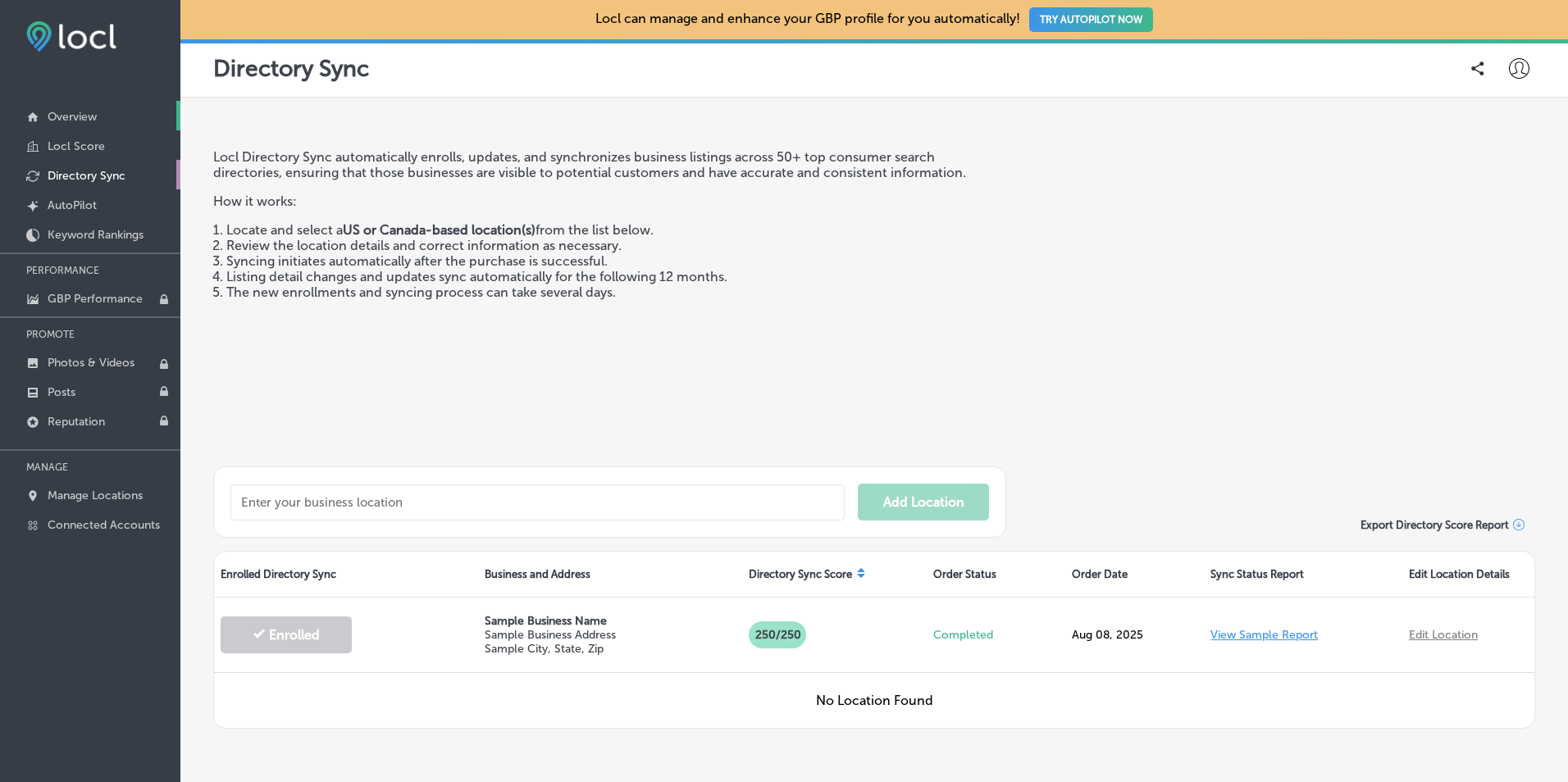 click on "Overview" at bounding box center (72, 116) 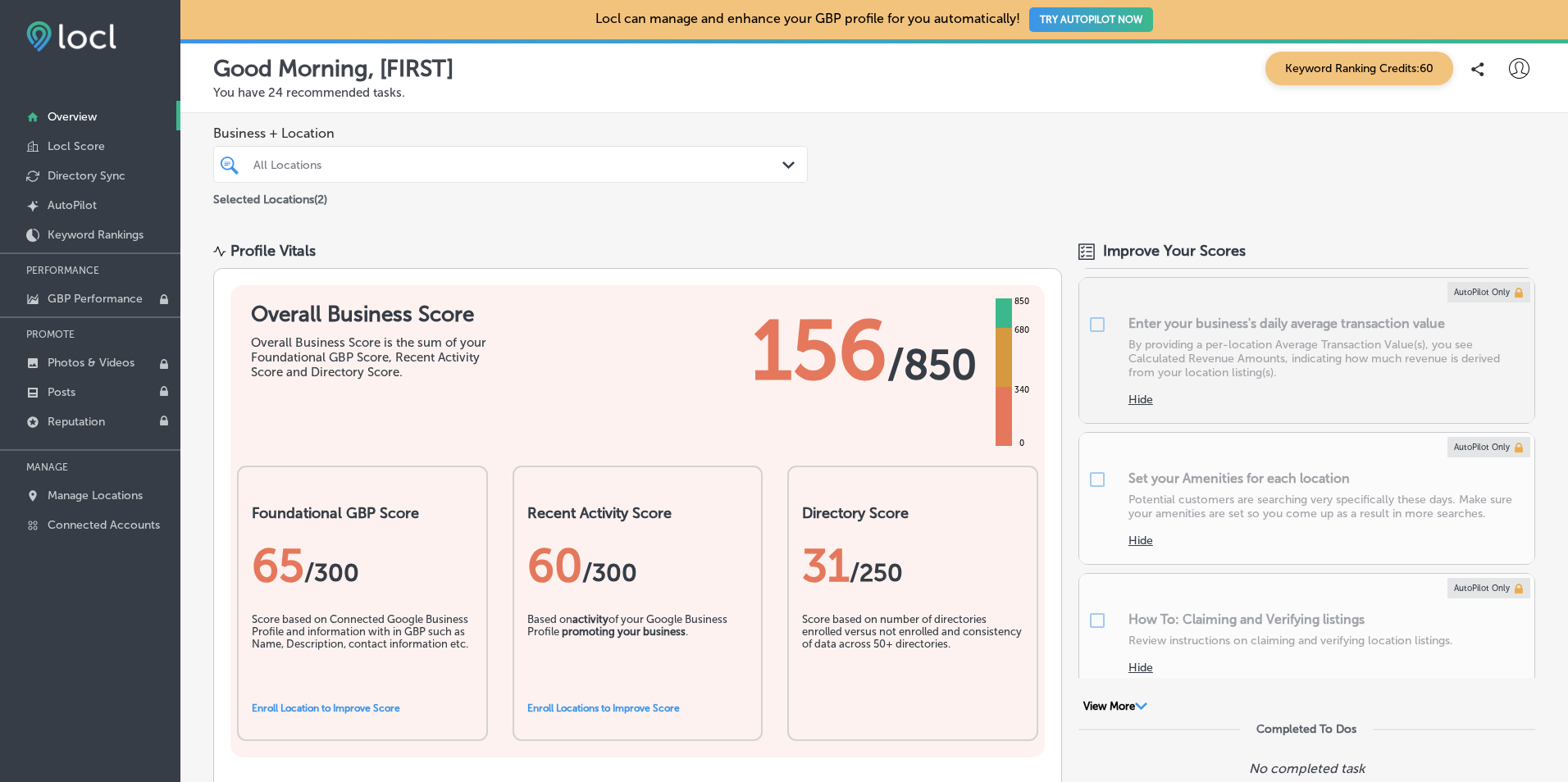 scroll, scrollTop: 328, scrollLeft: 0, axis: vertical 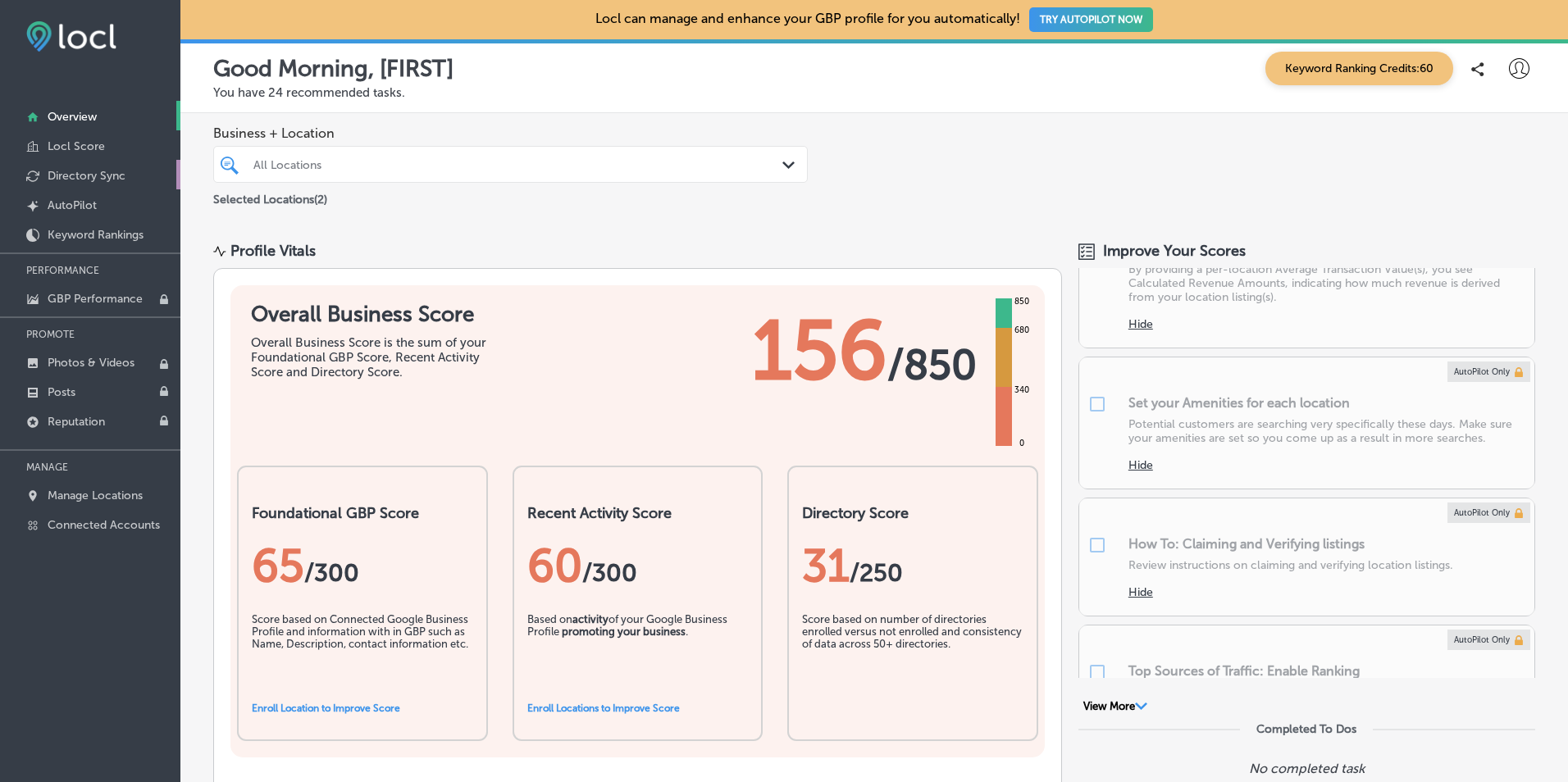 click on "Directory Sync" at bounding box center (86, 175) 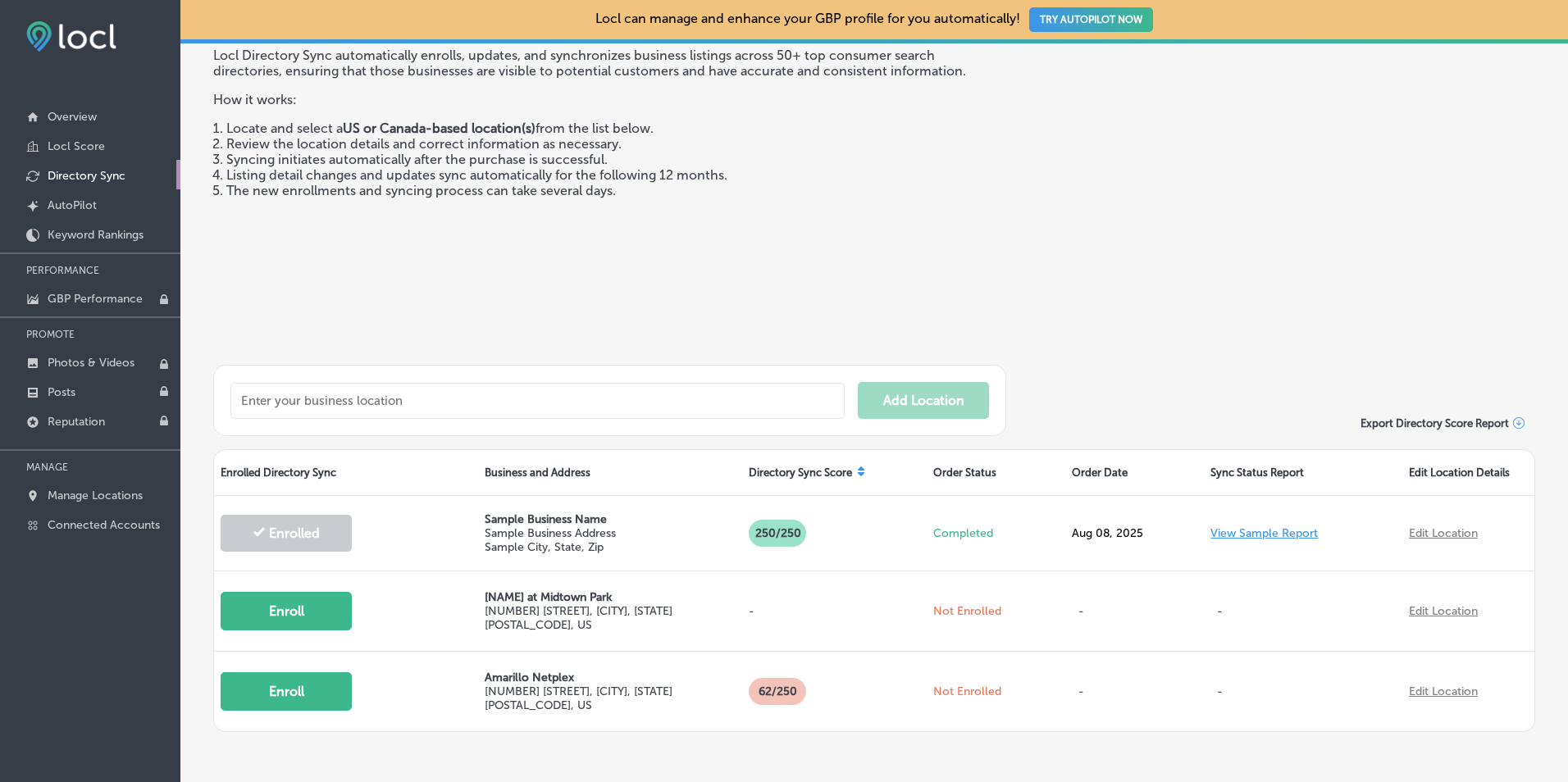 scroll, scrollTop: 160, scrollLeft: 0, axis: vertical 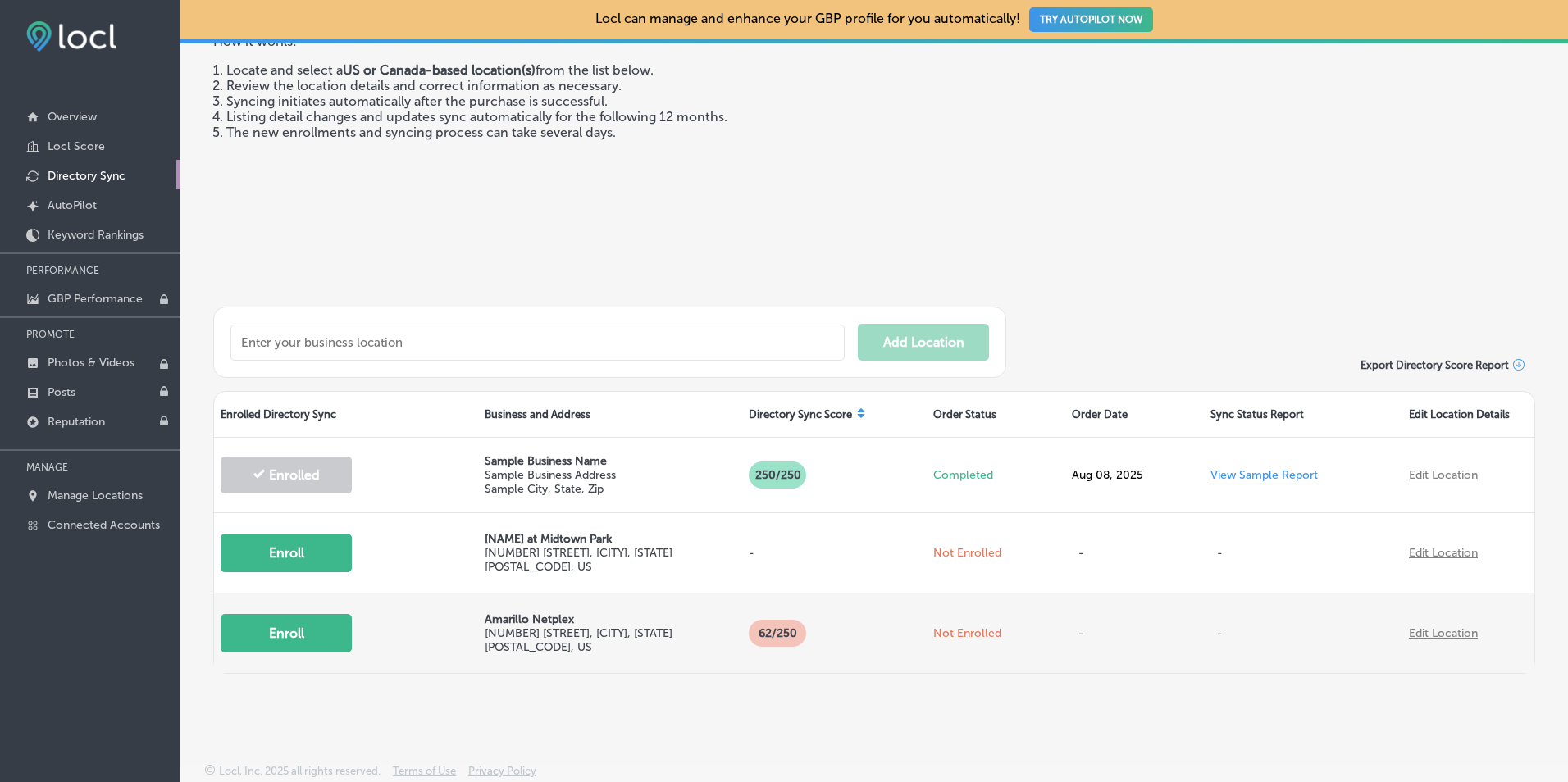 click on "3723 Southwest 58th Avenue  , [CITY], [STATE] [POSTAL_CODE], US" at bounding box center [610, 640] 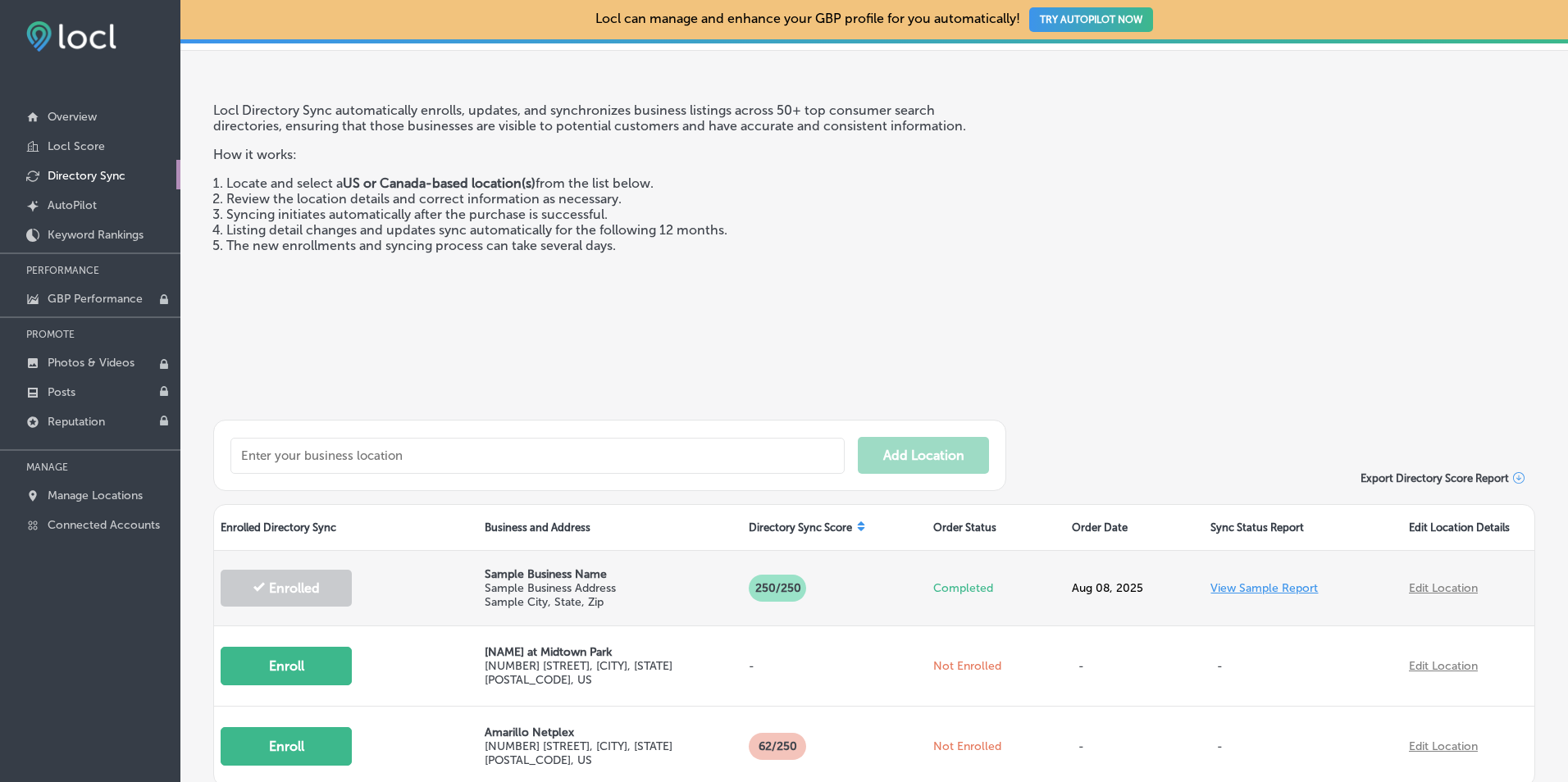 scroll, scrollTop: 0, scrollLeft: 0, axis: both 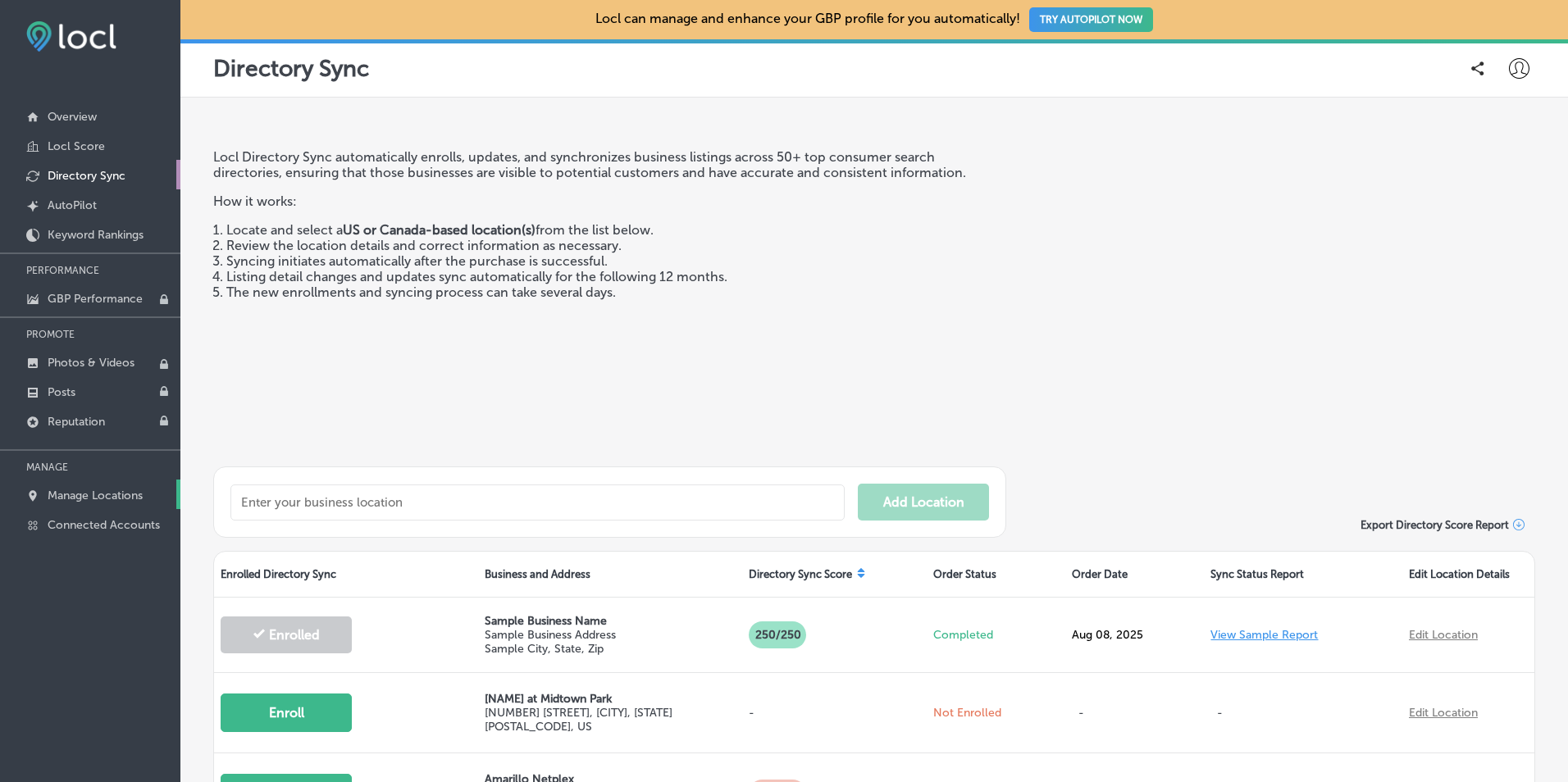 click on "Manage Locations" at bounding box center [95, 495] 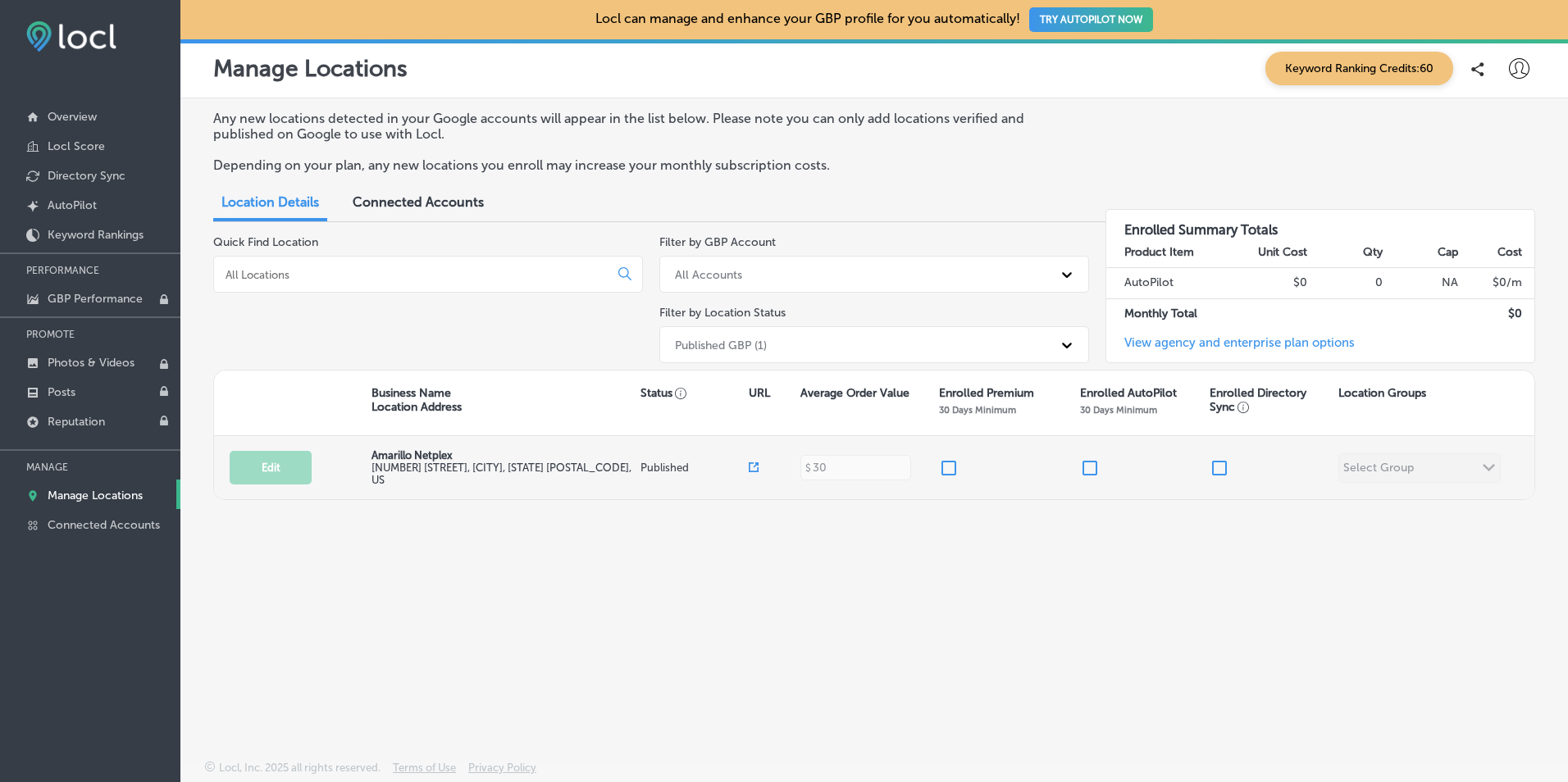 click on "3723 Southwest 58th Avenue , [CITY], Texas [POSTAL_CODE], US" at bounding box center (504, 474) 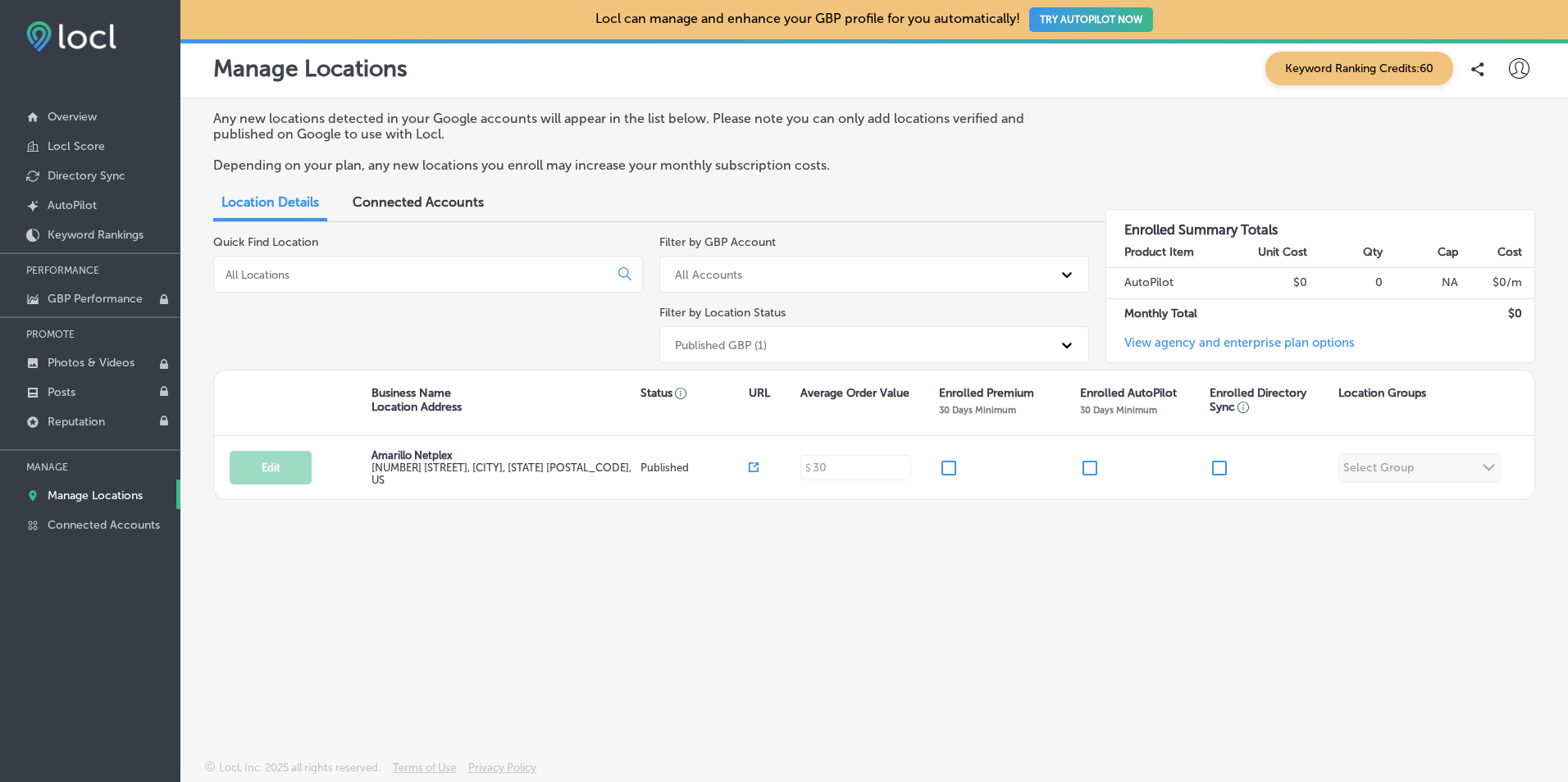 click on "Connected Accounts" at bounding box center (418, 202) 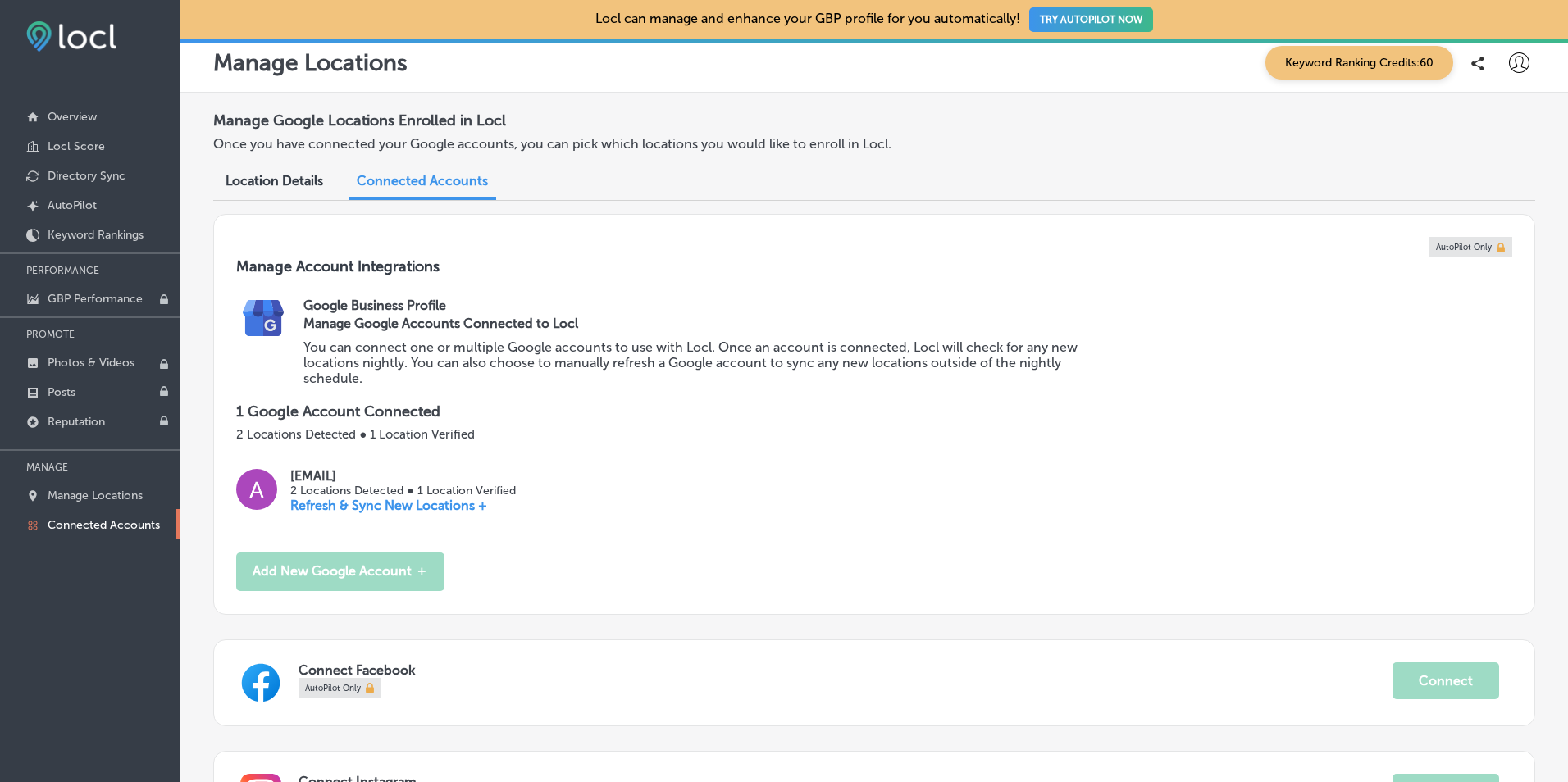 scroll, scrollTop: 0, scrollLeft: 0, axis: both 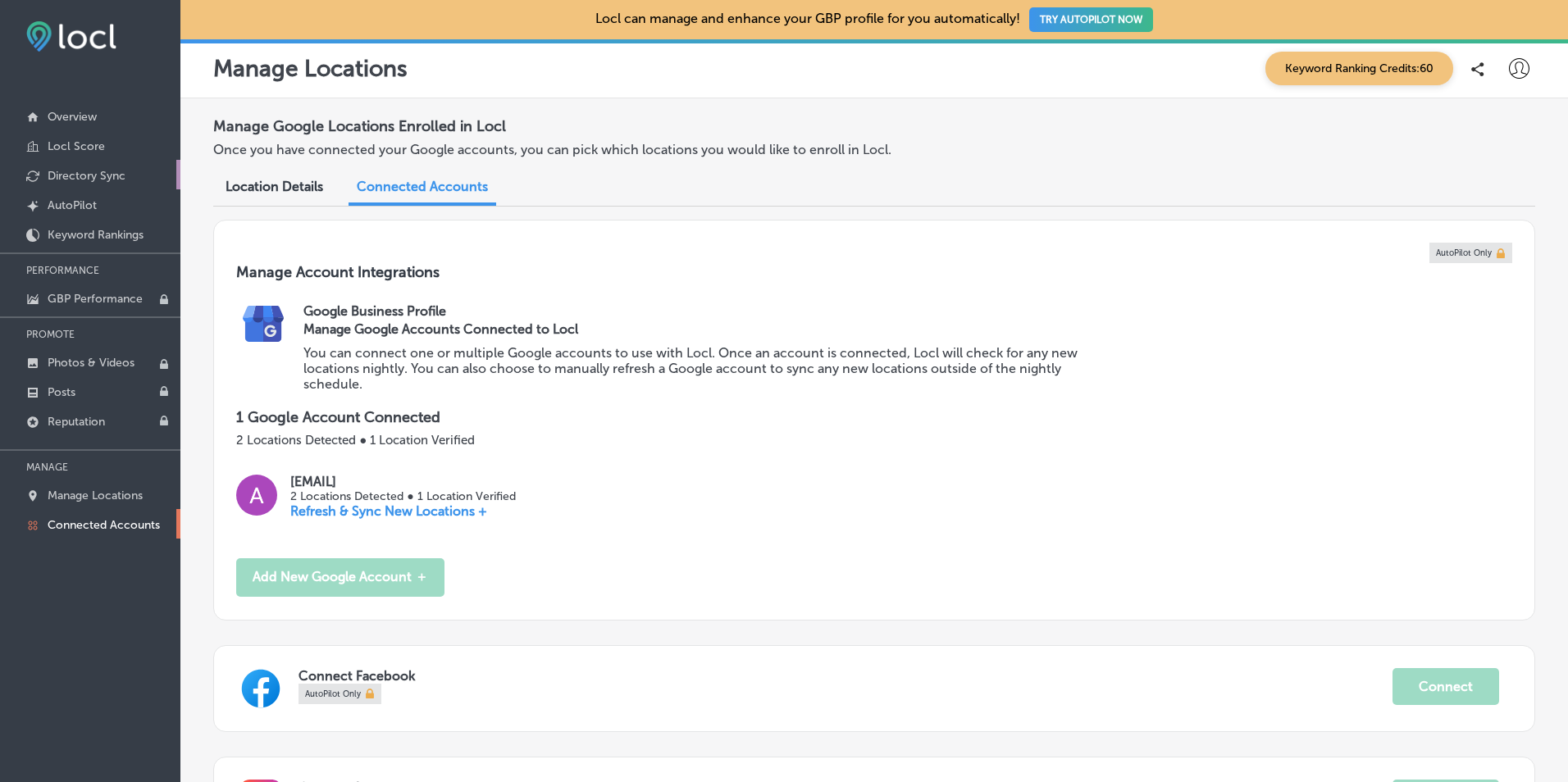 click on "Directory Sync" at bounding box center (86, 175) 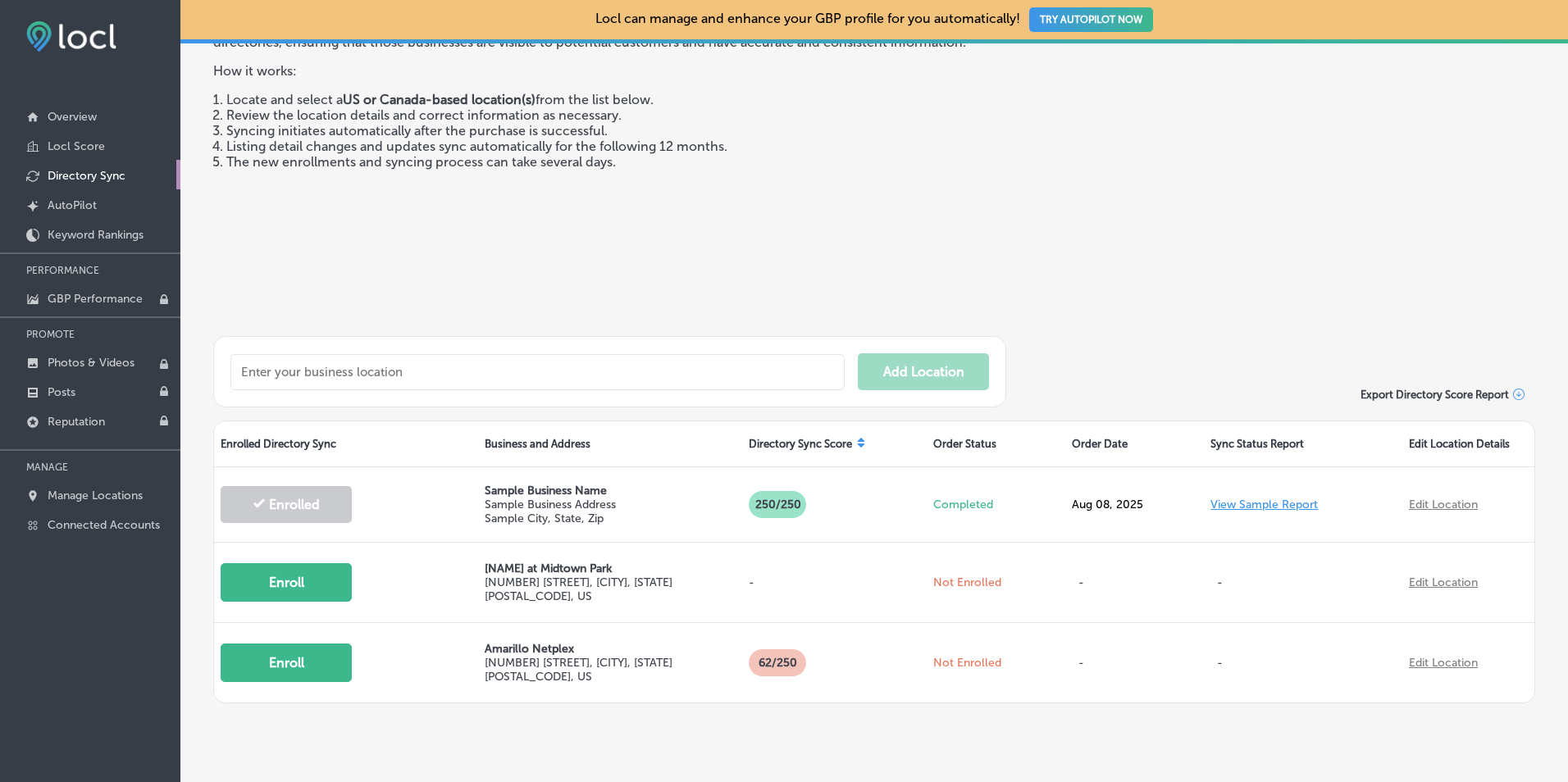scroll, scrollTop: 160, scrollLeft: 0, axis: vertical 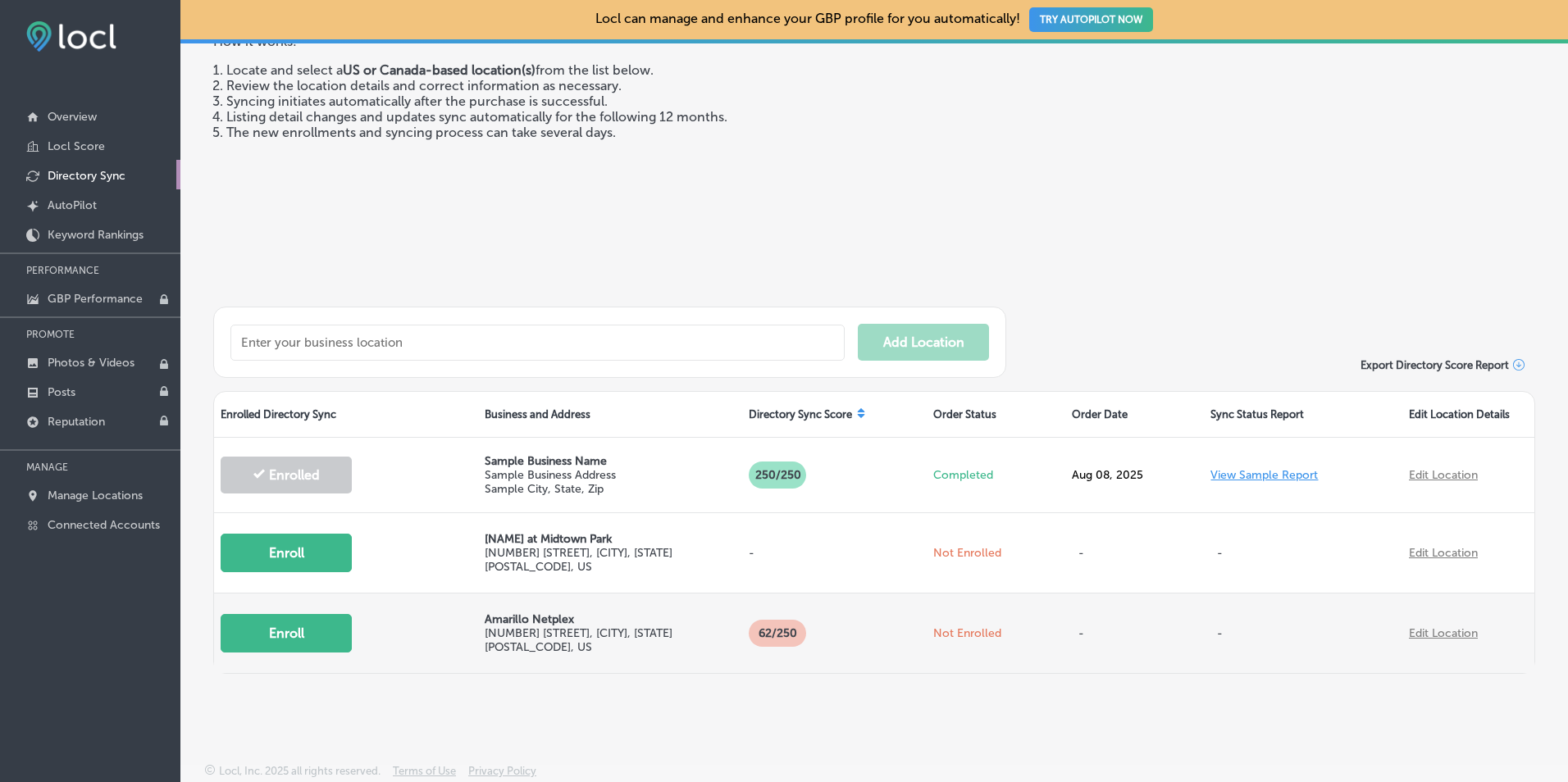 click on "Edit Location" at bounding box center [1443, 633] 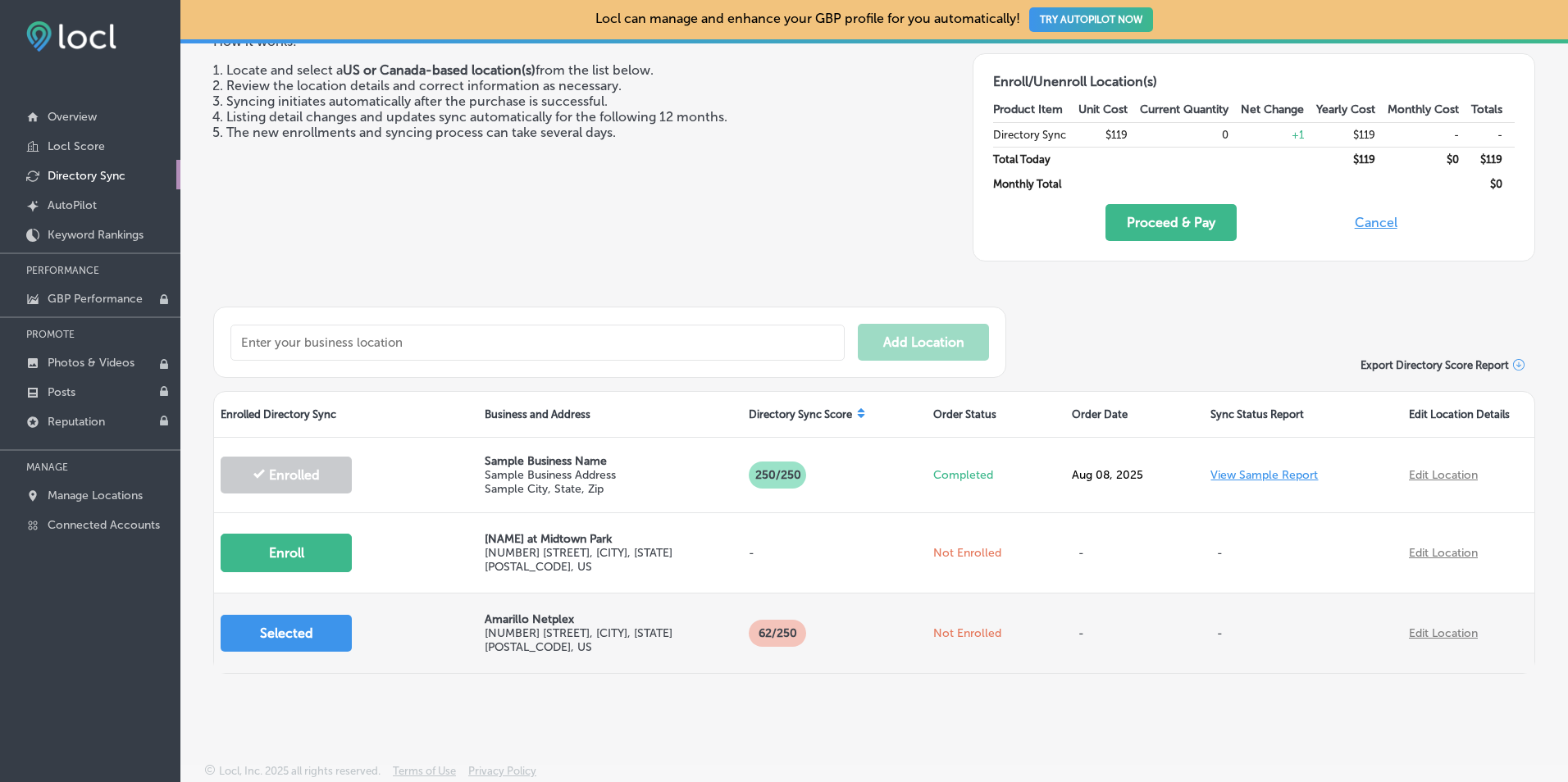 click on "Edit Location" at bounding box center [1443, 633] 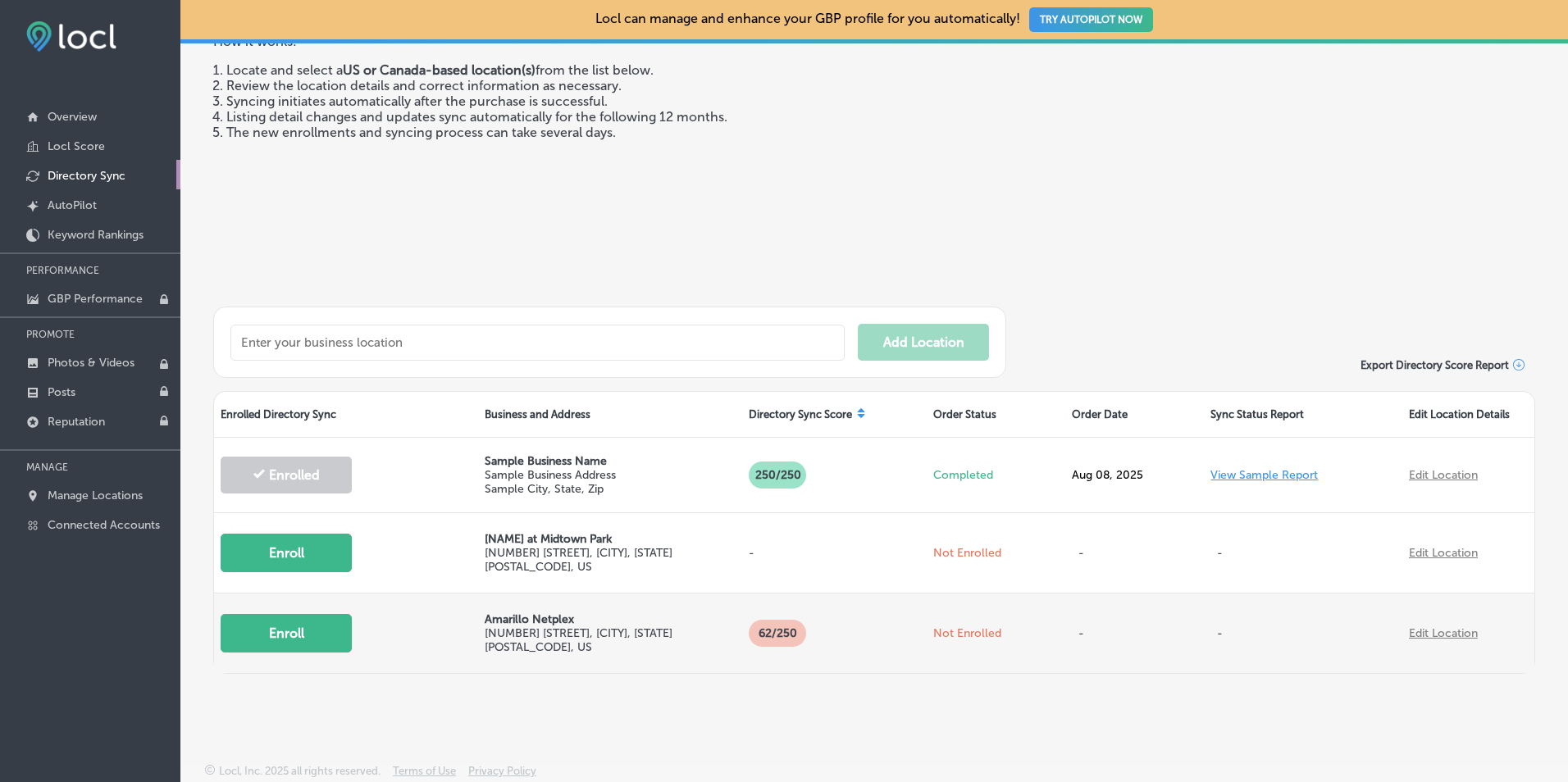 click on "Amarillo Netplex" at bounding box center [610, 619] 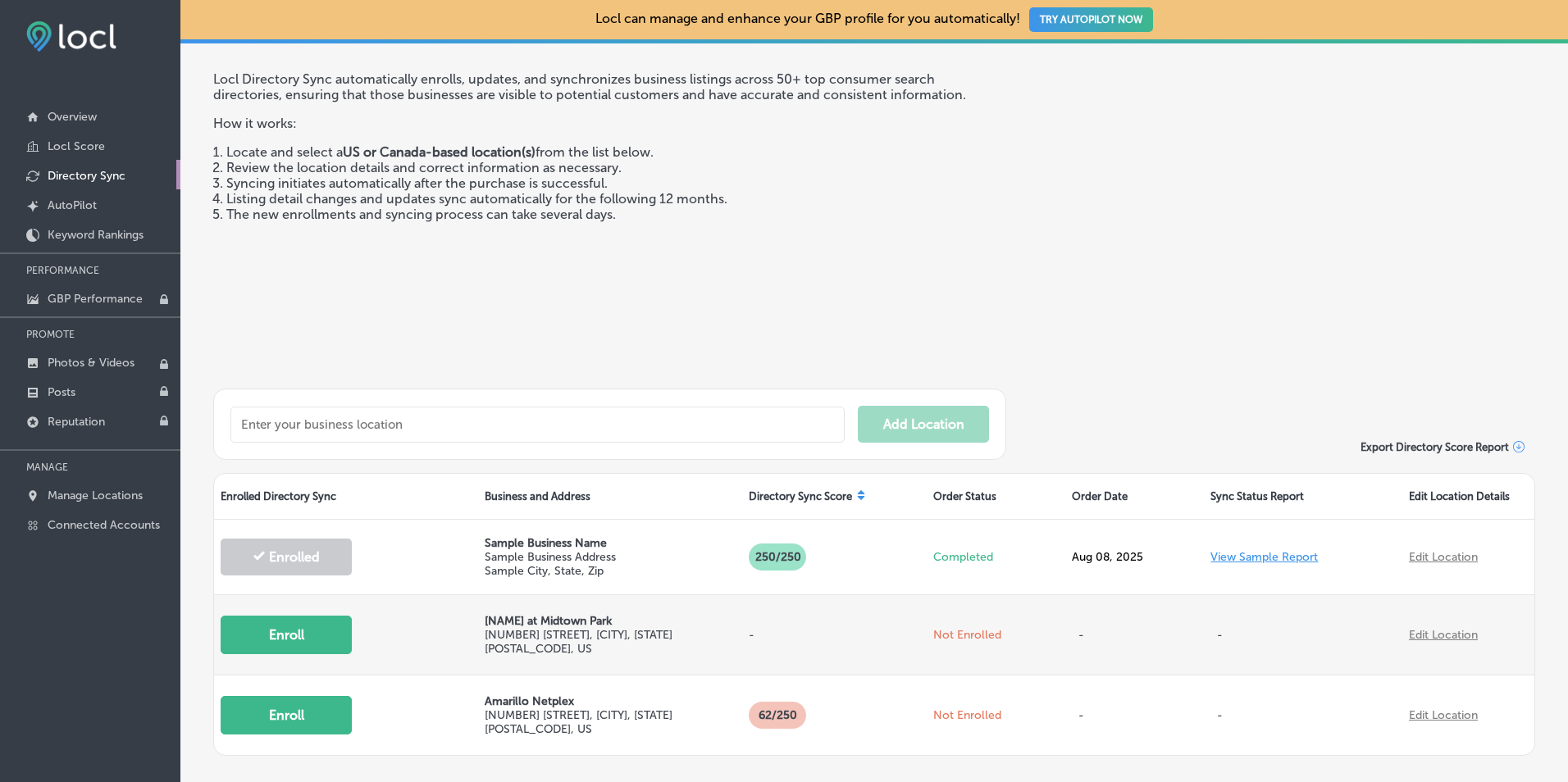 scroll, scrollTop: 0, scrollLeft: 0, axis: both 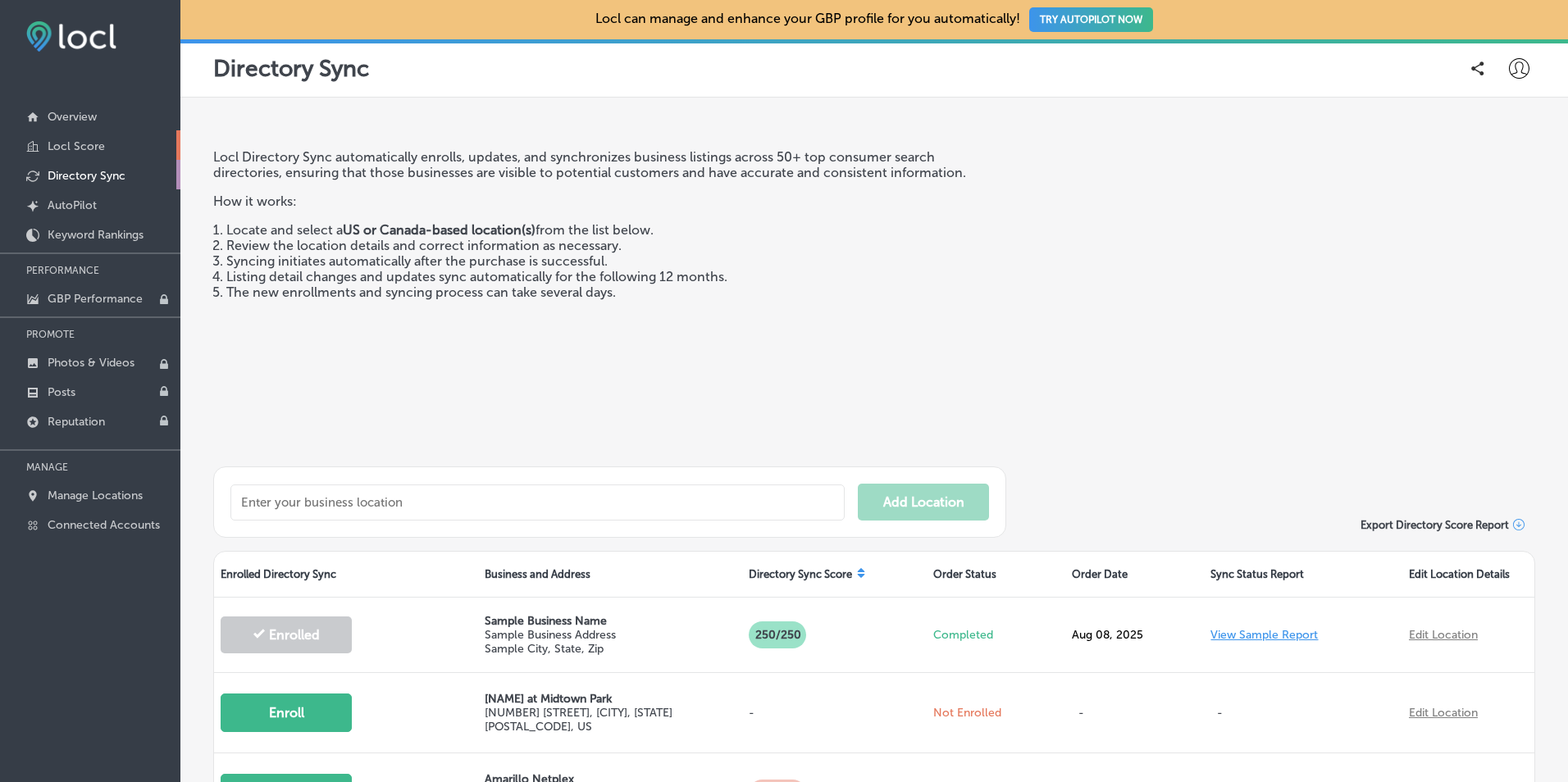 click on "Locl Score" at bounding box center (76, 146) 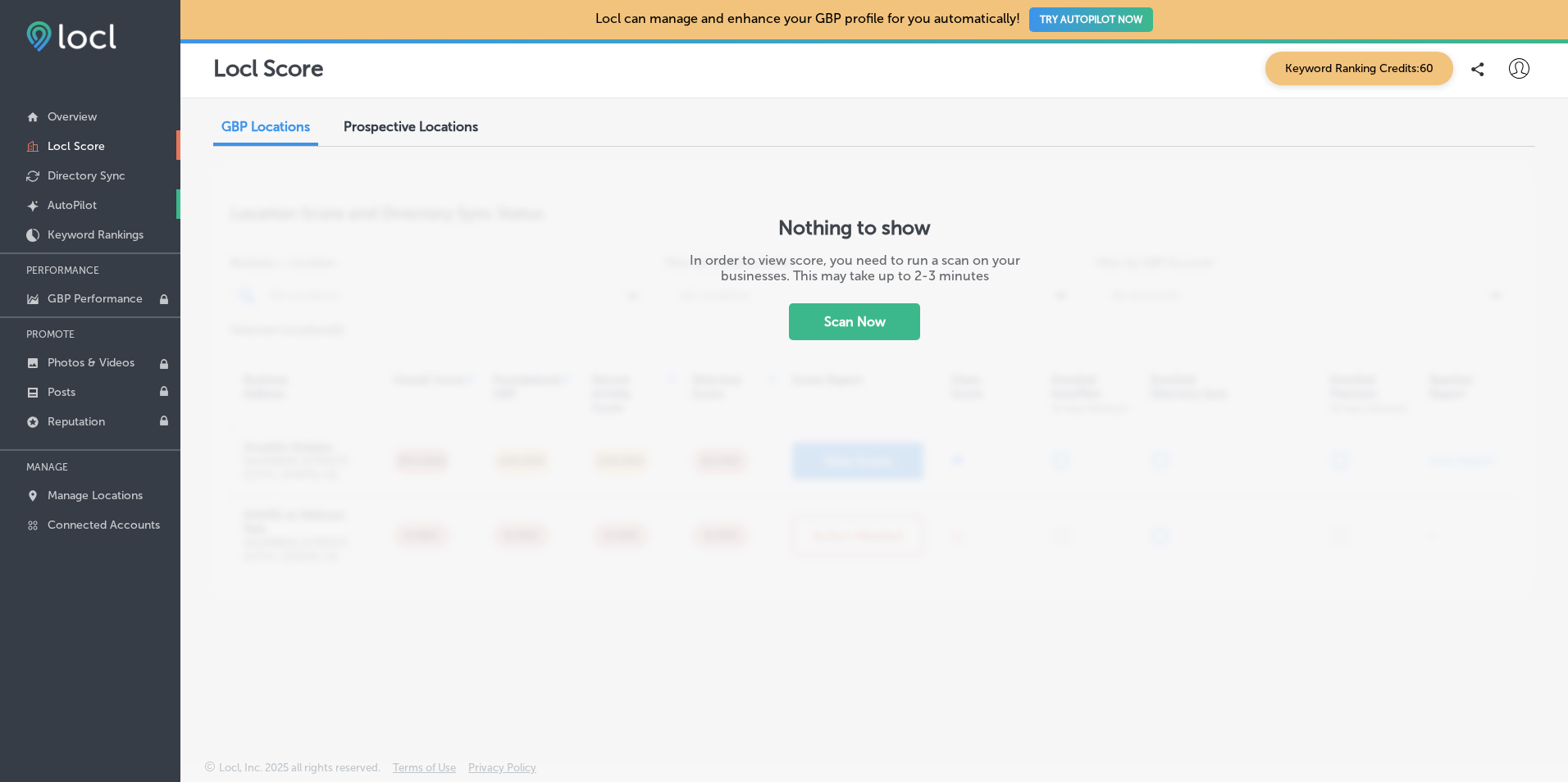 click on "AutoPilot" at bounding box center (72, 205) 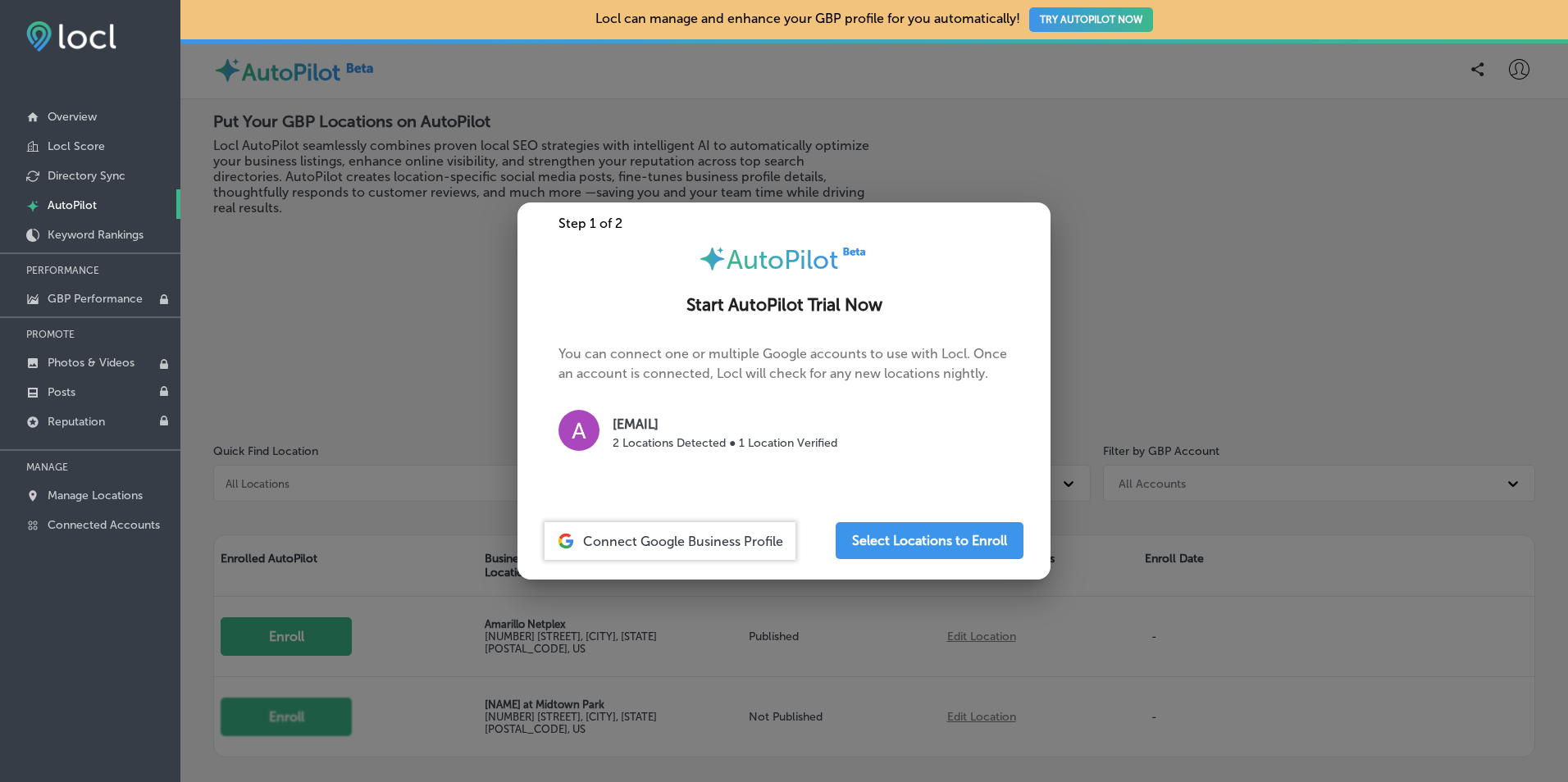 click on "Connect Google Business Profile" at bounding box center [683, 541] 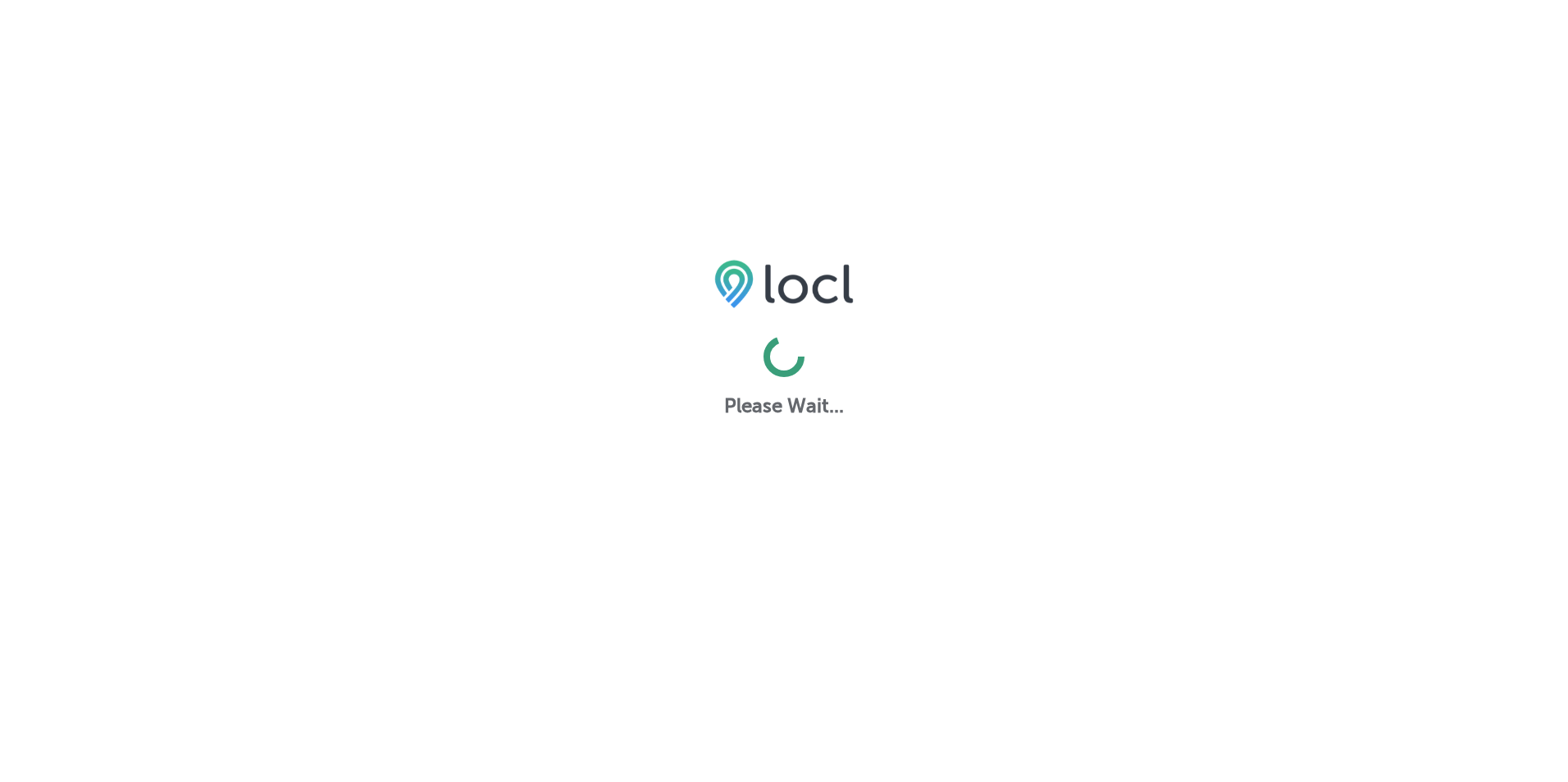 scroll, scrollTop: 0, scrollLeft: 0, axis: both 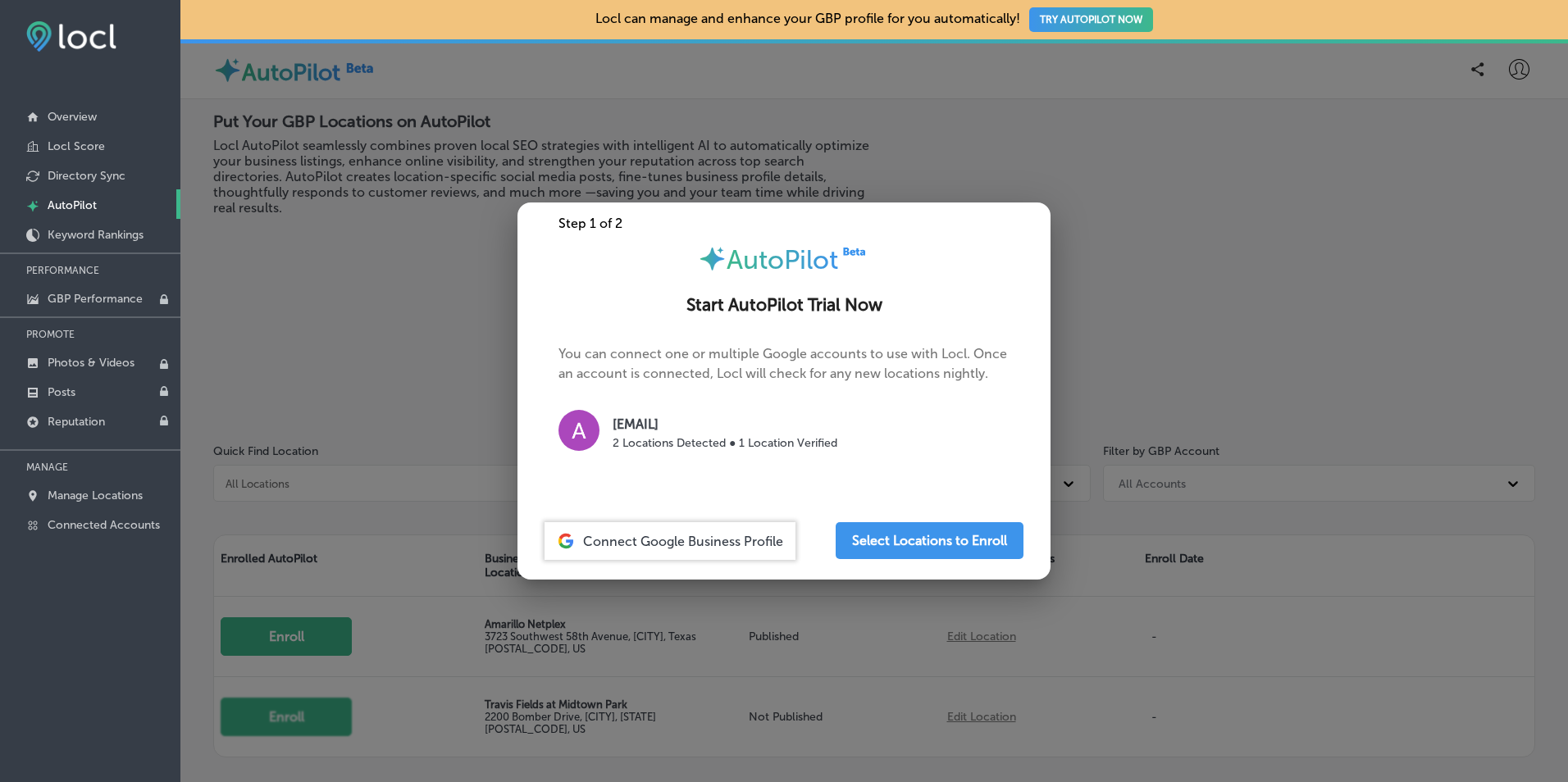 click at bounding box center [784, 391] 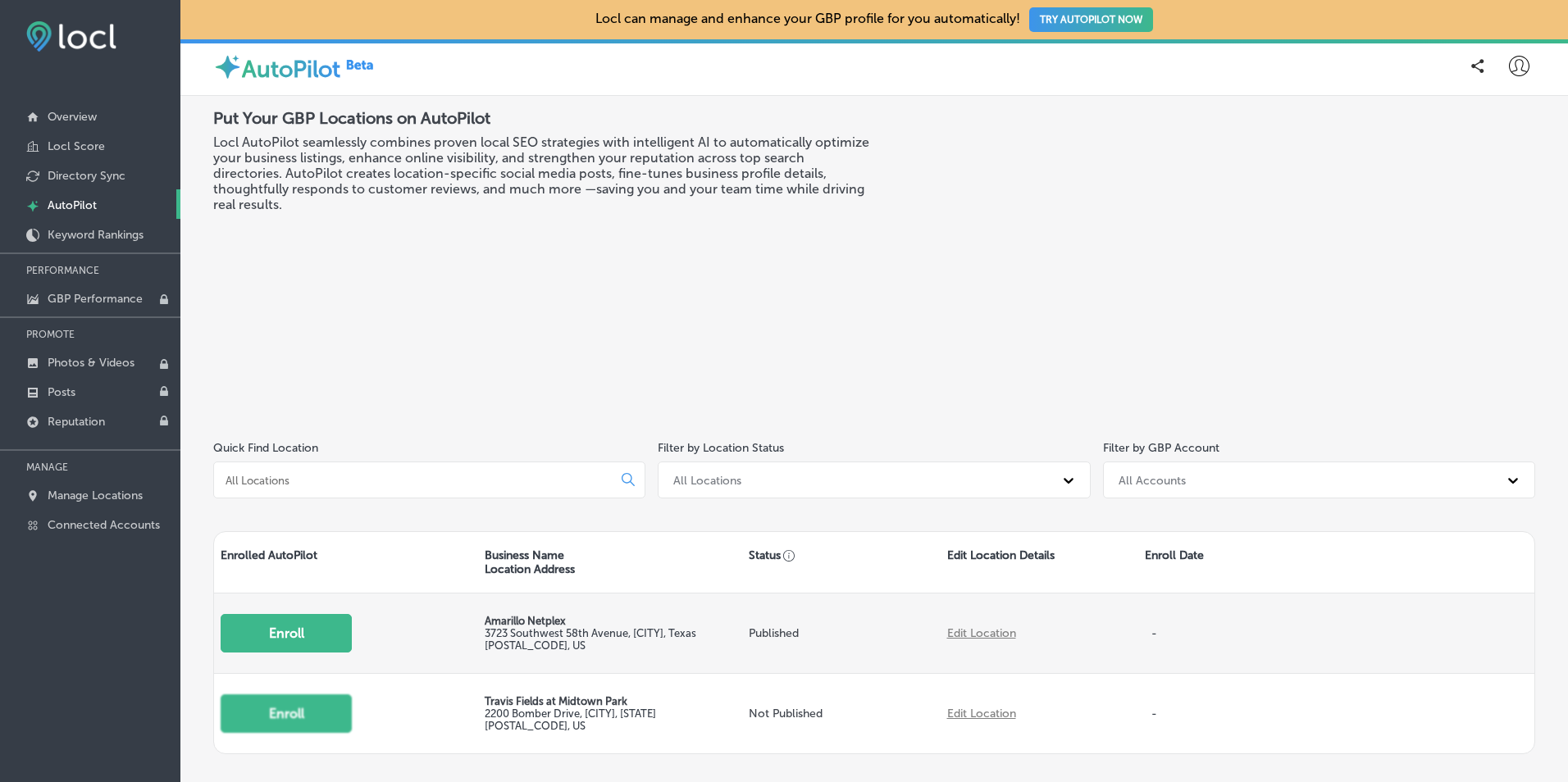 scroll, scrollTop: 0, scrollLeft: 0, axis: both 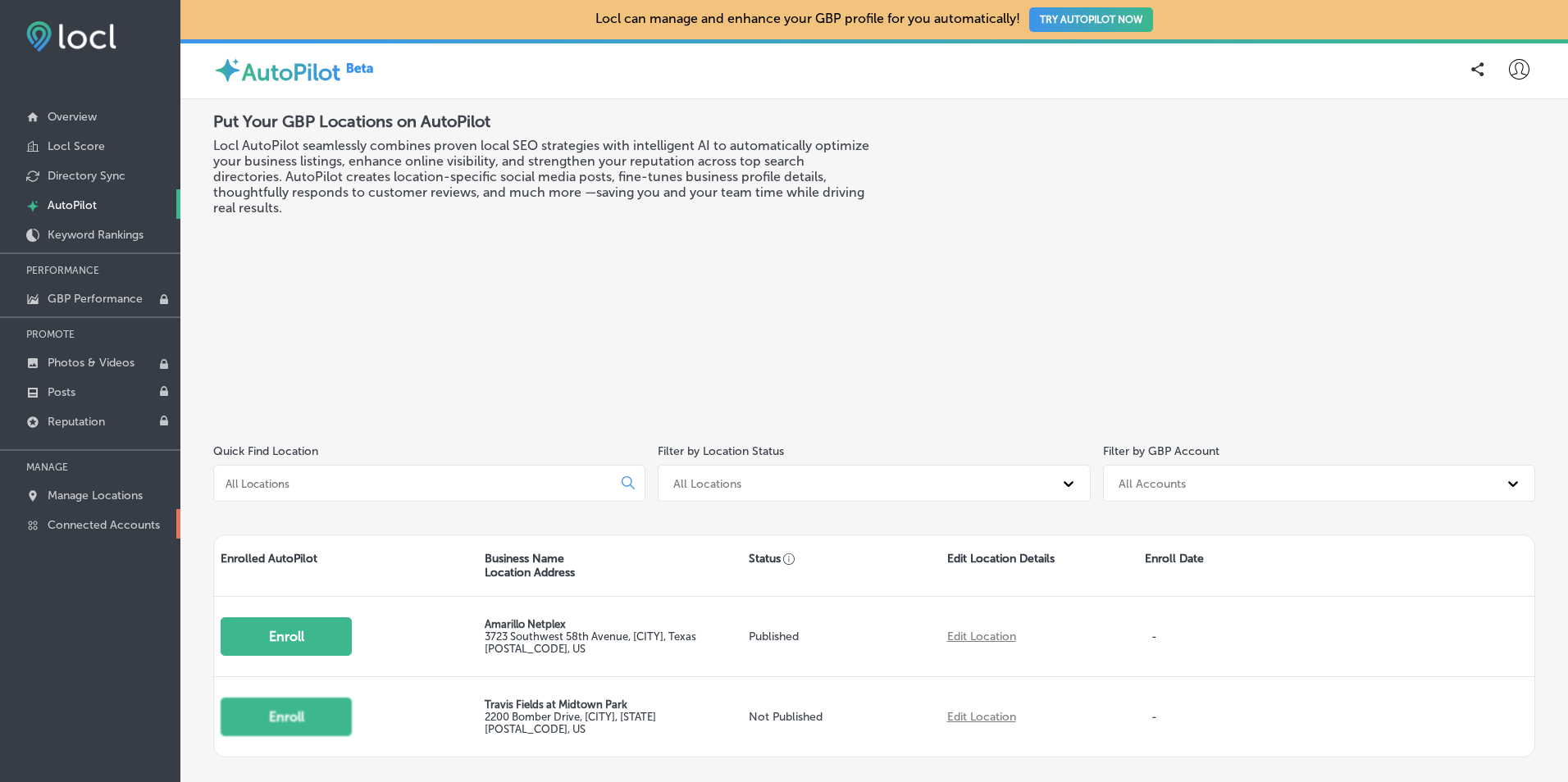 click on "Connected Accounts" at bounding box center (103, 525) 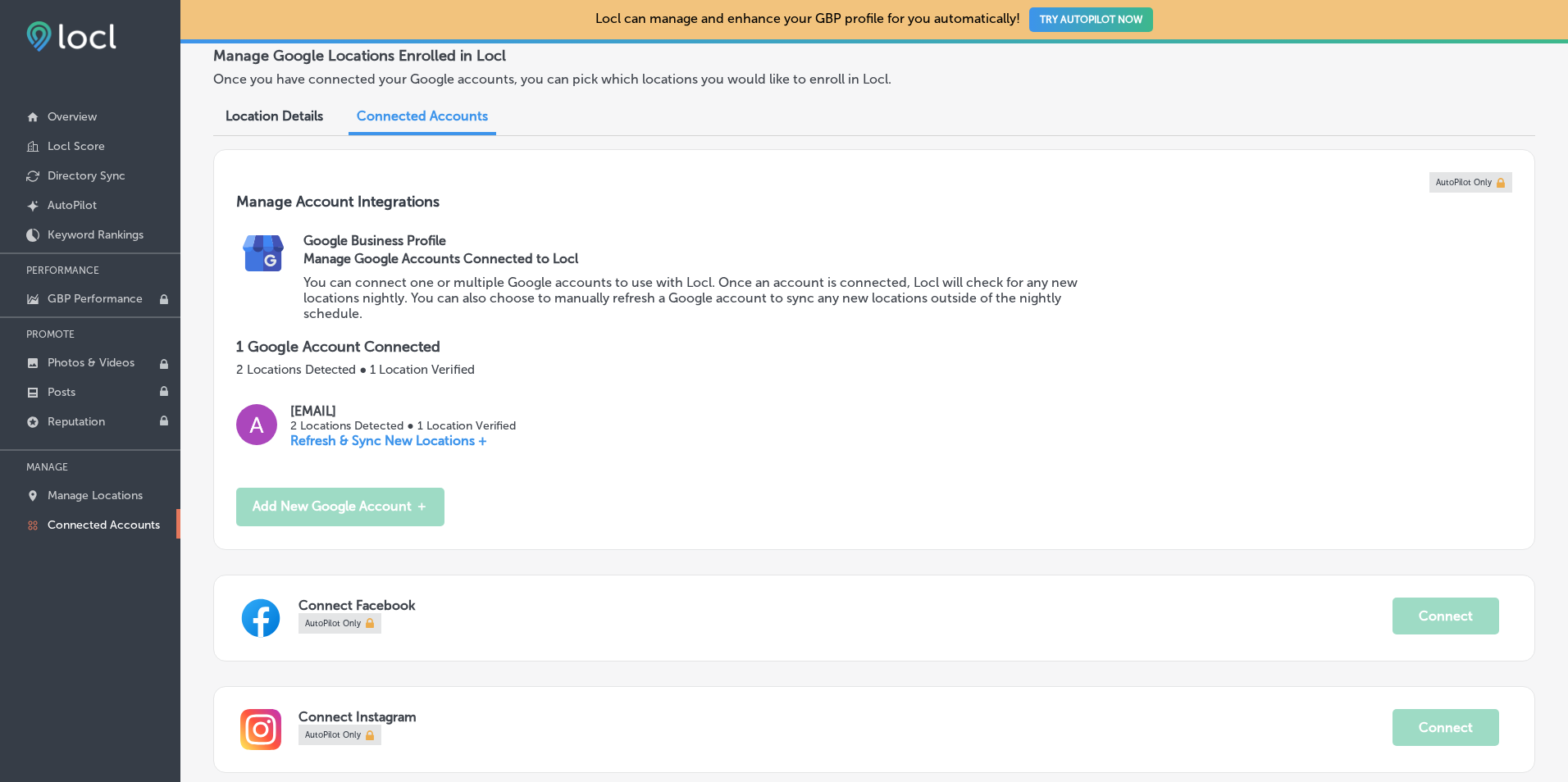 scroll, scrollTop: 0, scrollLeft: 0, axis: both 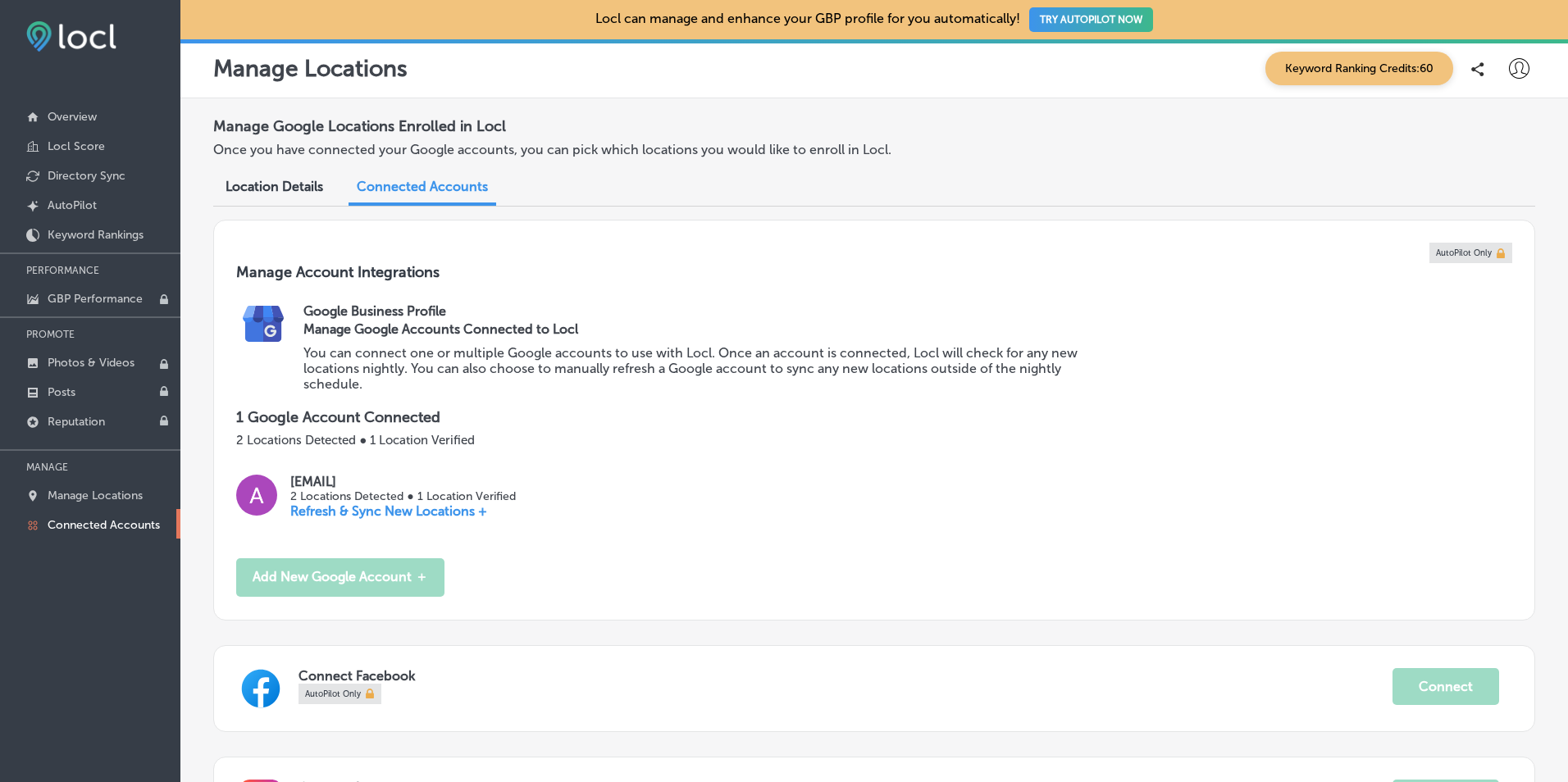 click on "Location Details" at bounding box center [274, 188] 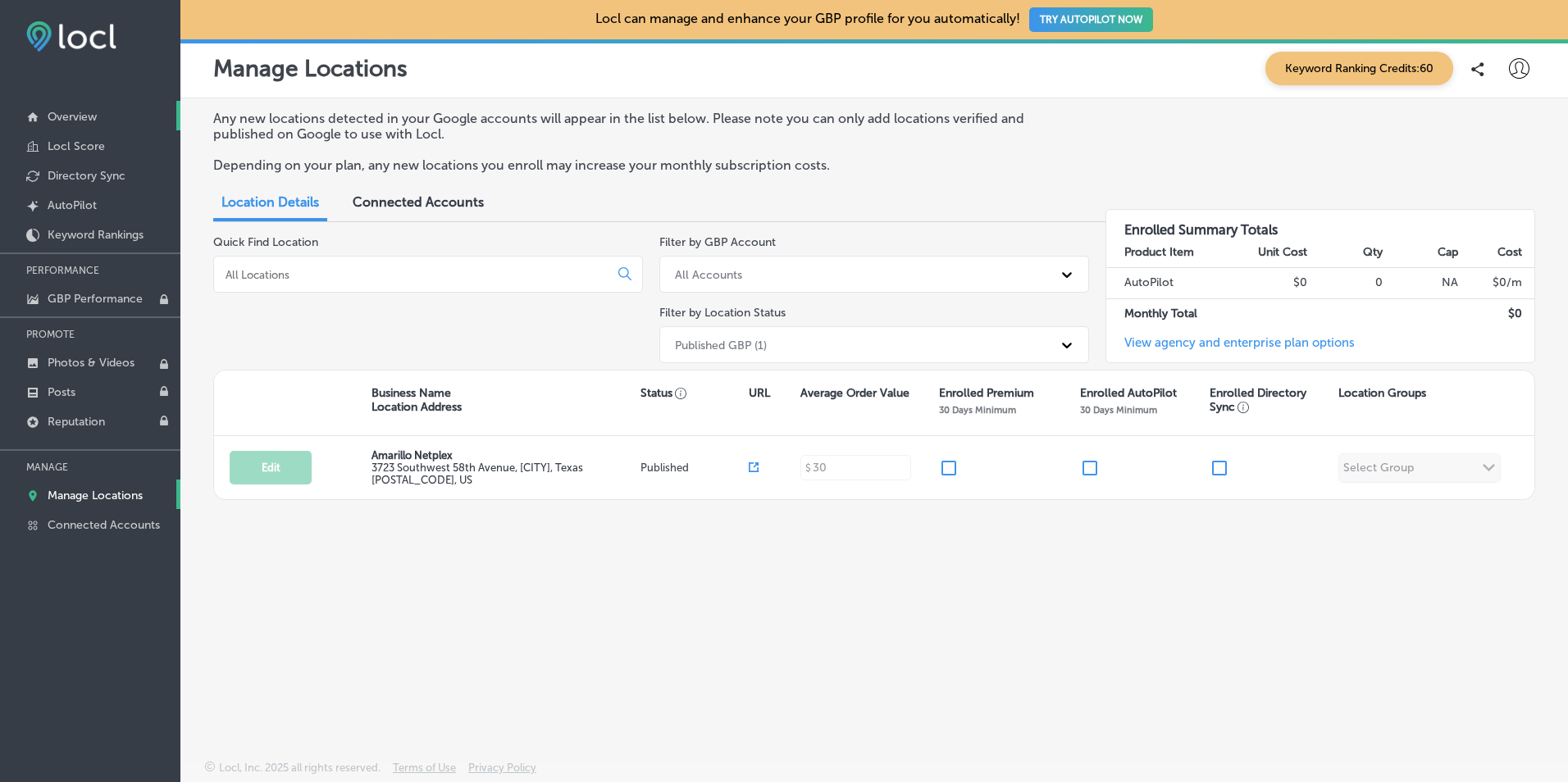 click on "Overview" at bounding box center (72, 116) 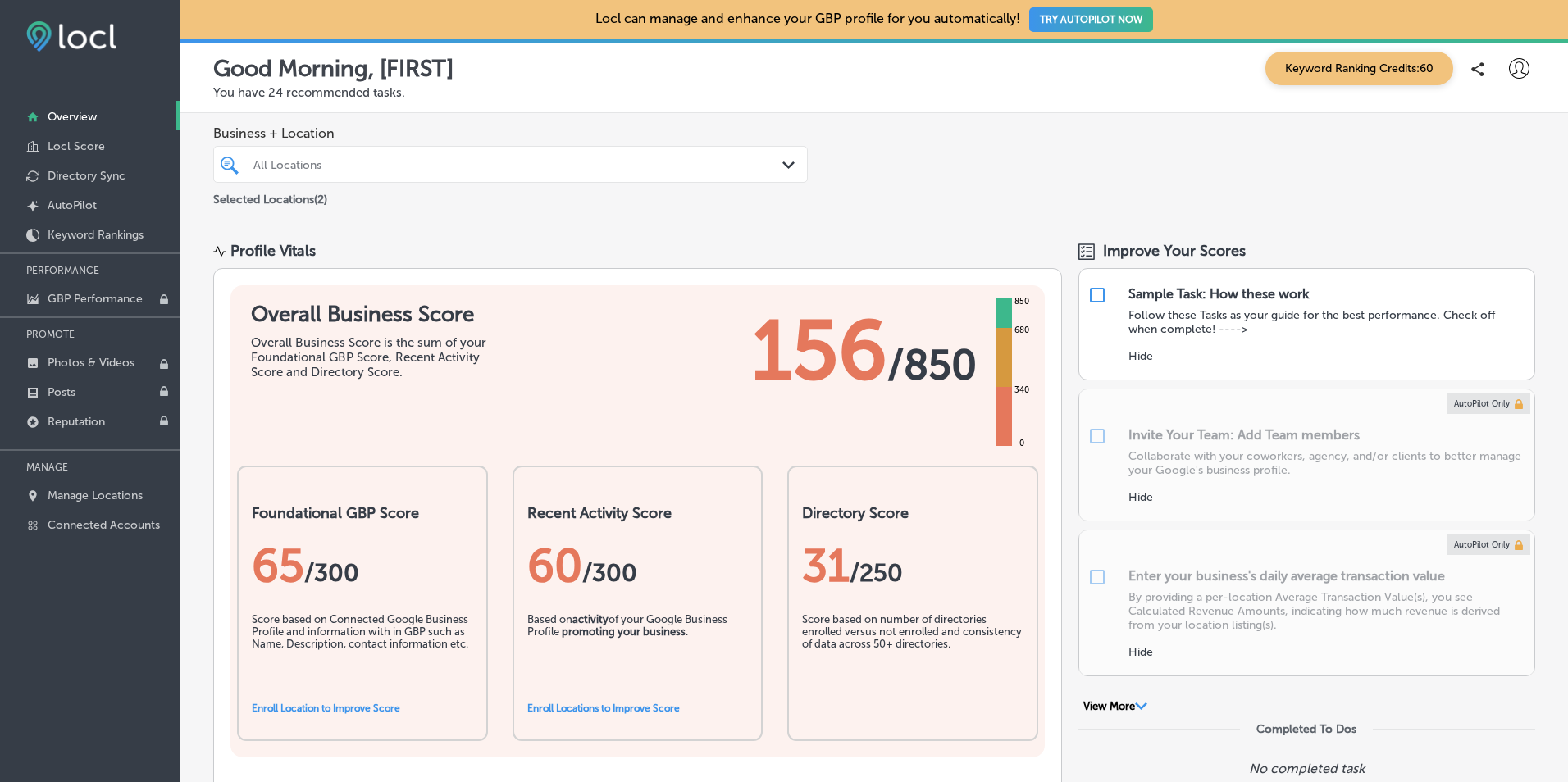 scroll, scrollTop: 82, scrollLeft: 0, axis: vertical 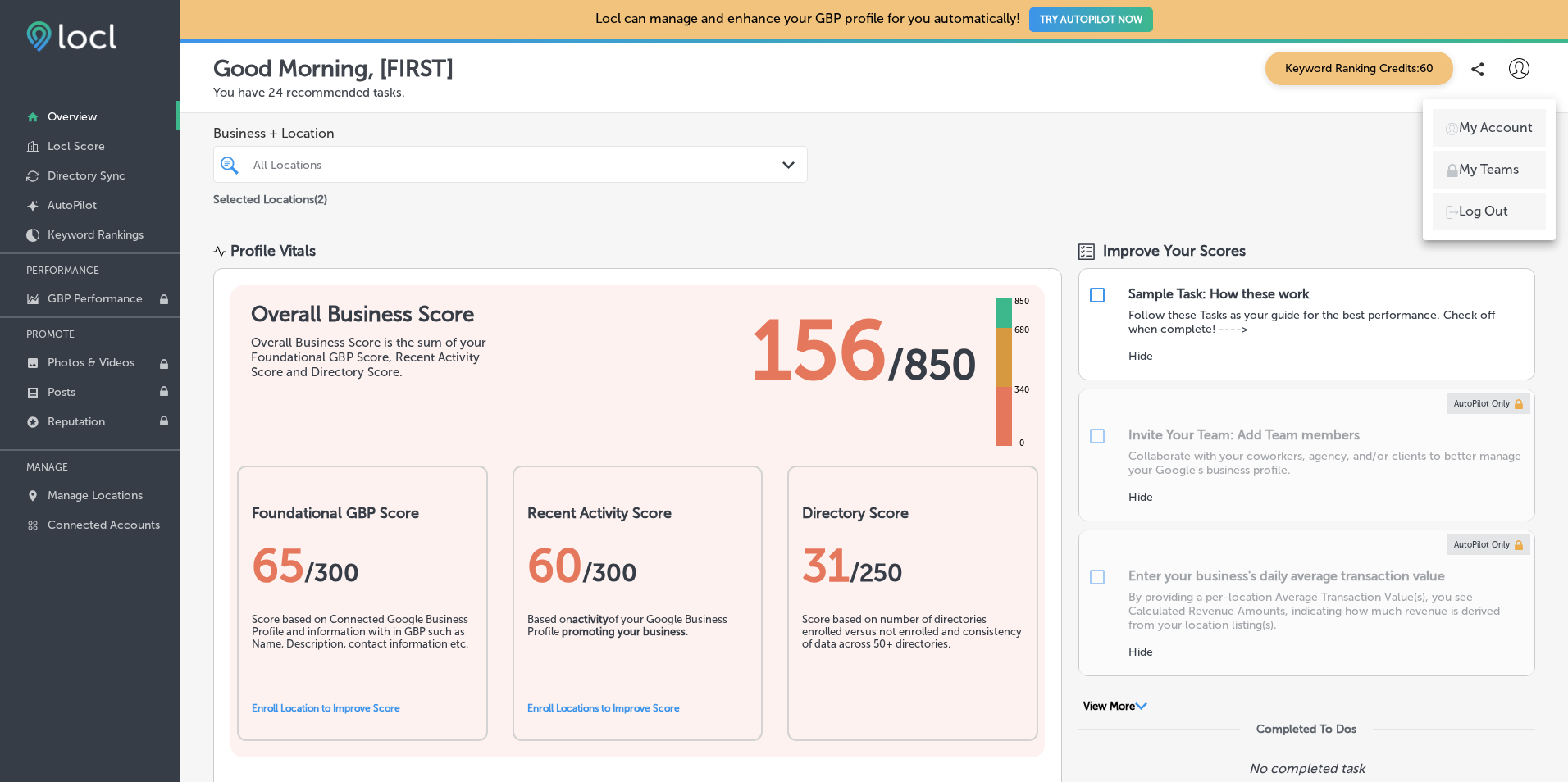 click on "My Account" at bounding box center (1496, 128) 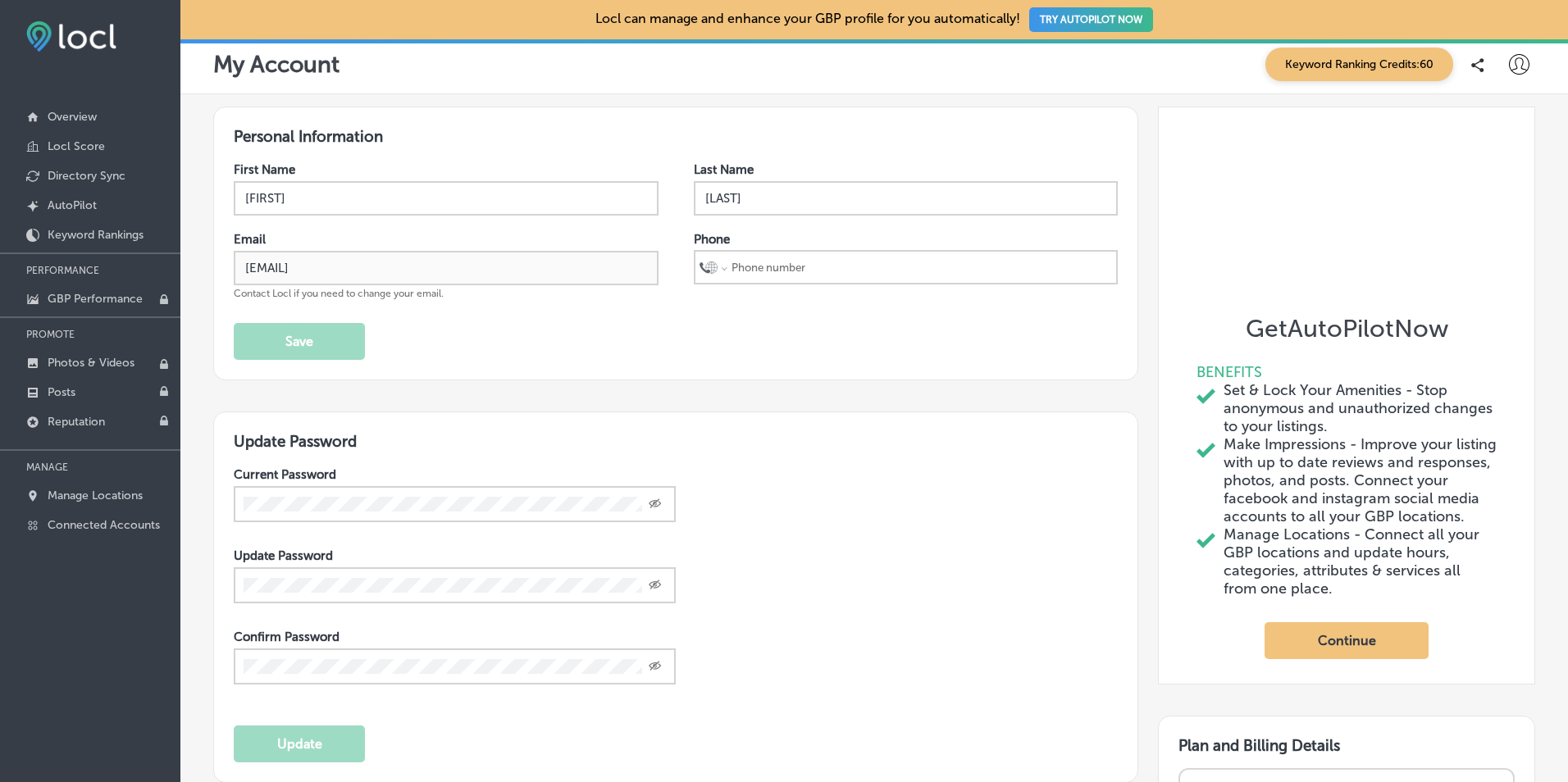 scroll, scrollTop: 0, scrollLeft: 0, axis: both 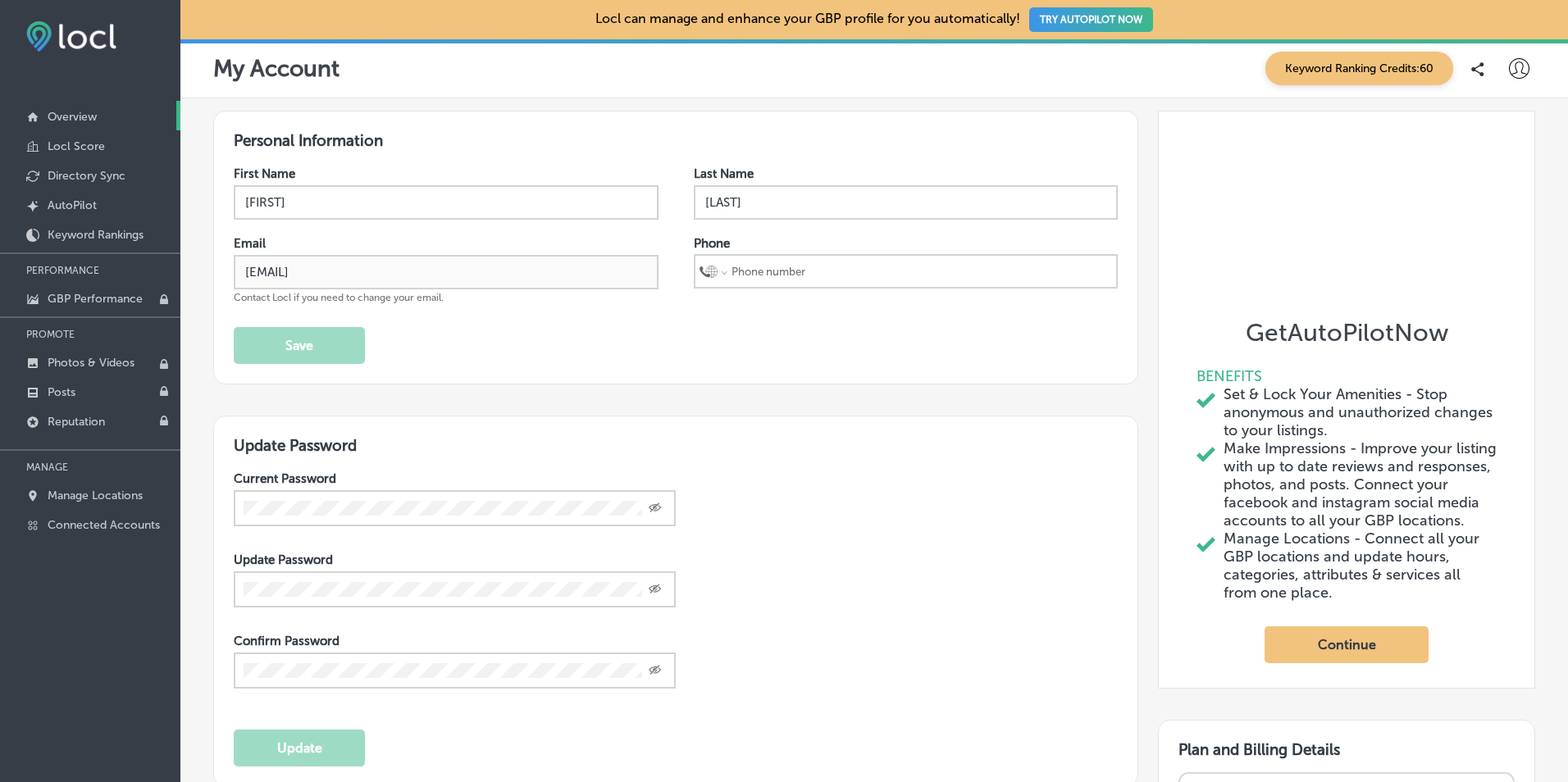 click on "Overview" at bounding box center [72, 116] 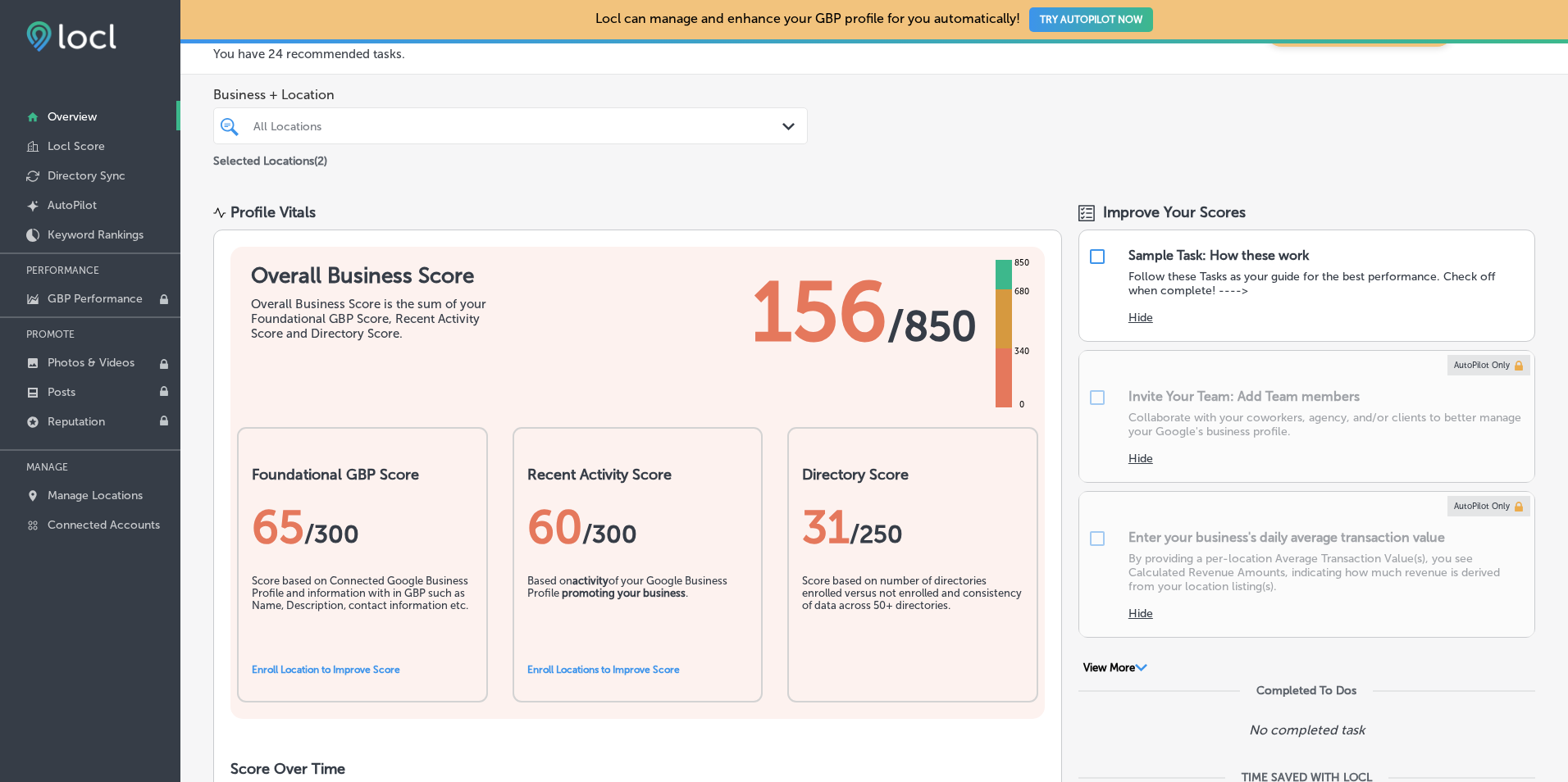scroll, scrollTop: 0, scrollLeft: 0, axis: both 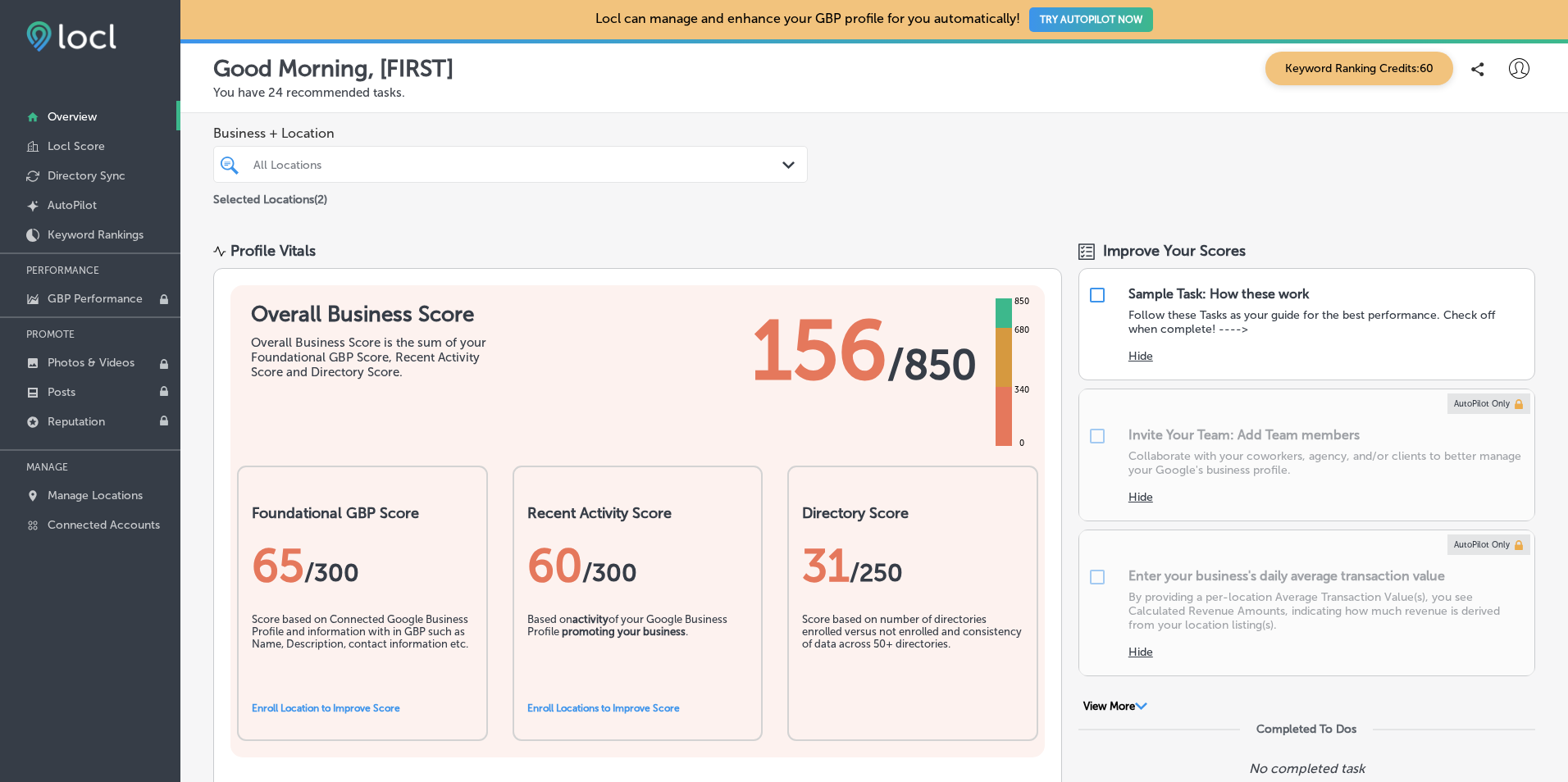 click on "Path
Created with Sketch." 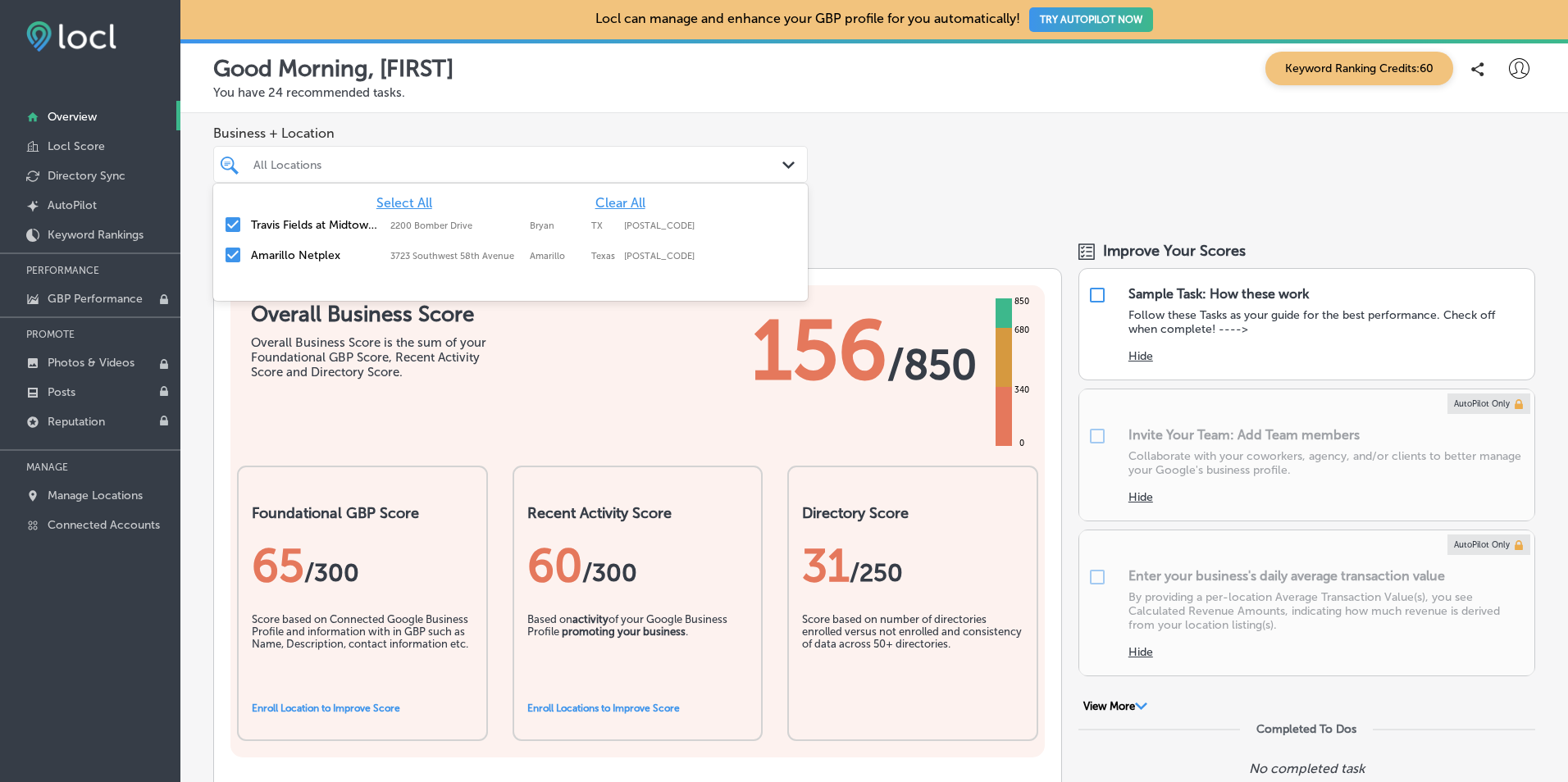 click at bounding box center (233, 225) 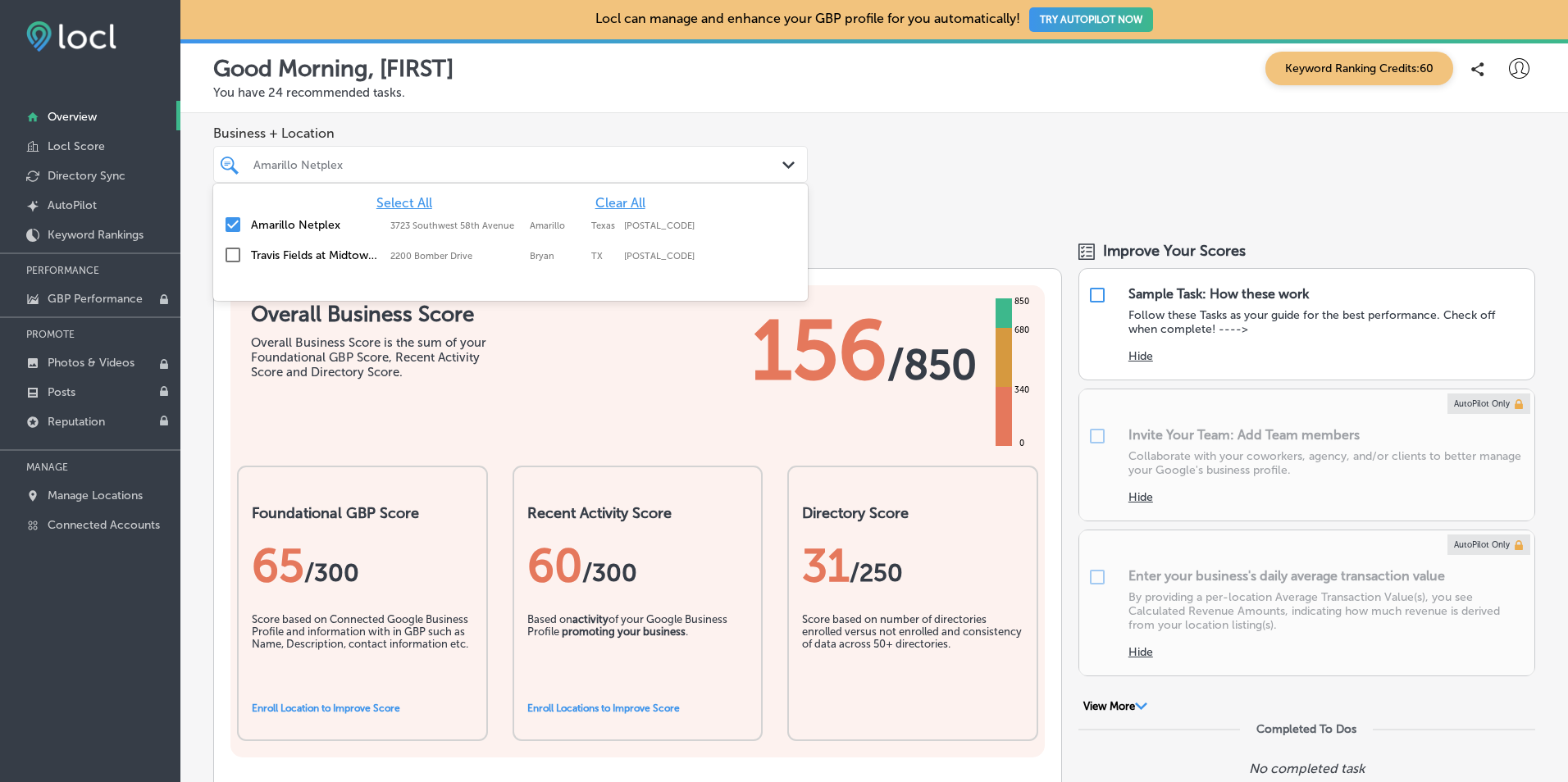 click on "Business + Location   option 2200 Bomber Drive, deselected.    option 3723 Southwest 58th Avenue focused, 2 of 3. 3 results available. Use Up and Down to choose options, press Enter to select the currently focused option, press Escape to exit the menu, press Tab to select the option and exit the menu.
Amarillo Netplex
Path
Created with Sketch.
Select All Clear All Amarillo Netplex 3723 Southwest 58th Avenue, Amarillo, Texas, 79110 3723 Southwest 58th Avenue Amarillo Texas 79110 Travis Fields at Midtown Park 2200 Bomber Drive, Bryan, Texas, 77801 2200 Bomber Drive Bryan Texas 77801 Selected Locations  ( 1 )" at bounding box center (874, 167) 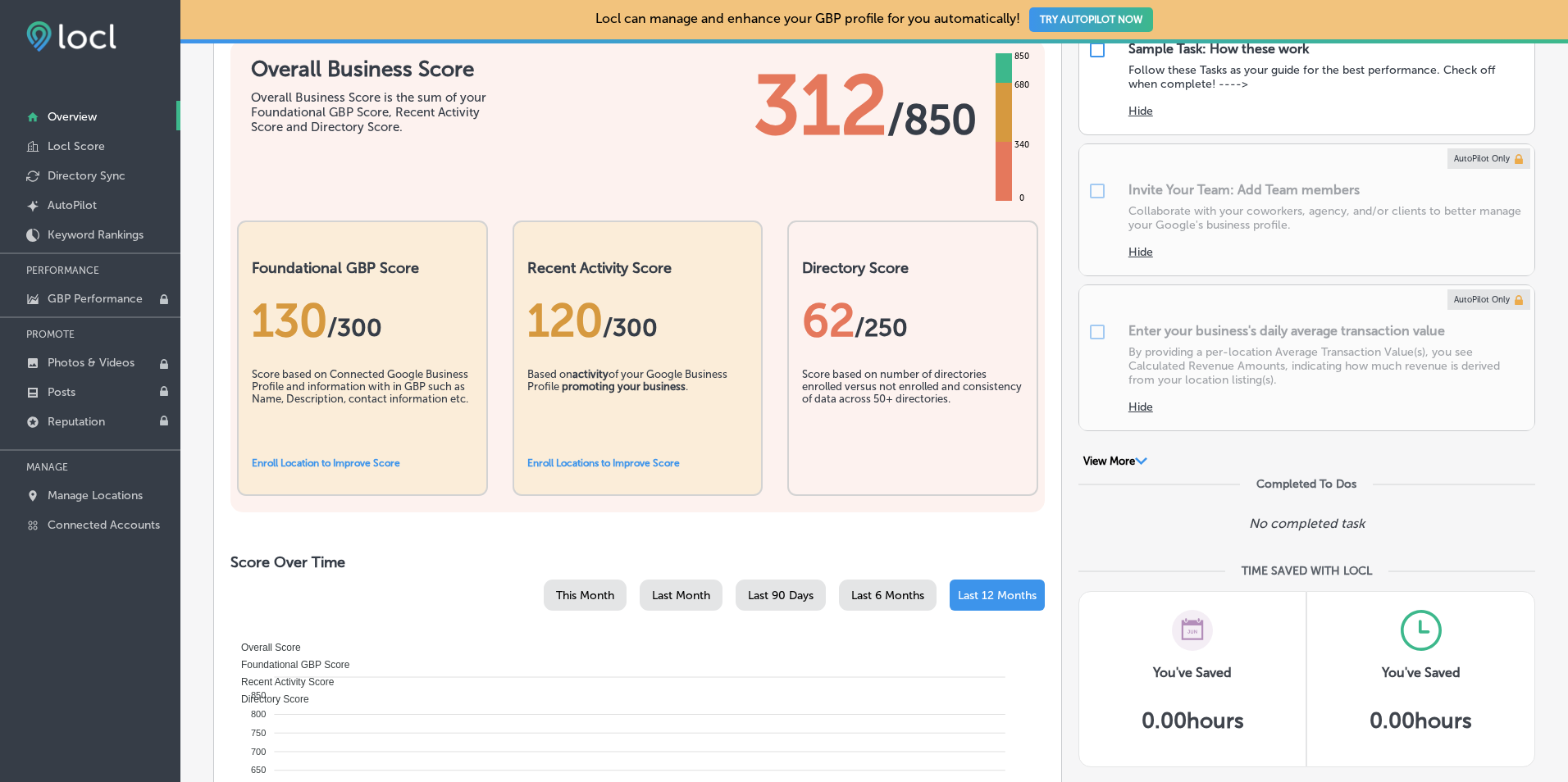 scroll, scrollTop: 246, scrollLeft: 0, axis: vertical 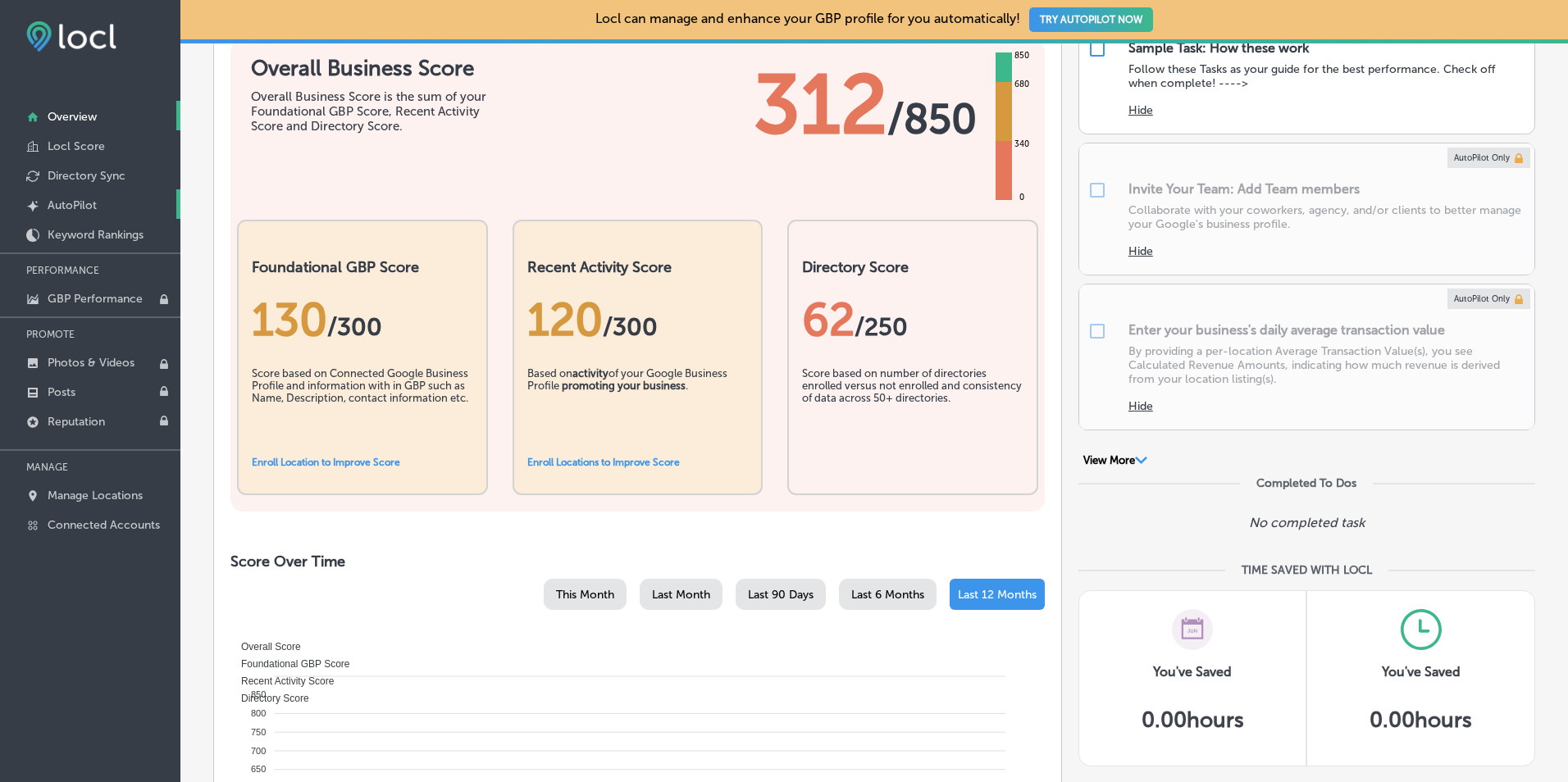 click on "Created by potrace 1.10, written by Peter Selinger 2001-2011
AutoPilot" at bounding box center [90, 204] 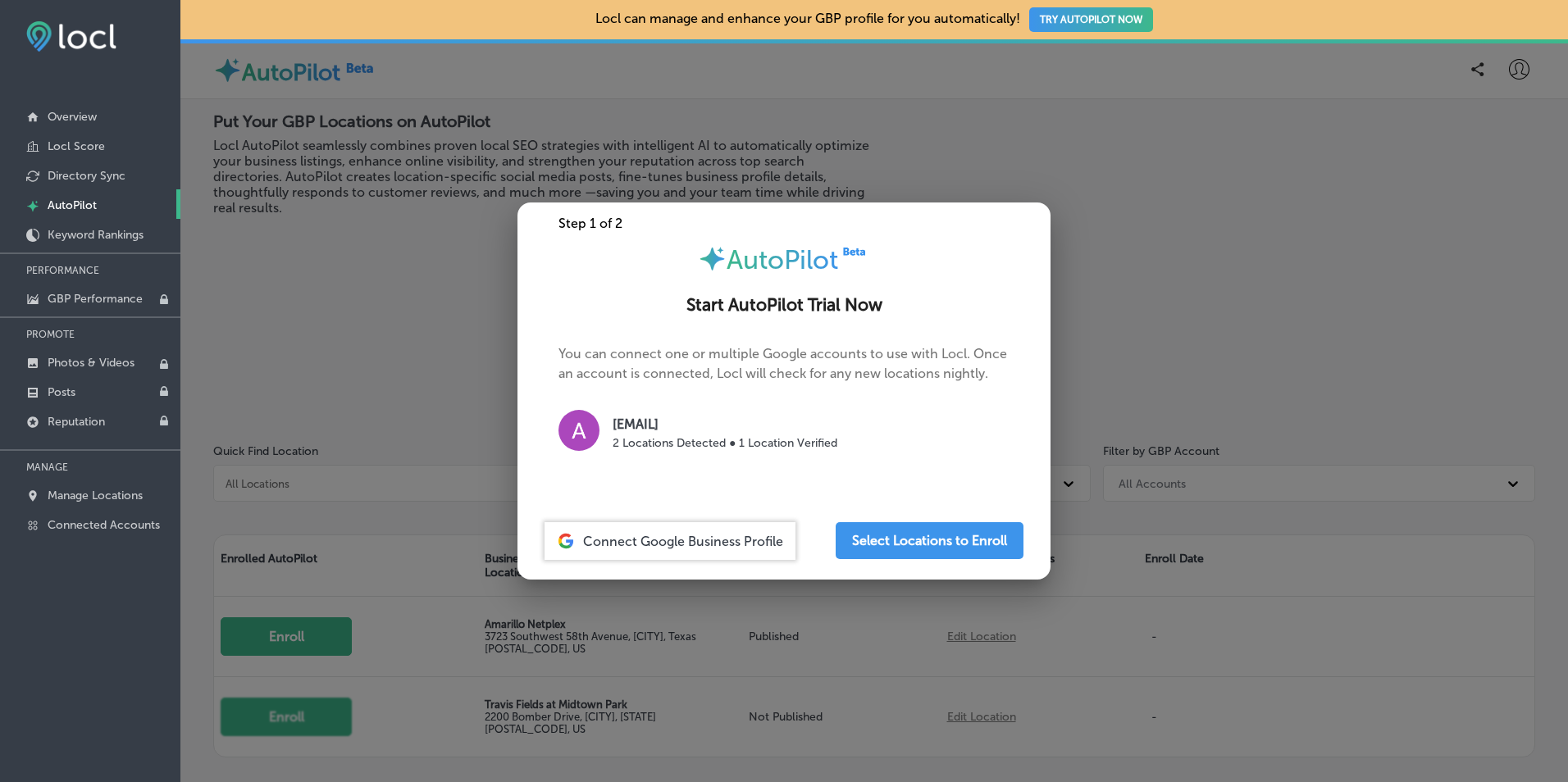 click at bounding box center [784, 391] 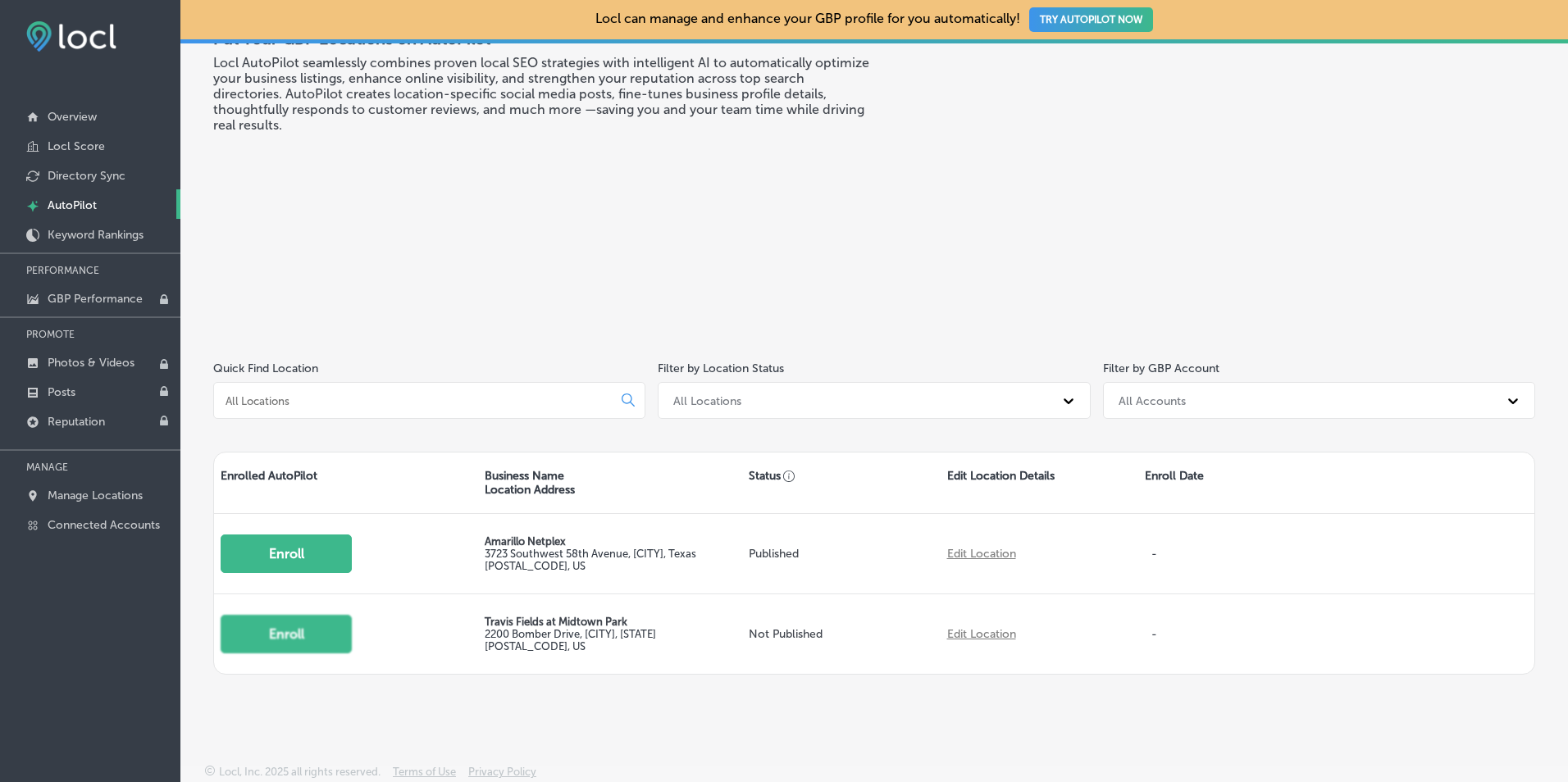 scroll, scrollTop: 84, scrollLeft: 0, axis: vertical 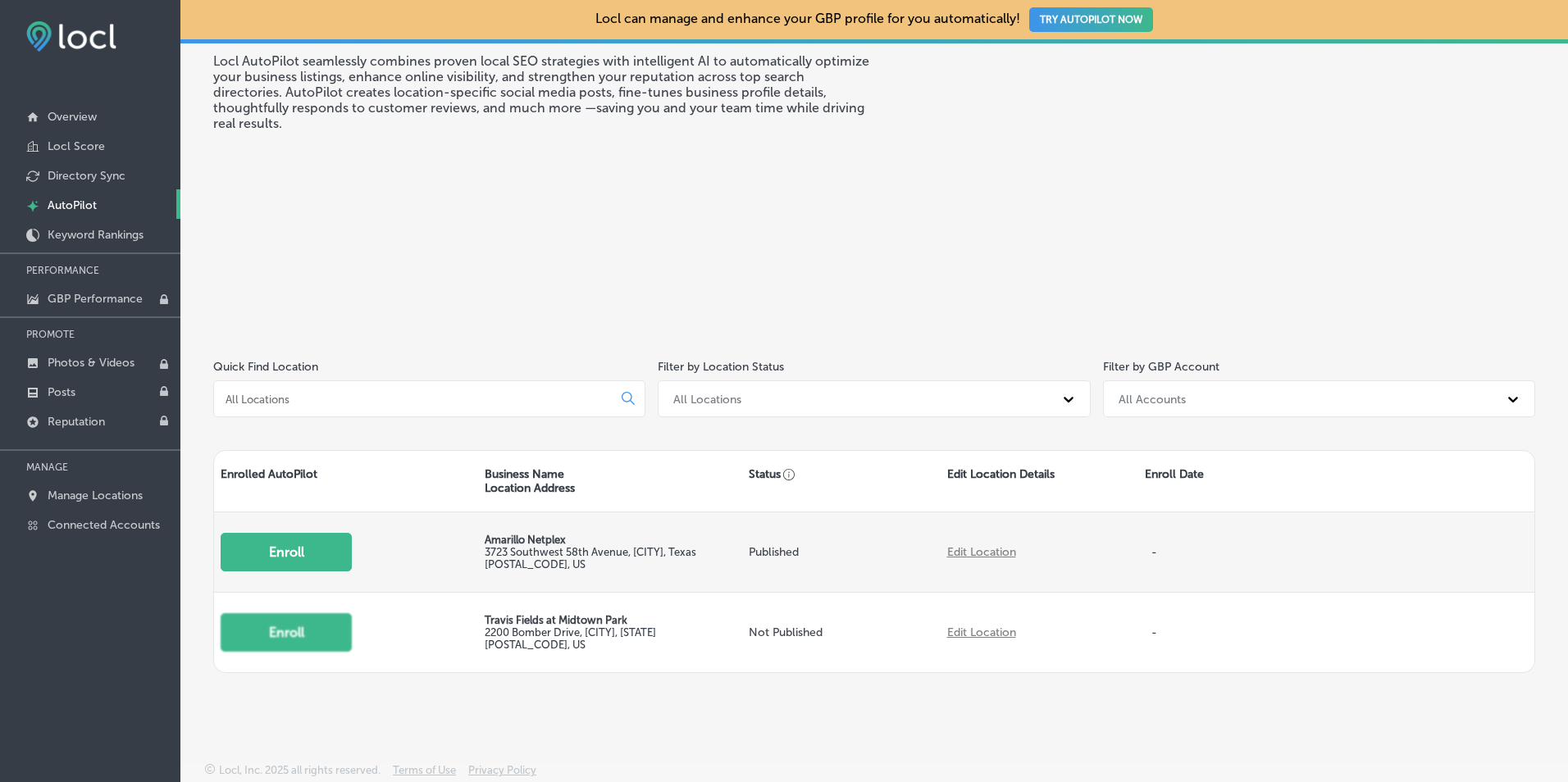 click on "Edit Location" at bounding box center [982, 552] 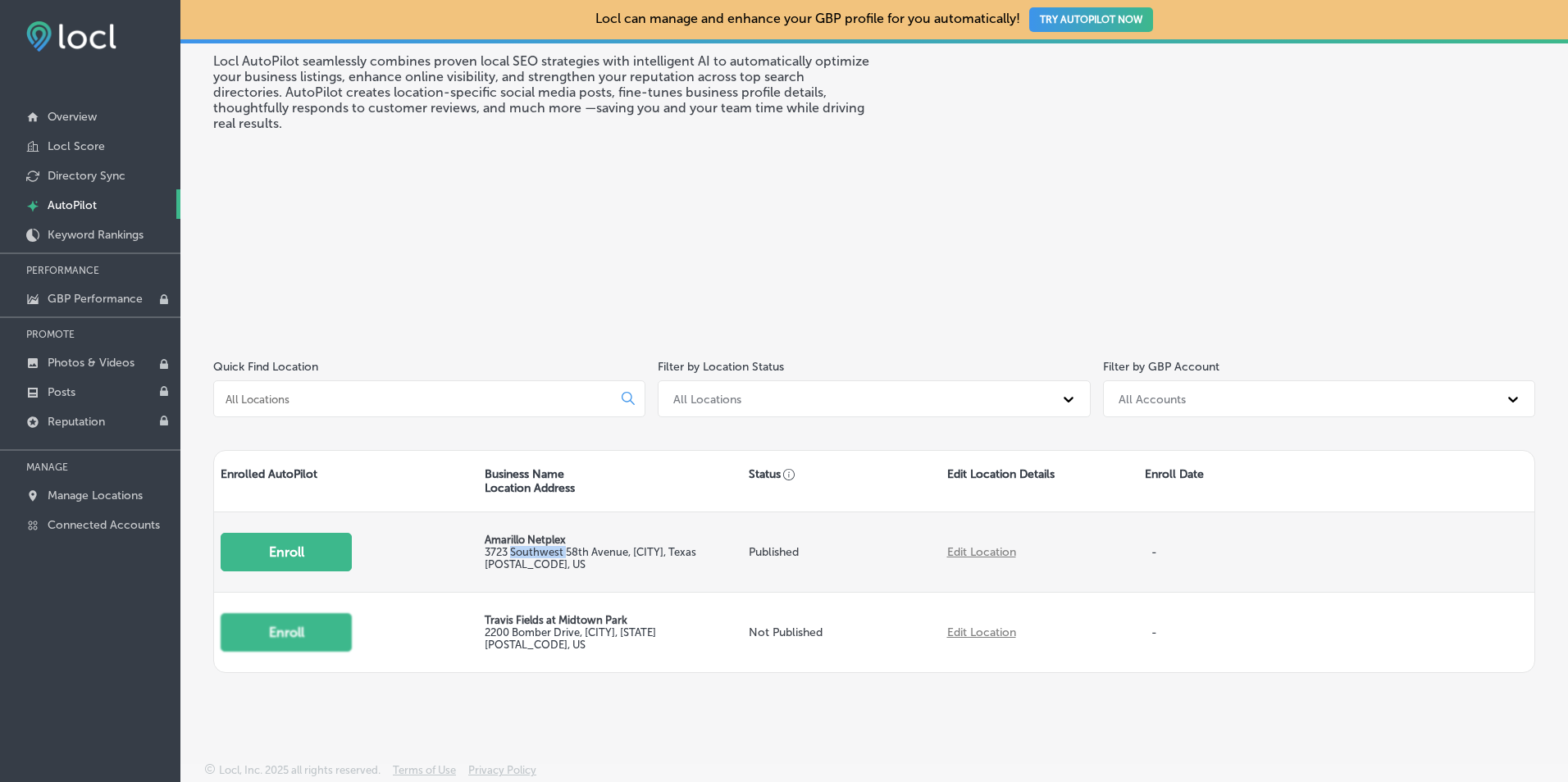 click on "3723 Southwest 58th Avenue , [CITY], Texas [POSTAL_CODE], US" at bounding box center [590, 558] 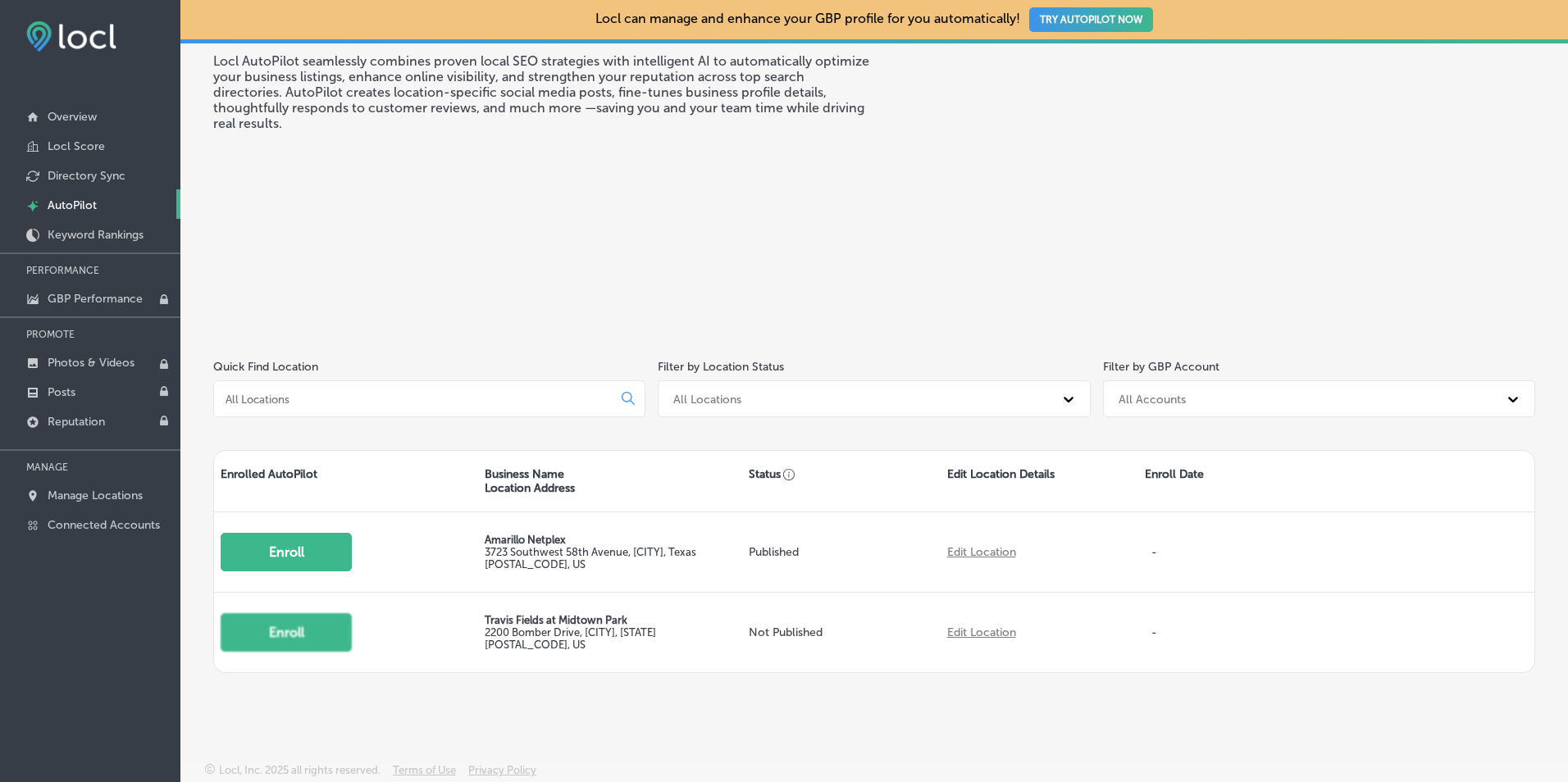 drag, startPoint x: 508, startPoint y: 553, endPoint x: 539, endPoint y: 266, distance: 288.669 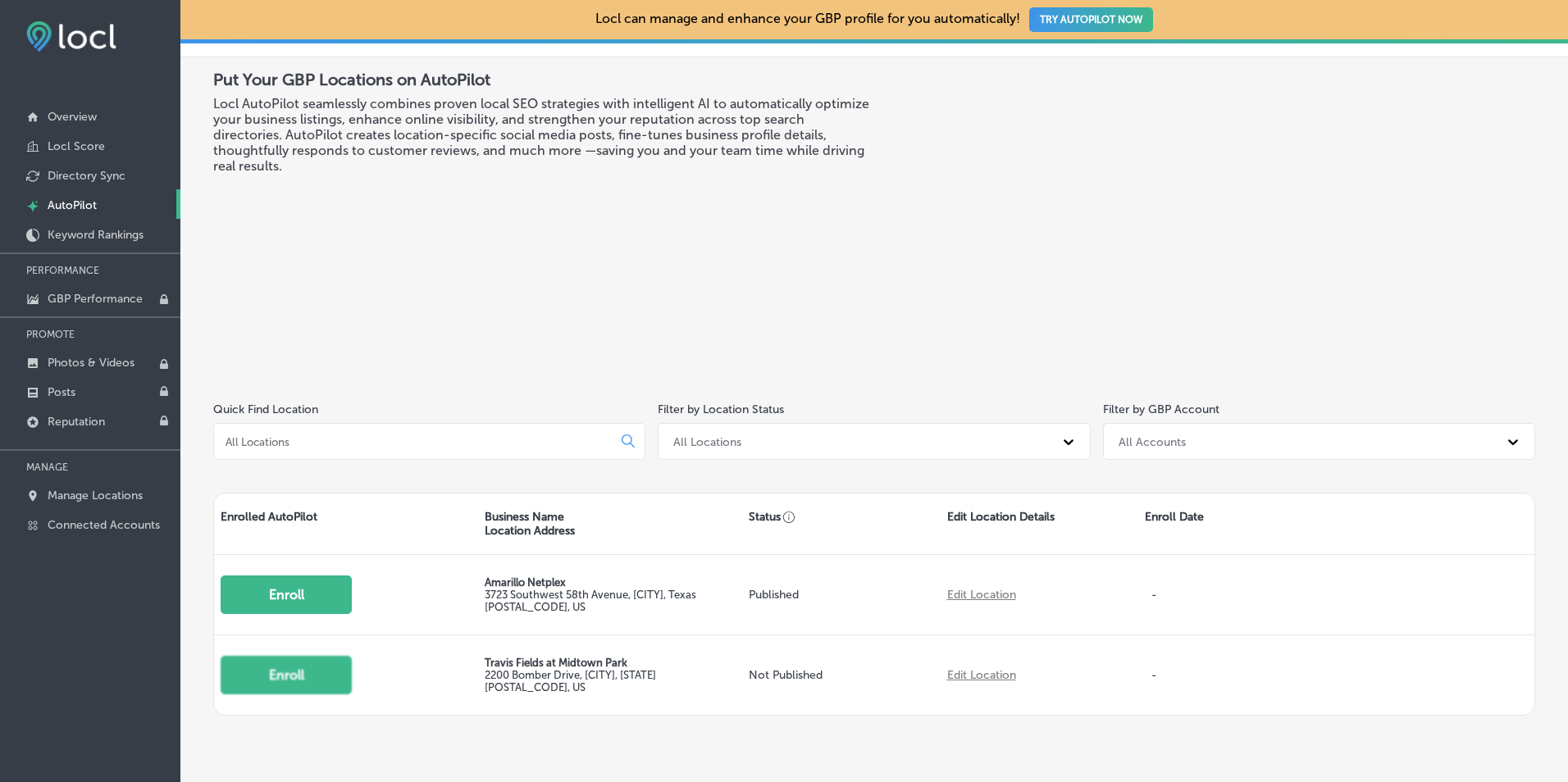 scroll, scrollTop: 0, scrollLeft: 0, axis: both 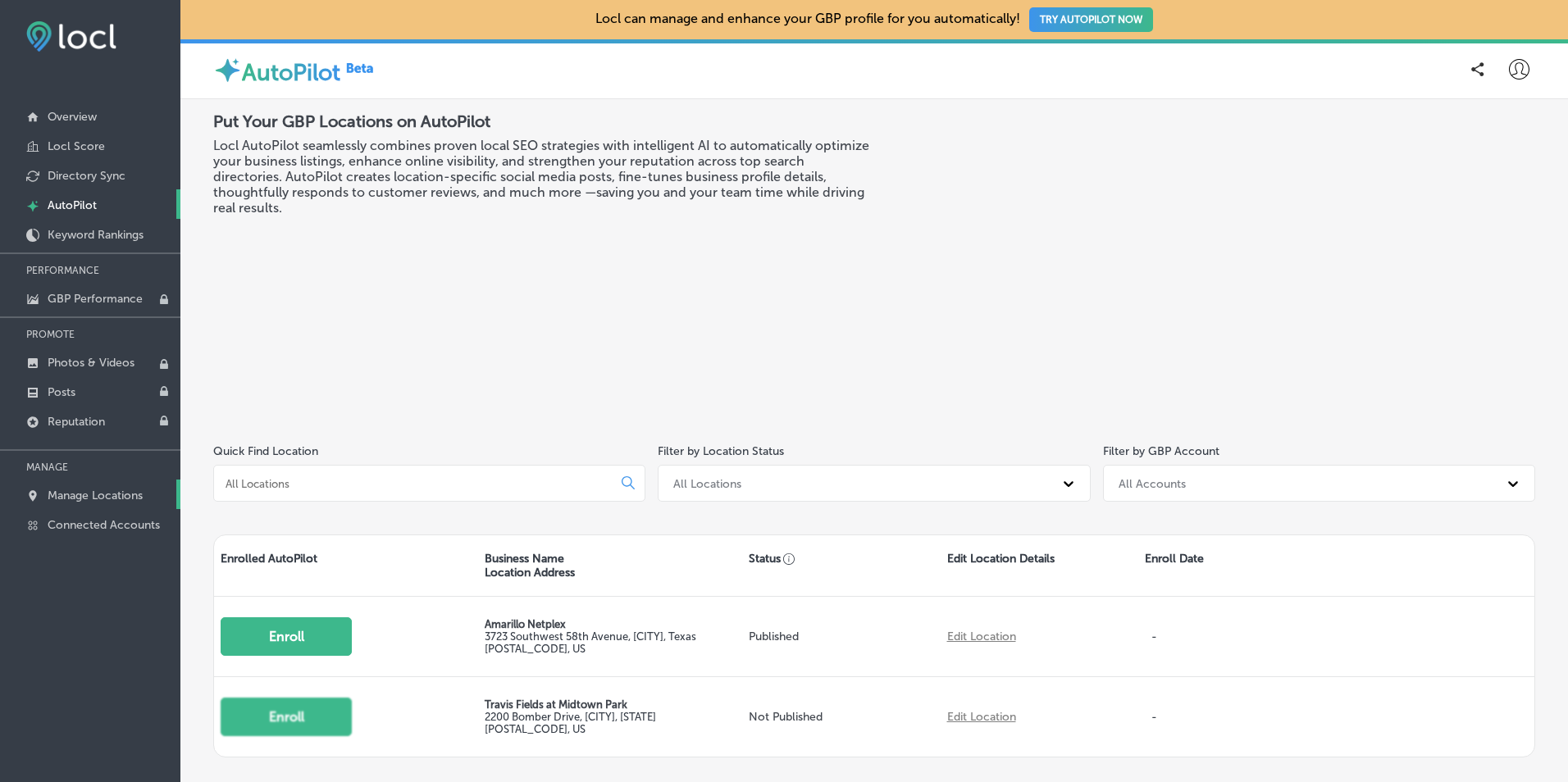 click on "Manage Locations" at bounding box center [95, 495] 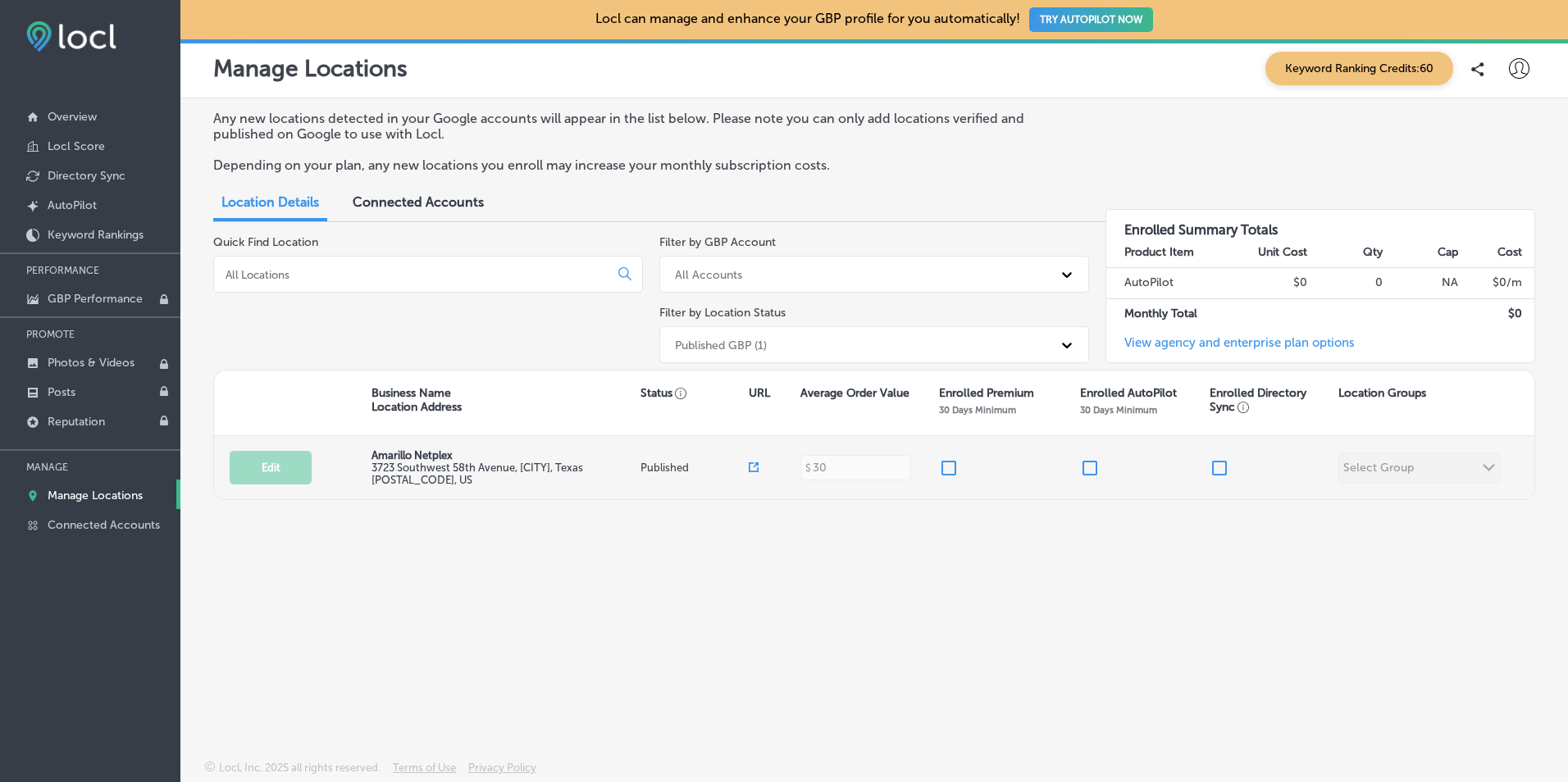 click on "3723 Southwest 58th Avenue , [CITY], Texas [POSTAL_CODE], US" at bounding box center [504, 474] 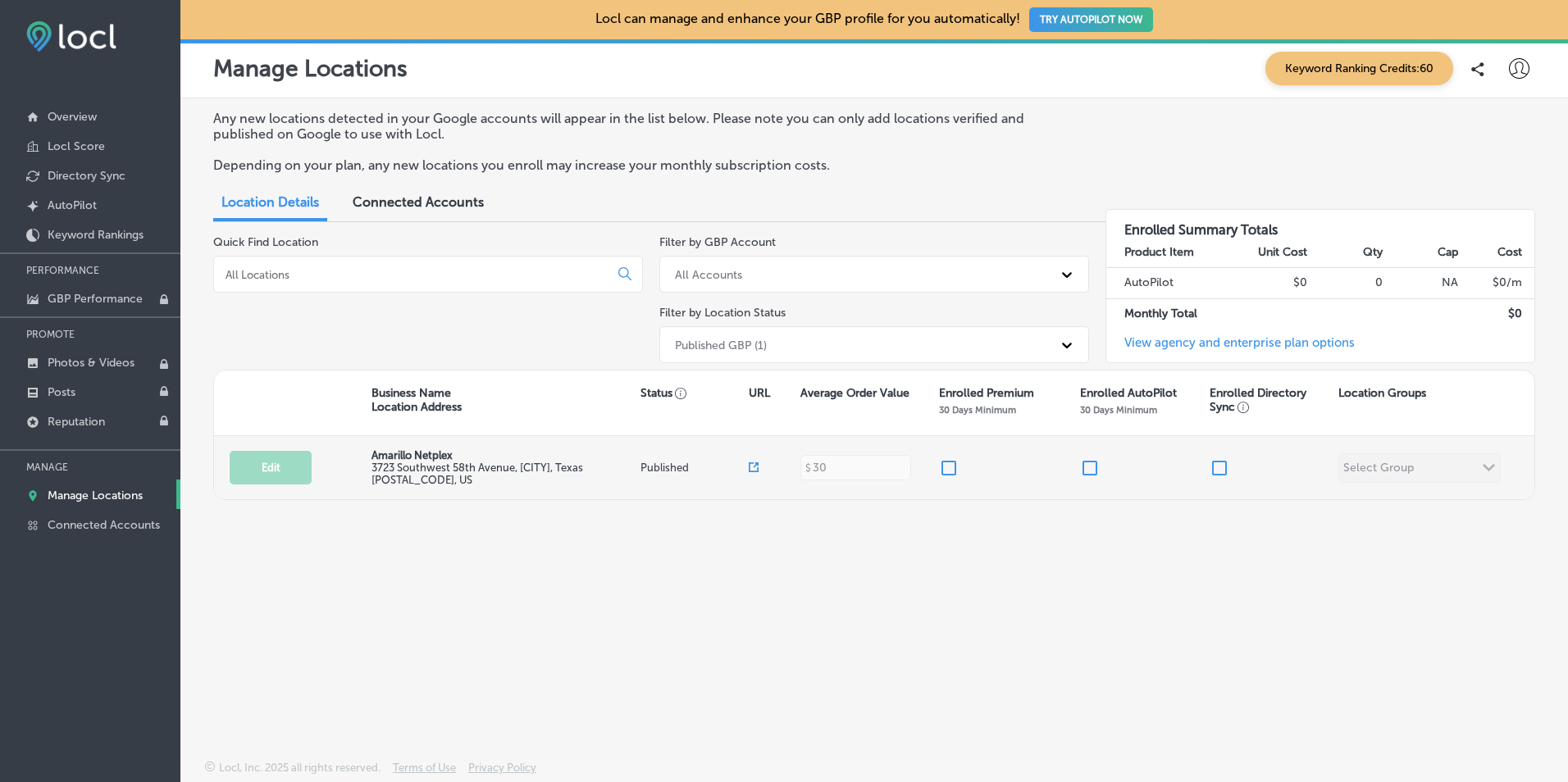 click on "3723 Southwest 58th Avenue , [CITY], Texas [POSTAL_CODE], US" at bounding box center (504, 474) 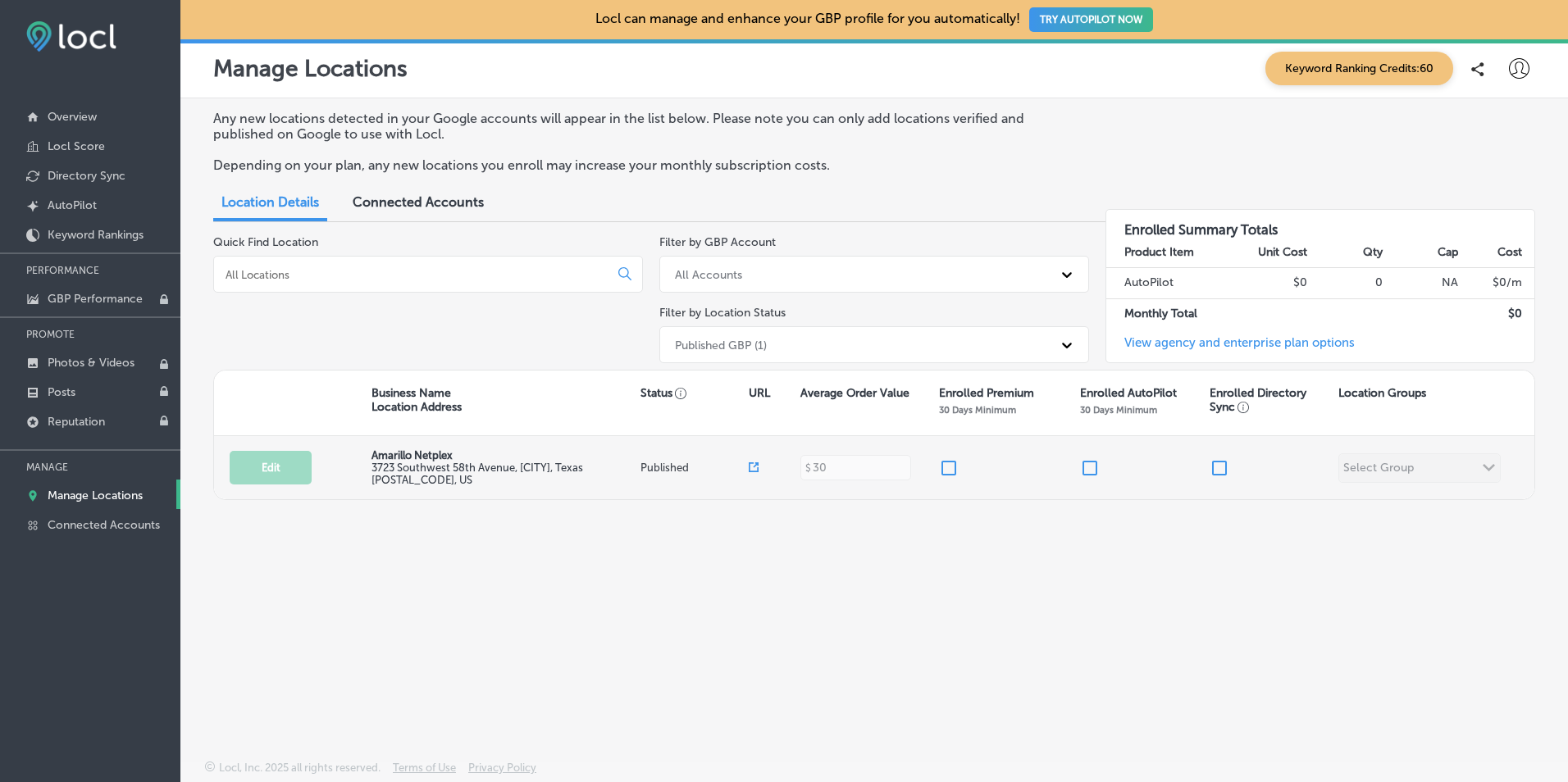 click on "3723 Southwest 58th Avenue , [CITY], Texas [POSTAL_CODE], US" at bounding box center (504, 474) 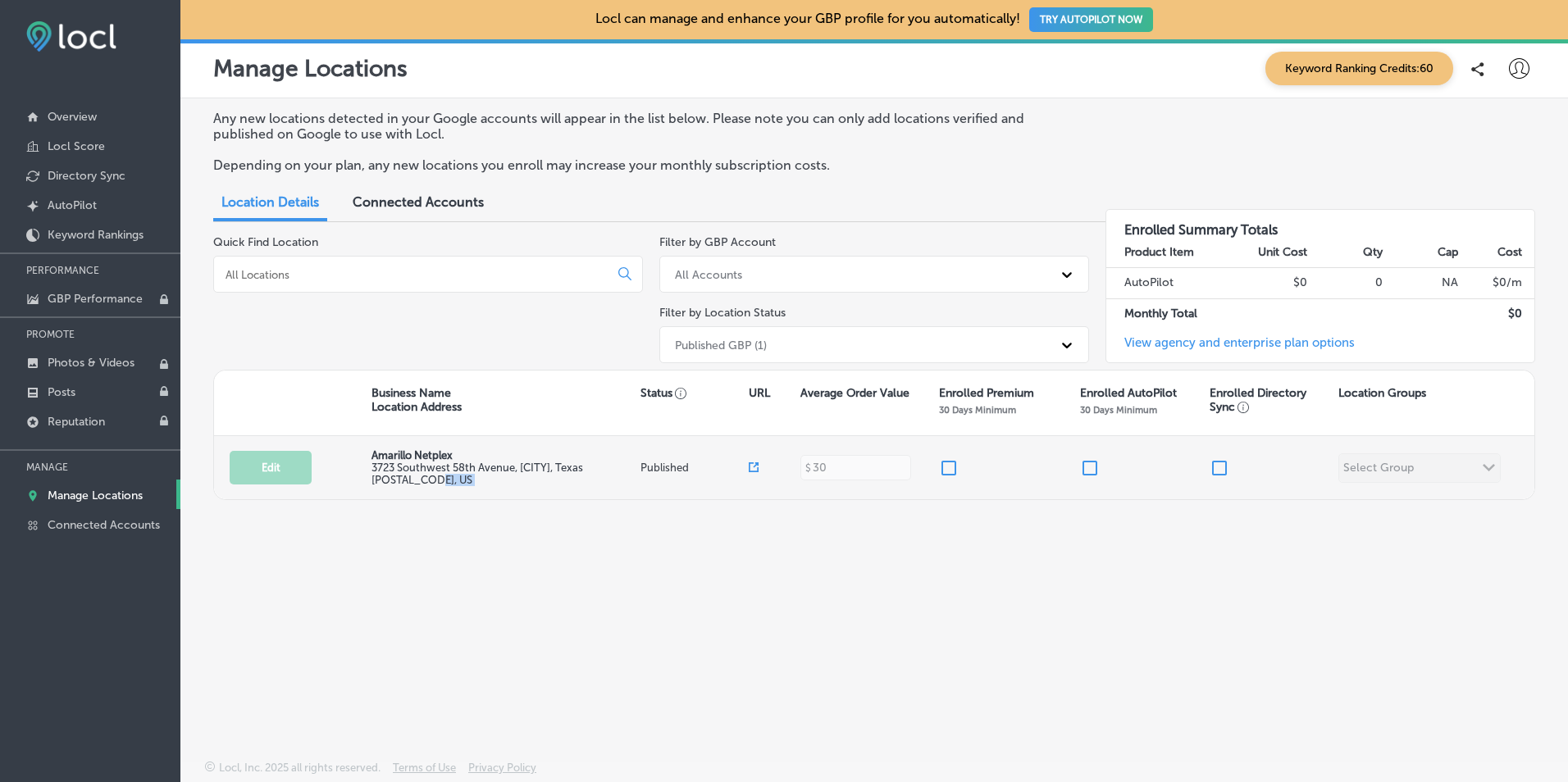 click on "3723 Southwest 58th Avenue , [CITY], Texas [POSTAL_CODE], US" at bounding box center [504, 474] 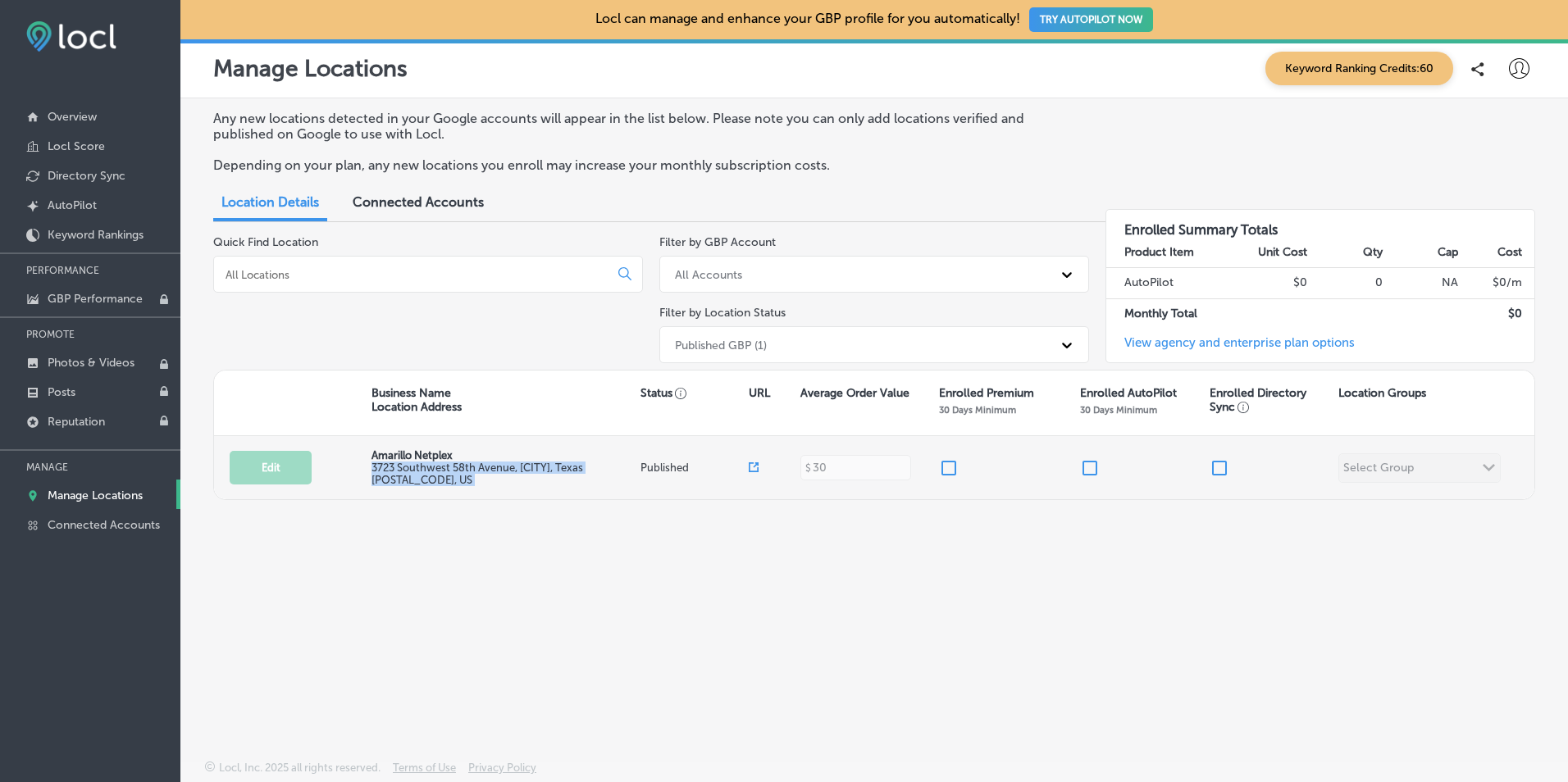 click on "3723 Southwest 58th Avenue , [CITY], Texas [POSTAL_CODE], US" at bounding box center [504, 474] 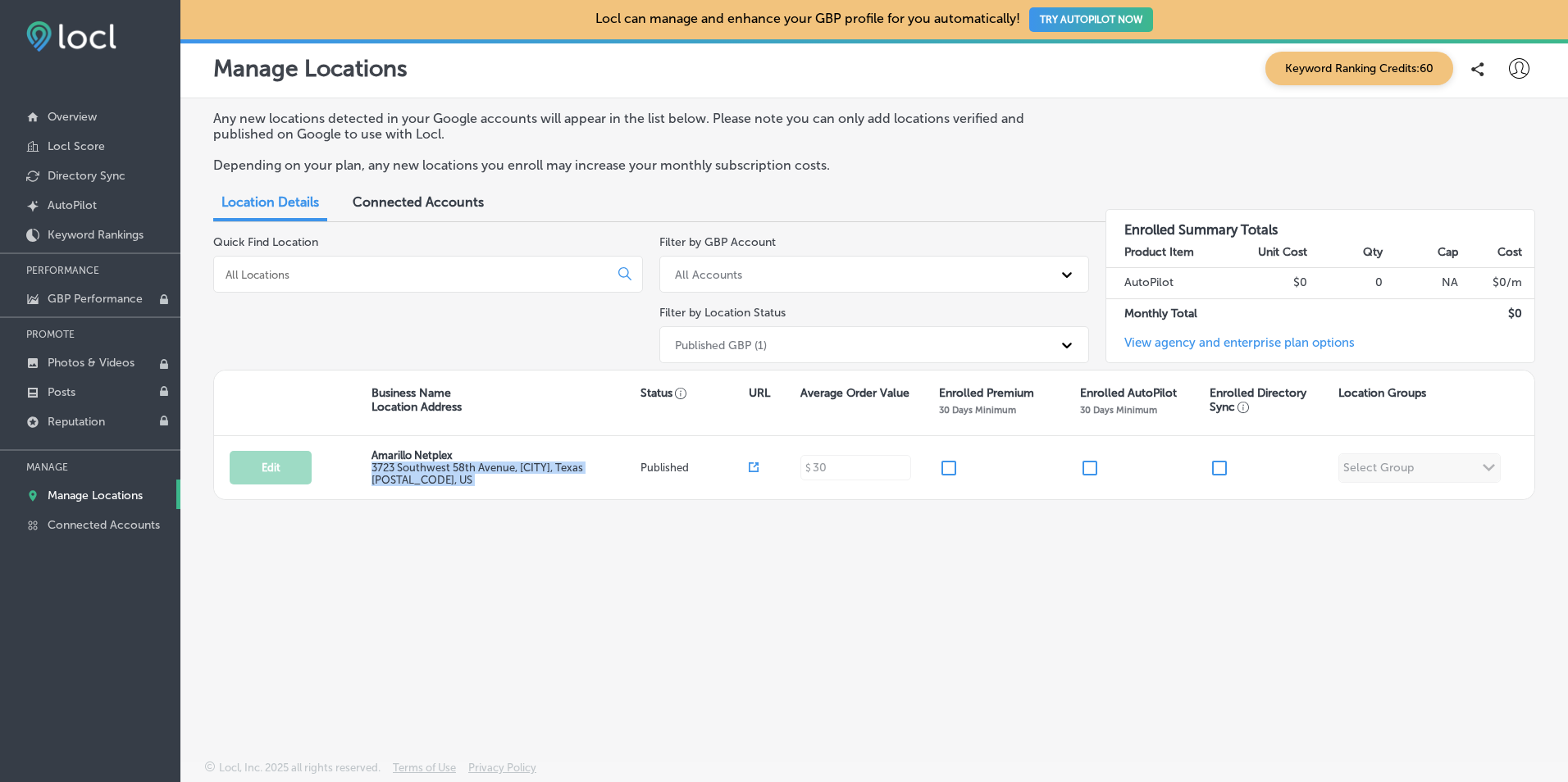 drag, startPoint x: 483, startPoint y: 480, endPoint x: 540, endPoint y: 614, distance: 145.61937 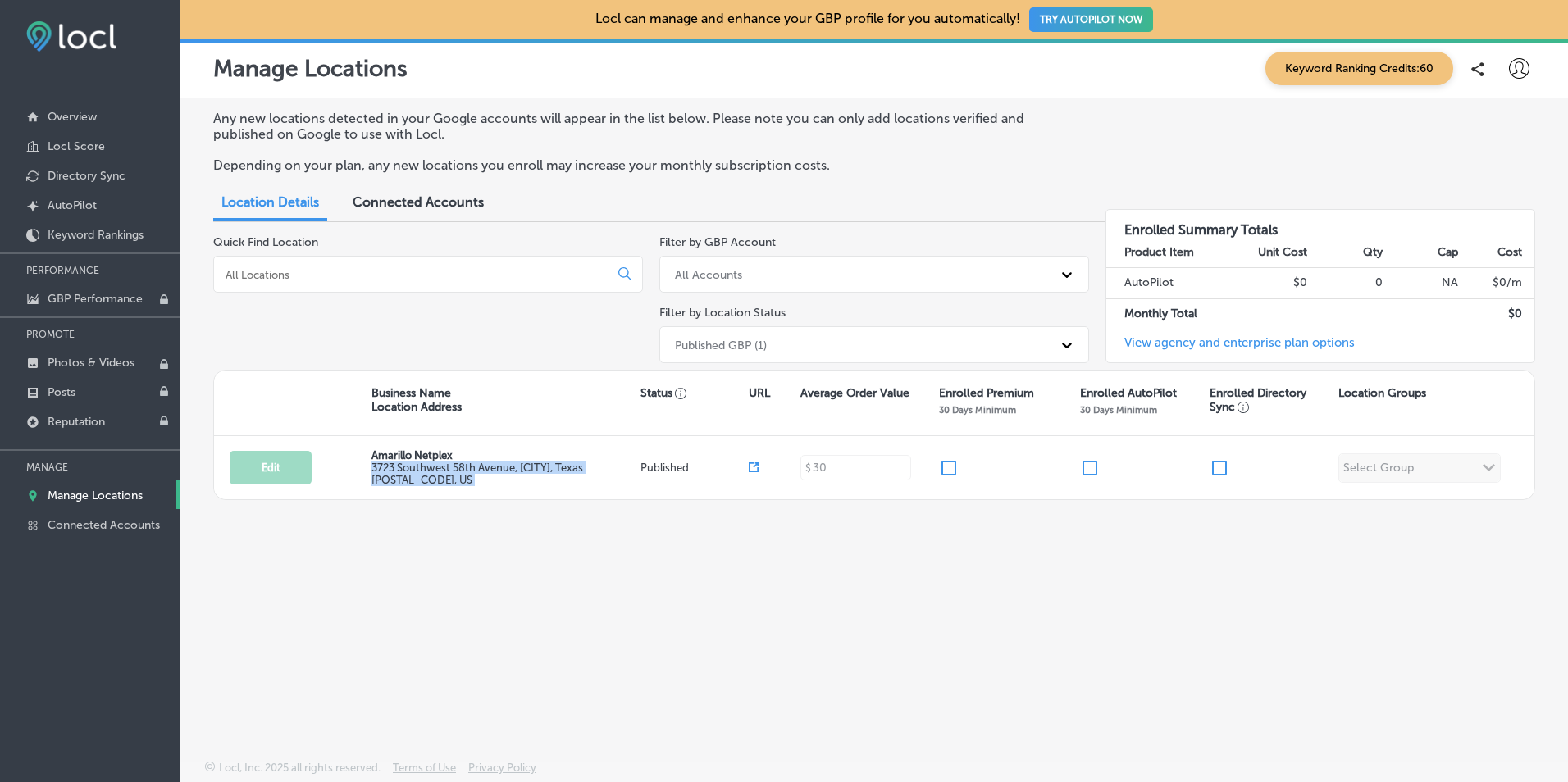 click on "Any new locations detected in your Google accounts will appear in the list below. Please note you can only add locations verified and published on Google to use with Locl. Depending on your plan, any new locations you enroll may increase your monthly subscription costs. Location Details Connected Accounts Quick Find Location
Filter by GBP Account All Accounts Filter by Location Status Published GBP (1) Enrolled Summary Totals Product Item Unit Cost Qty Cap Cost AutoPilot $0 0 NA $ 0 /m Monthly Total $ 0 View agency and enterprise plan options Business Name  Location Address Status
URL Average Order Value Enrolled Premium 30 Days Minimum Enrolled AutoPilot 30 Days Minimum Enrolled Directory Sync
Location Groups Edit Amarillo Netplex Published $ 30" at bounding box center [874, 390] 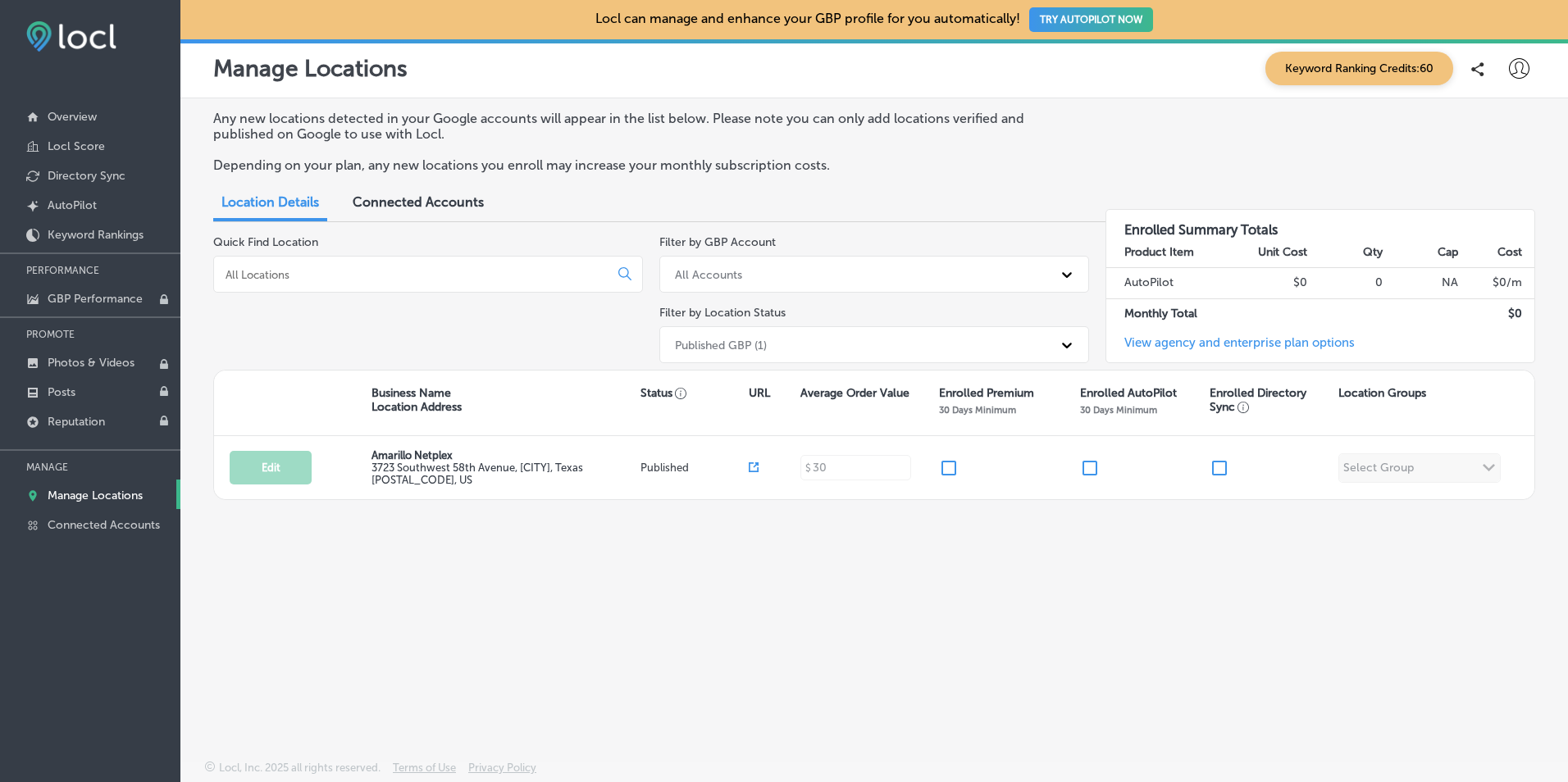 click on "Connected Accounts" at bounding box center (418, 202) 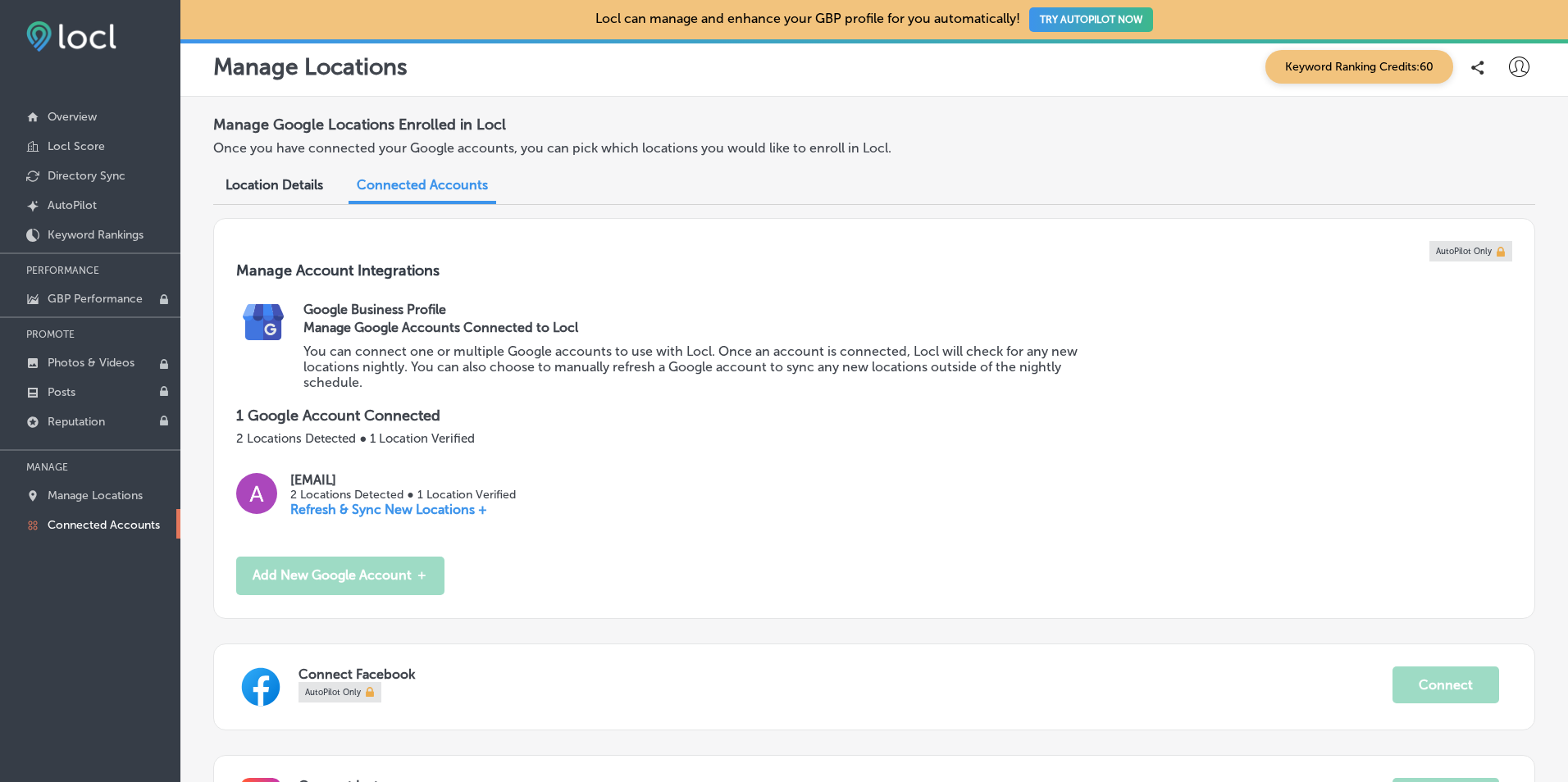 scroll, scrollTop: 0, scrollLeft: 0, axis: both 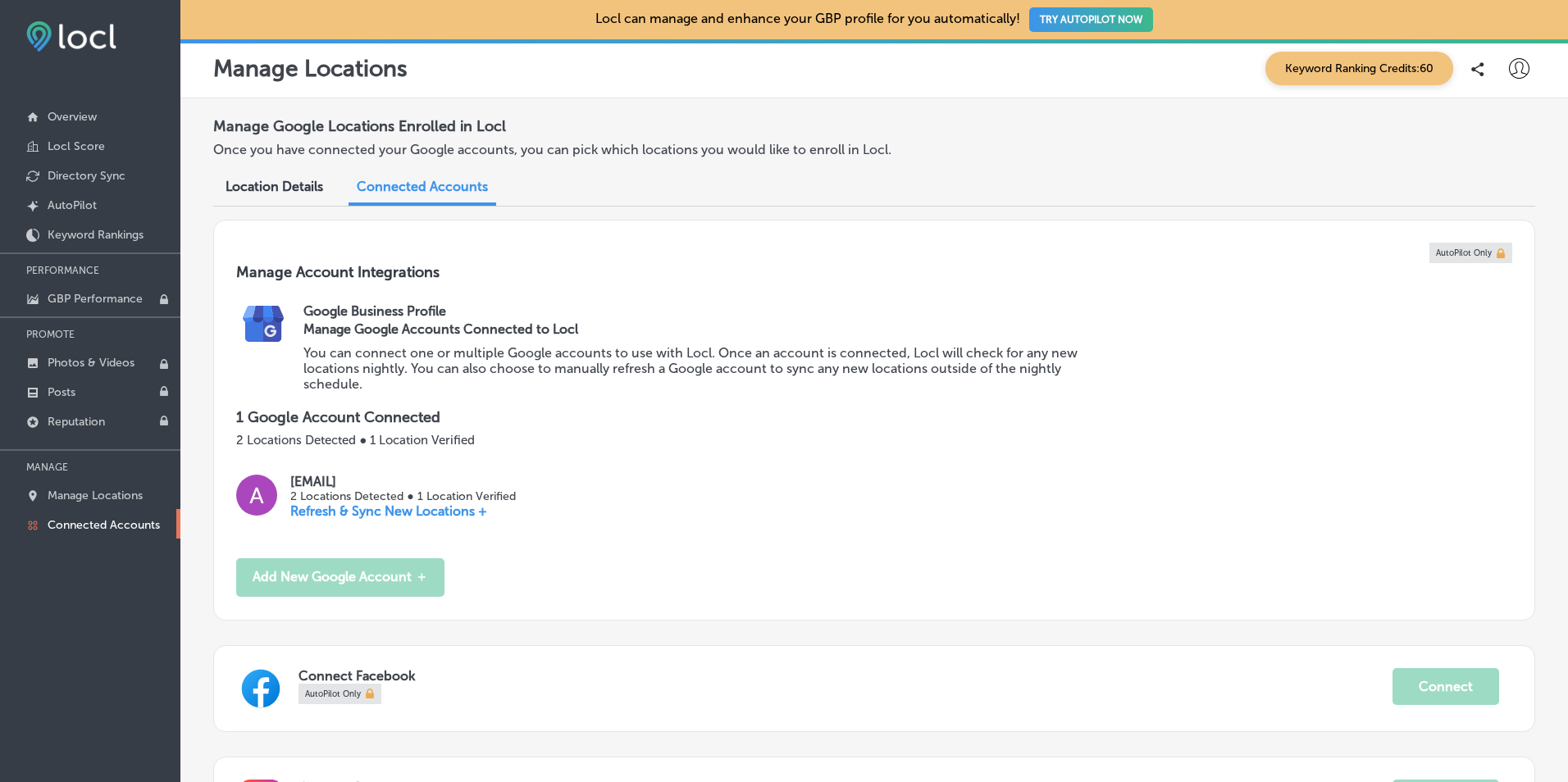 click on "Google Business Profile" at bounding box center [907, 311] 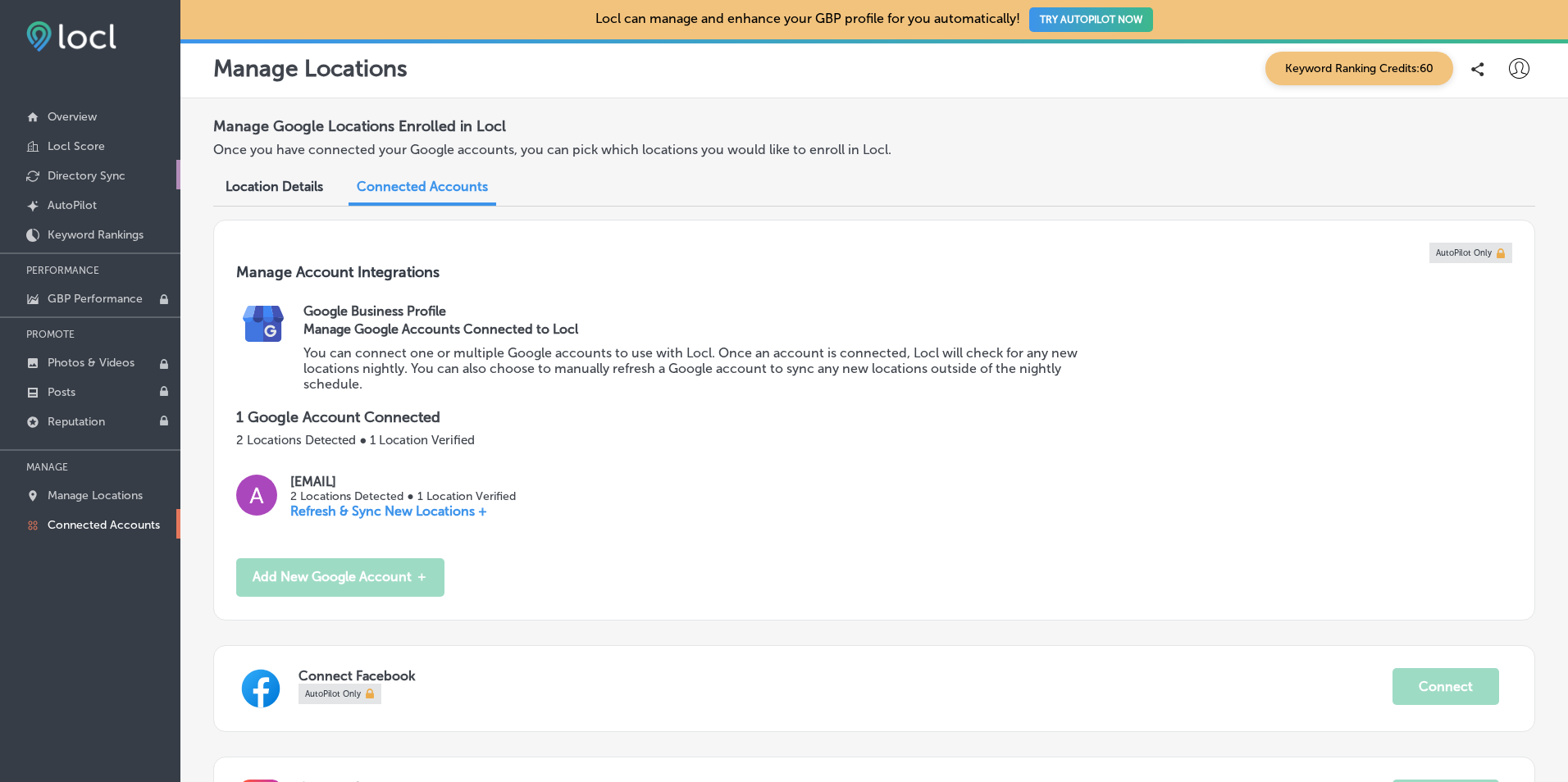 click on "Directory Sync" at bounding box center [86, 175] 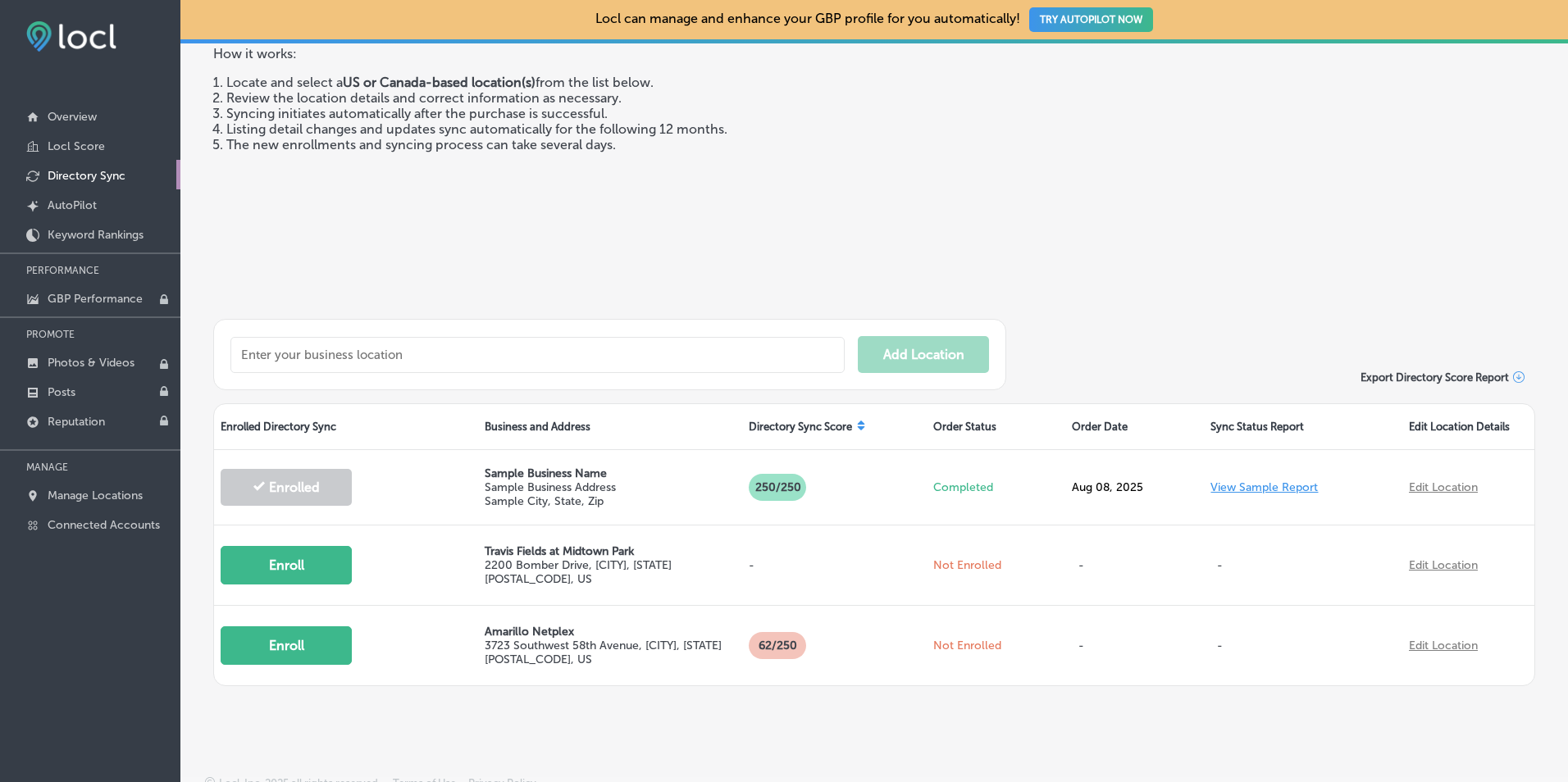 scroll, scrollTop: 160, scrollLeft: 0, axis: vertical 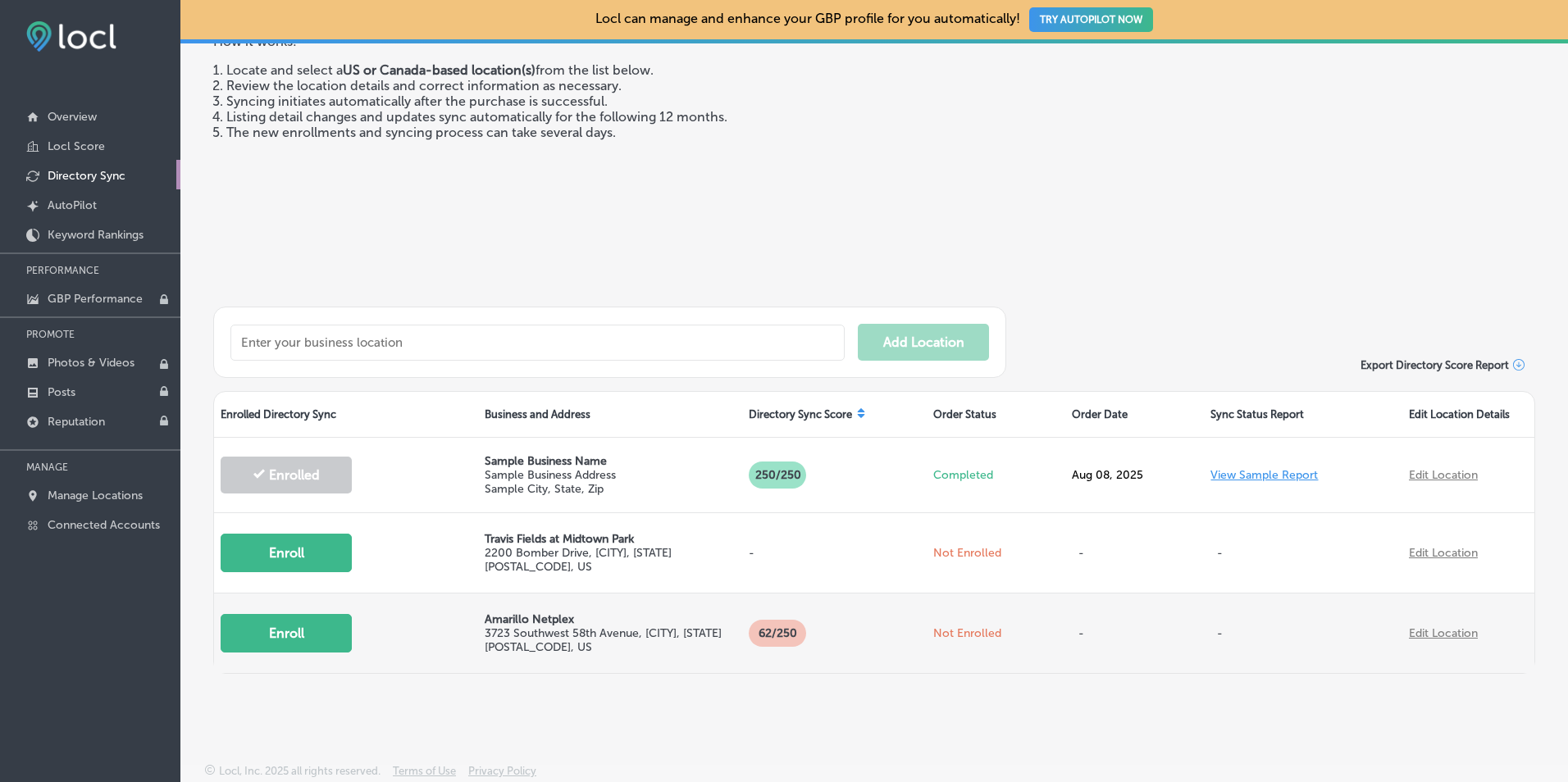 drag, startPoint x: 593, startPoint y: 628, endPoint x: 1078, endPoint y: 625, distance: 485.0093 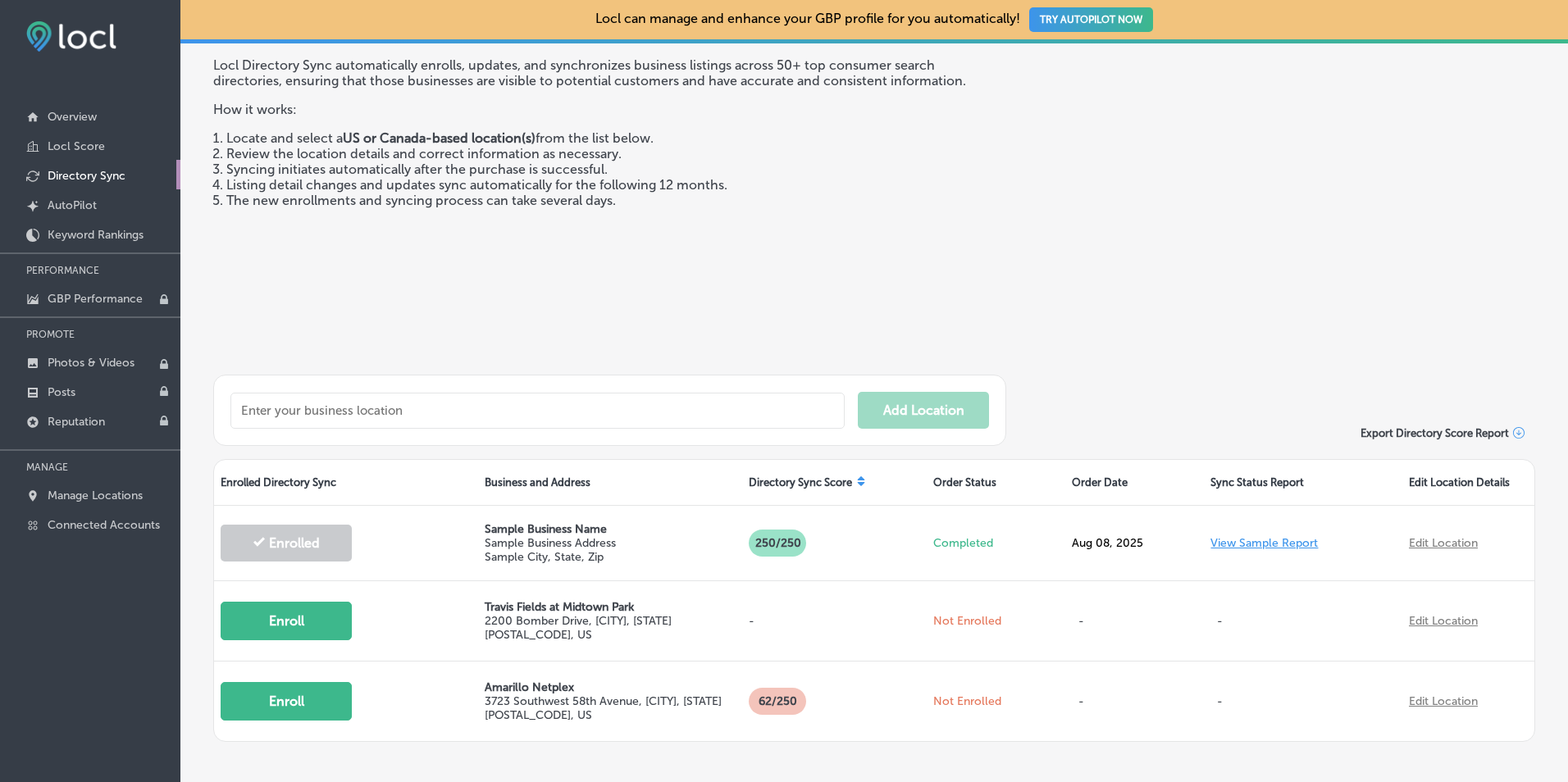 scroll, scrollTop: 0, scrollLeft: 0, axis: both 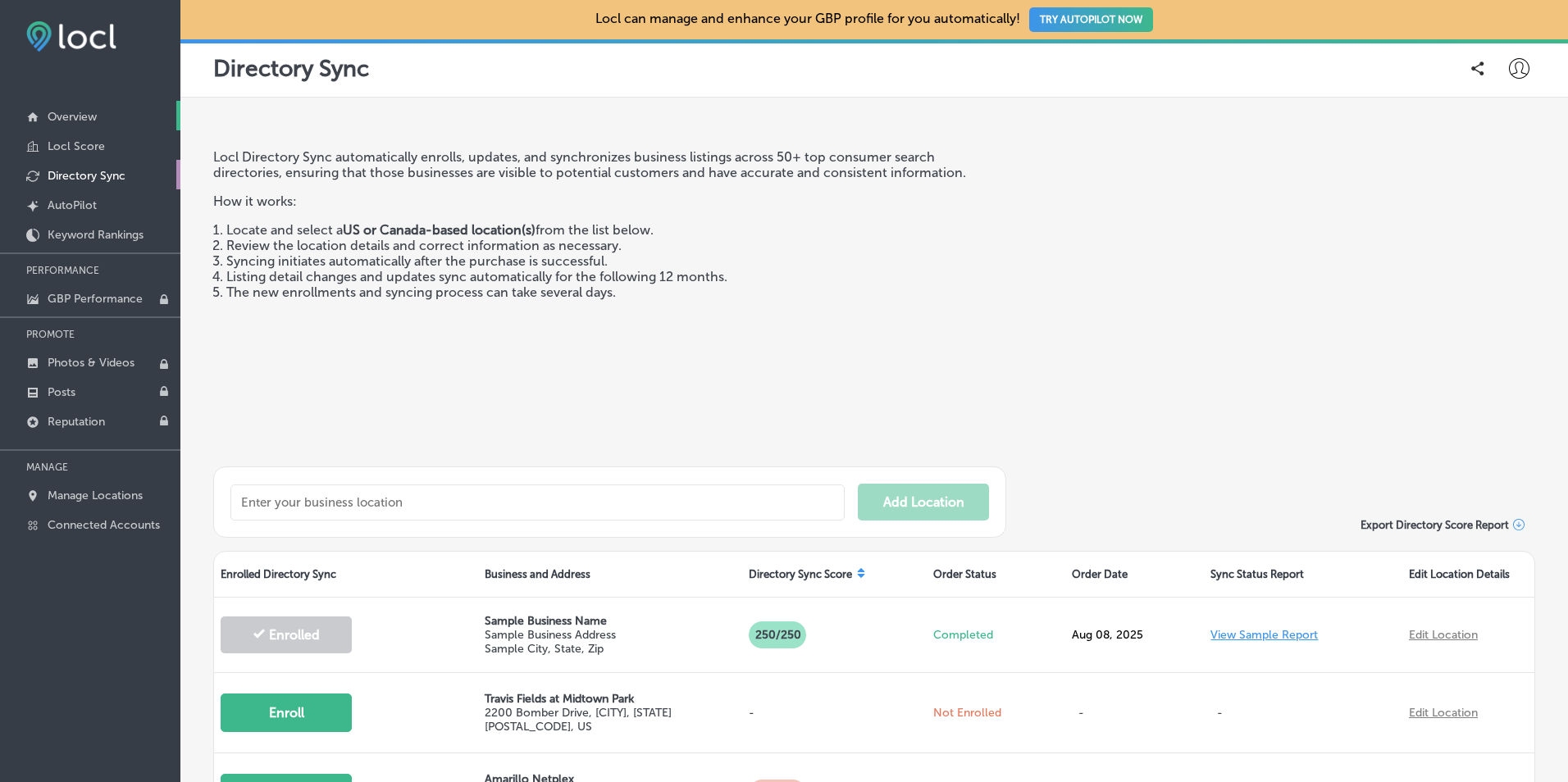 click on "Overview" at bounding box center (72, 116) 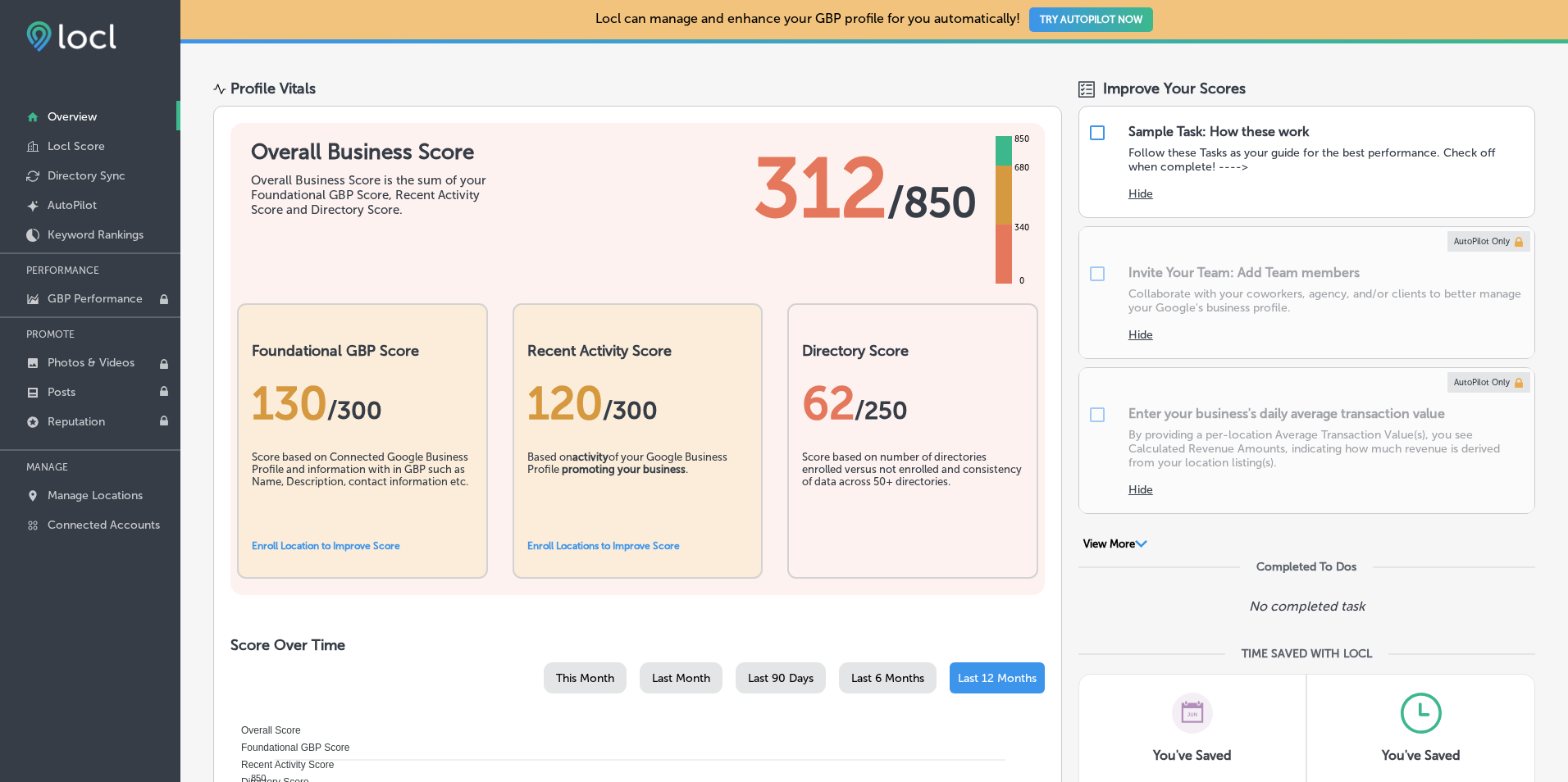 scroll, scrollTop: 0, scrollLeft: 0, axis: both 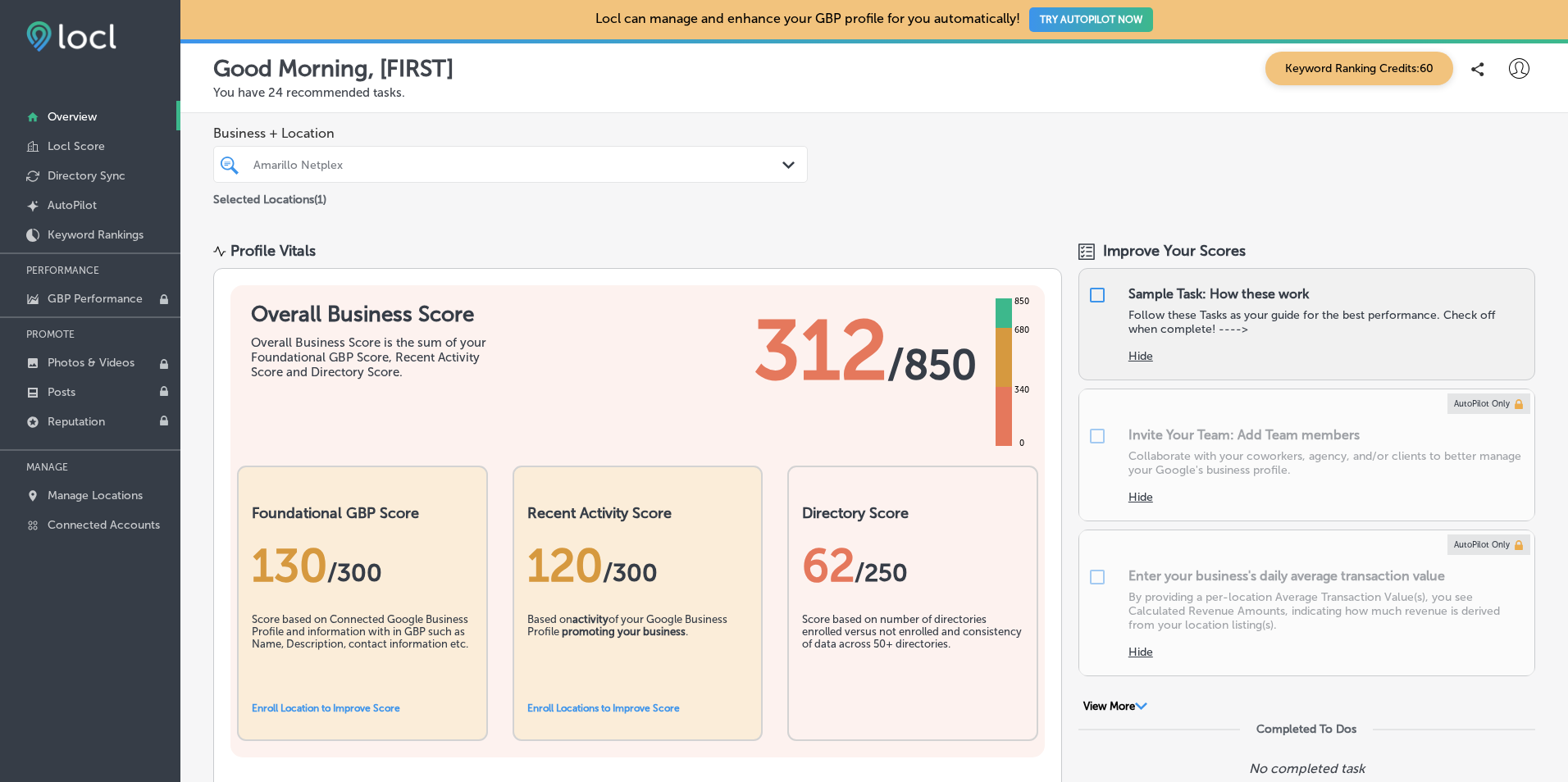 click on "Hide" at bounding box center (1327, 349) 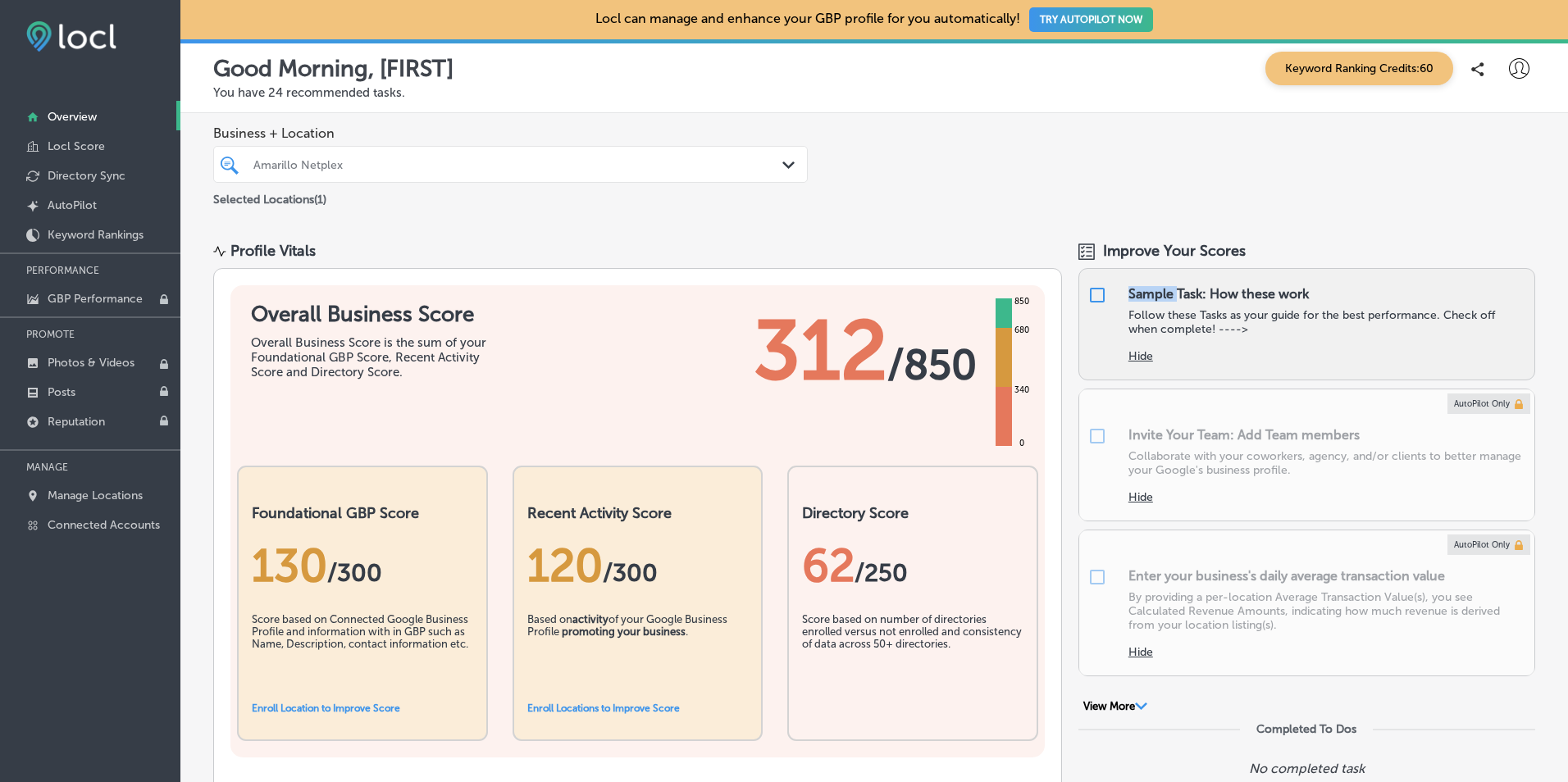 click on "Sample Task: How these work" at bounding box center [1219, 293] 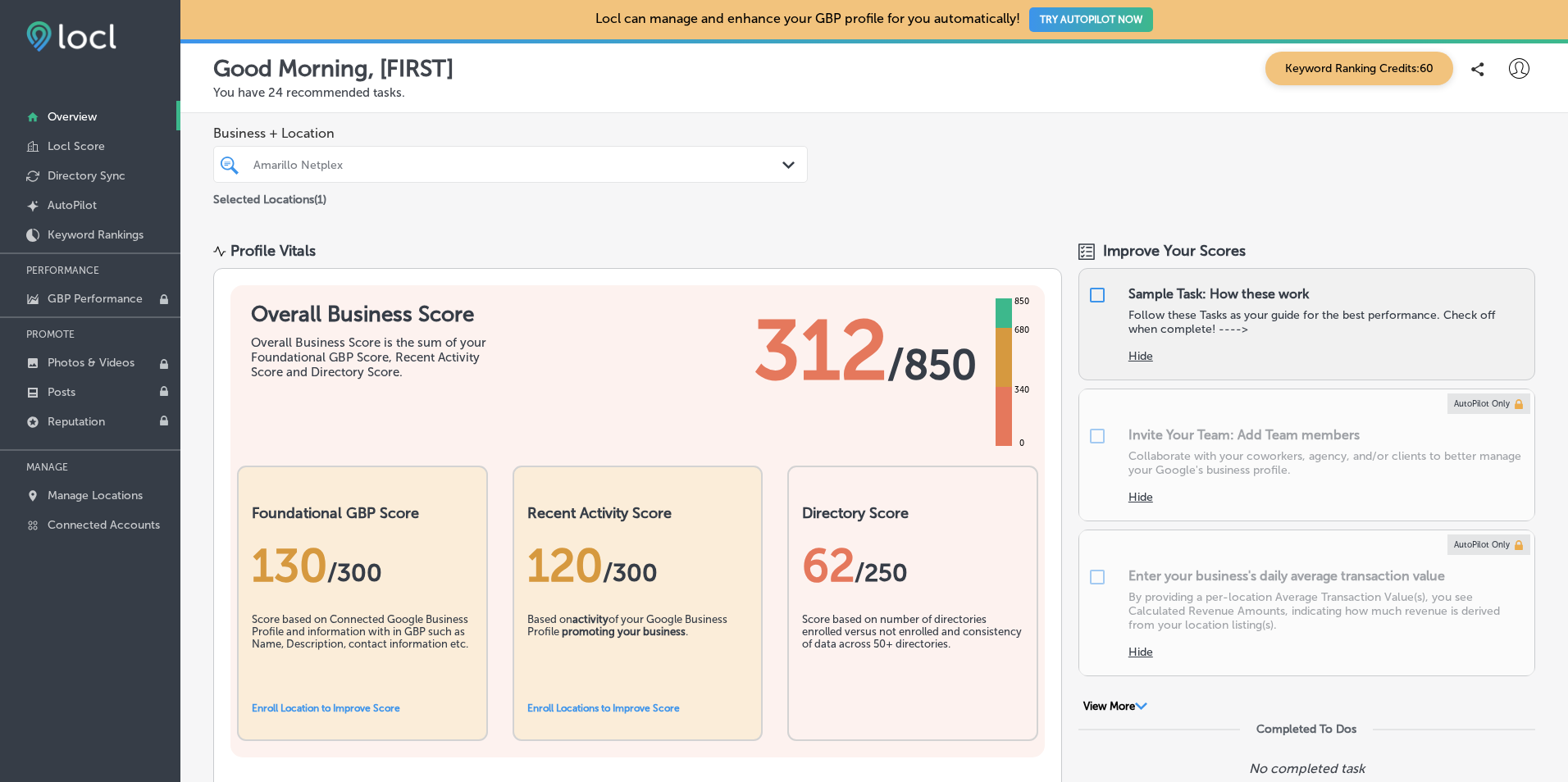 drag, startPoint x: 1128, startPoint y: 297, endPoint x: 1156, endPoint y: 317, distance: 34.409301 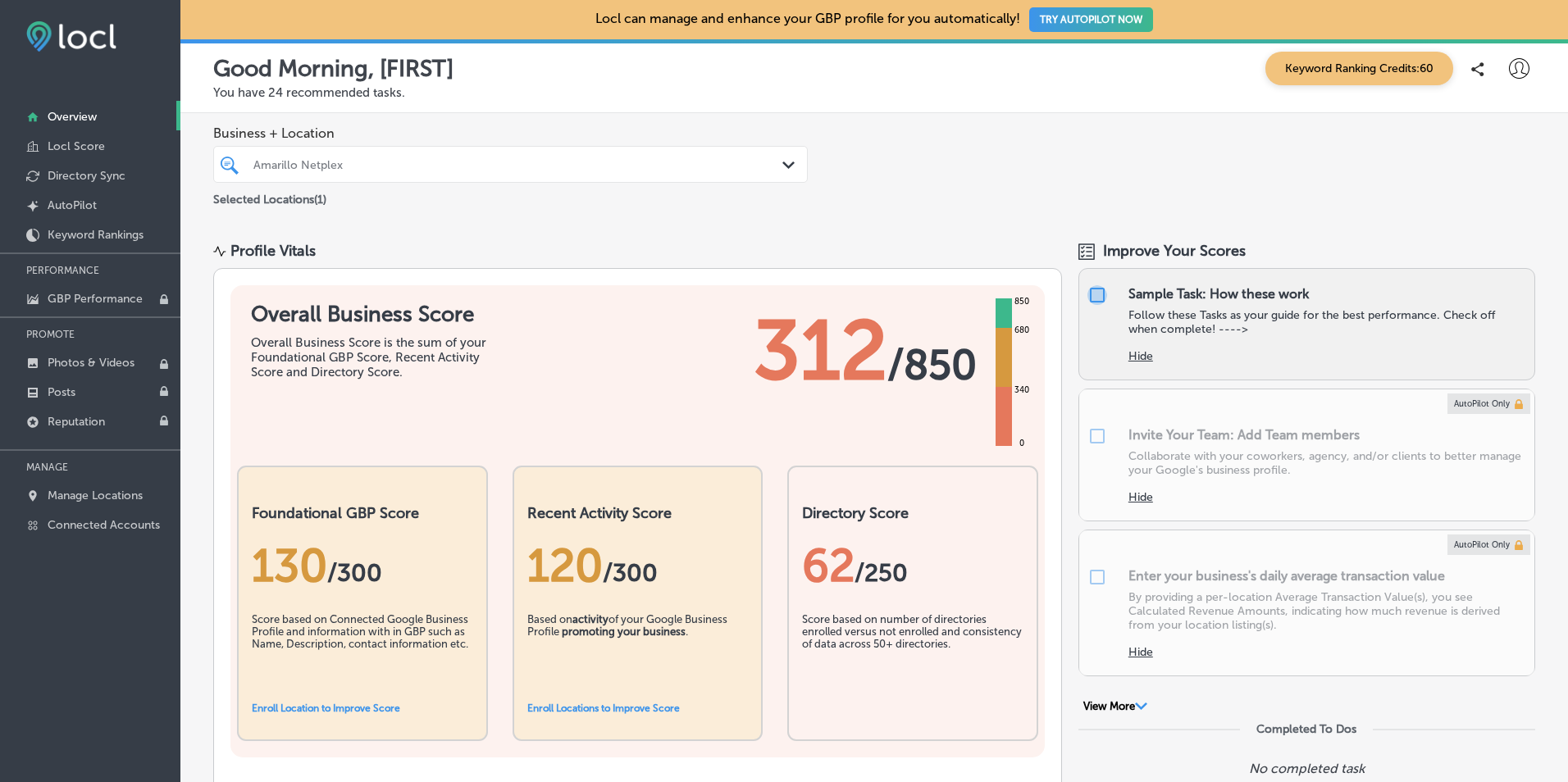 click at bounding box center (1097, 295) 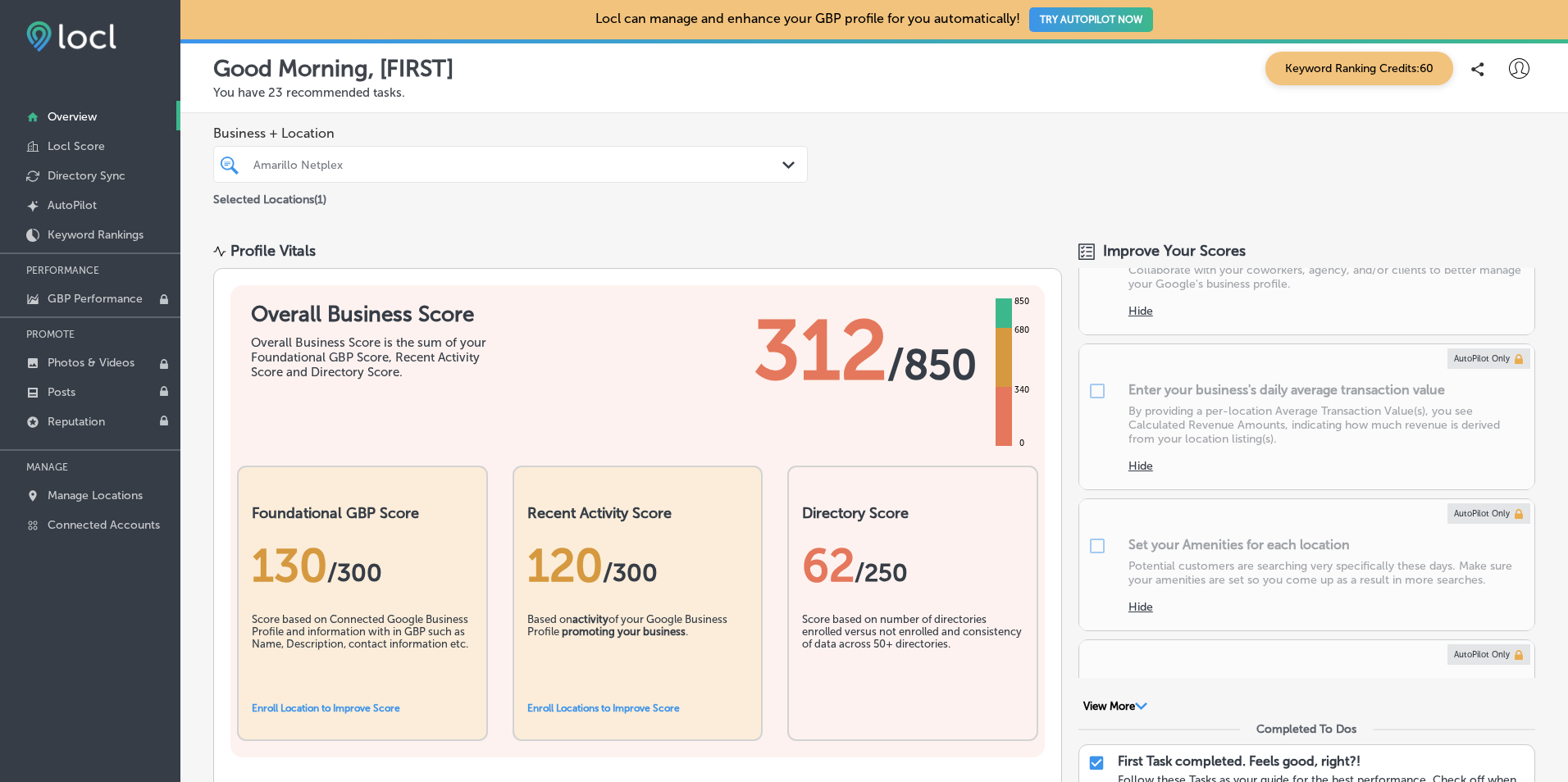 scroll, scrollTop: 0, scrollLeft: 0, axis: both 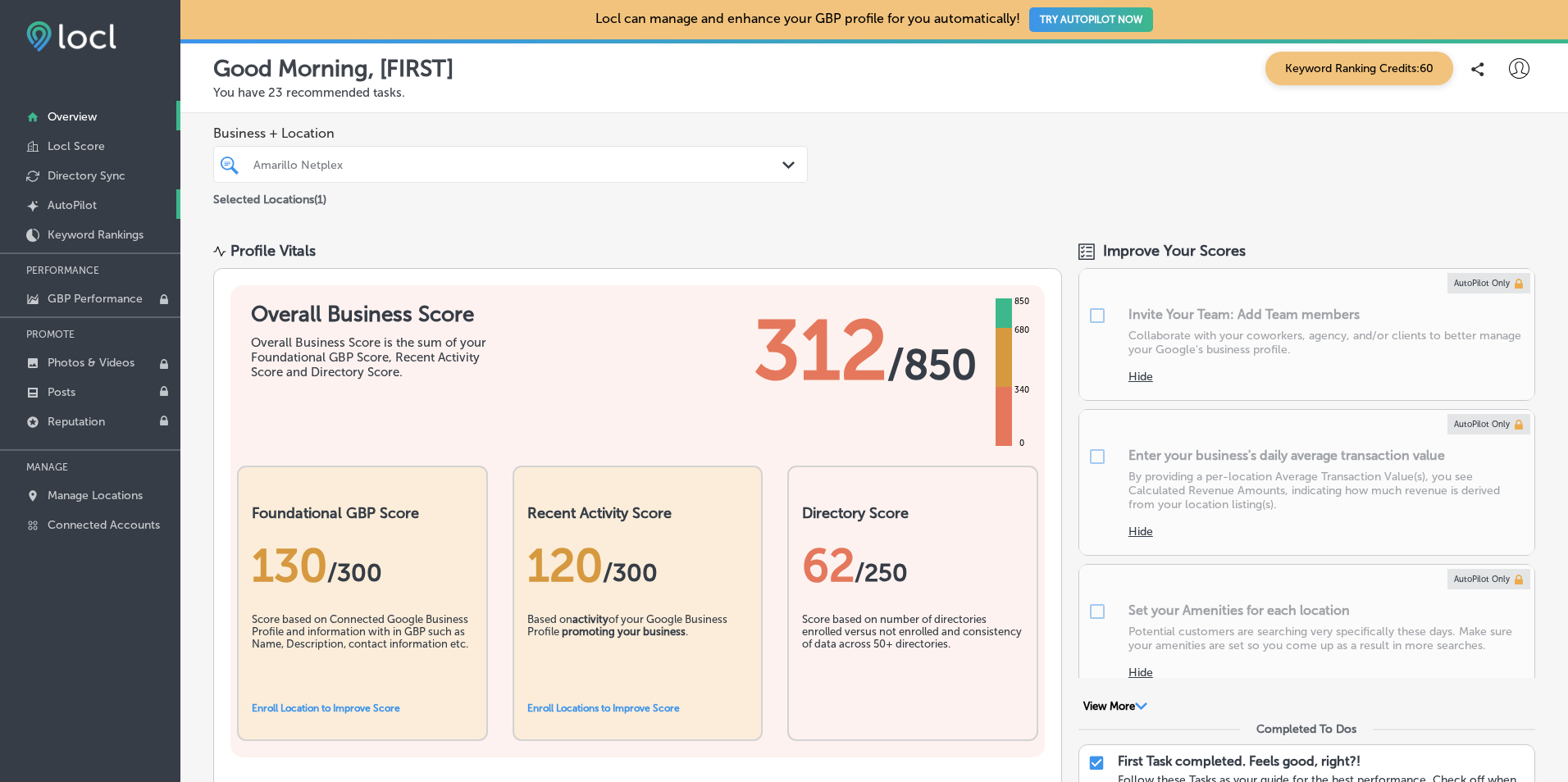 click on "Created by potrace 1.10, written by Peter Selinger 2001-2011
AutoPilot" at bounding box center [90, 204] 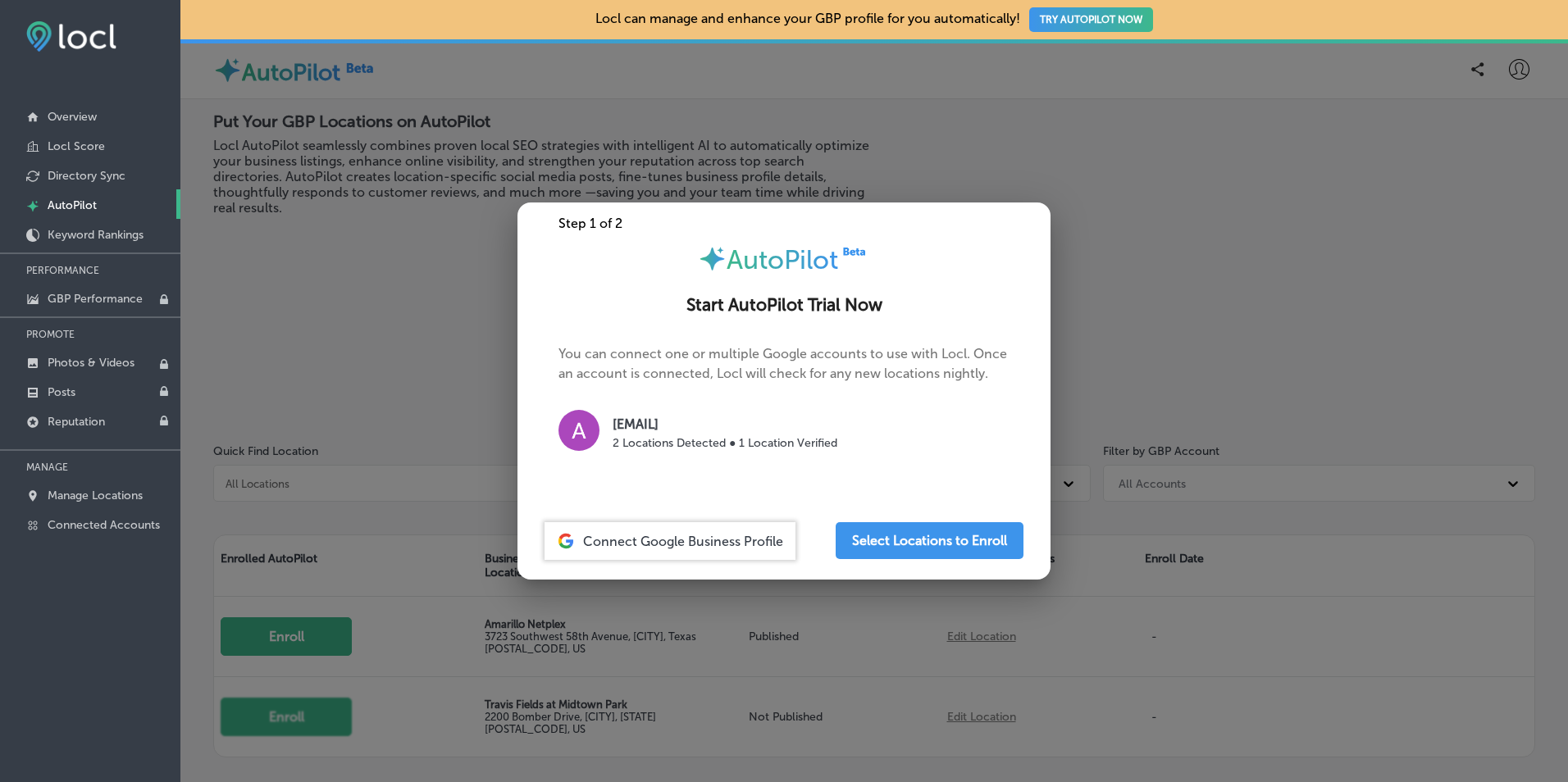 click at bounding box center (784, 391) 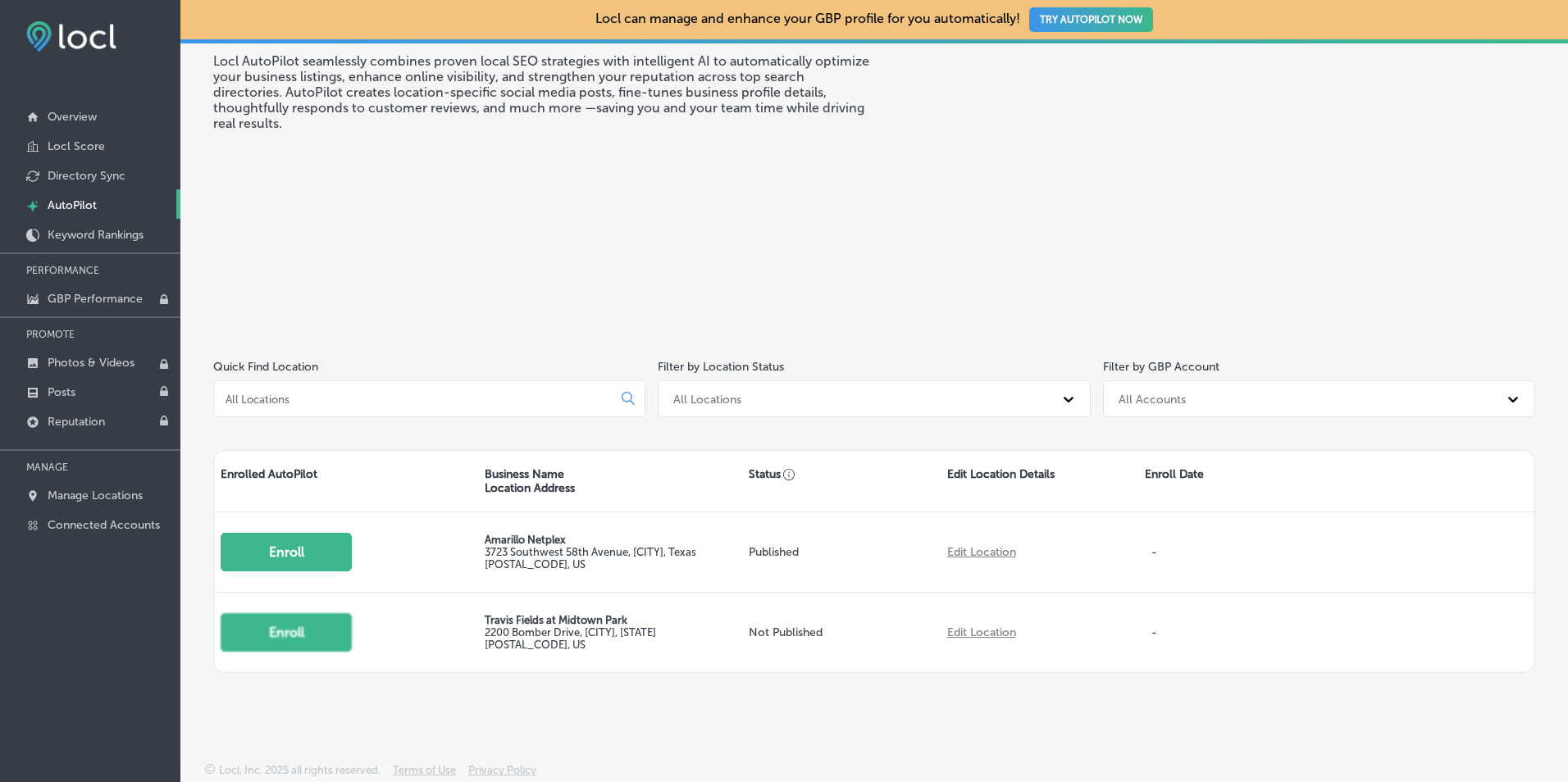 scroll, scrollTop: 0, scrollLeft: 0, axis: both 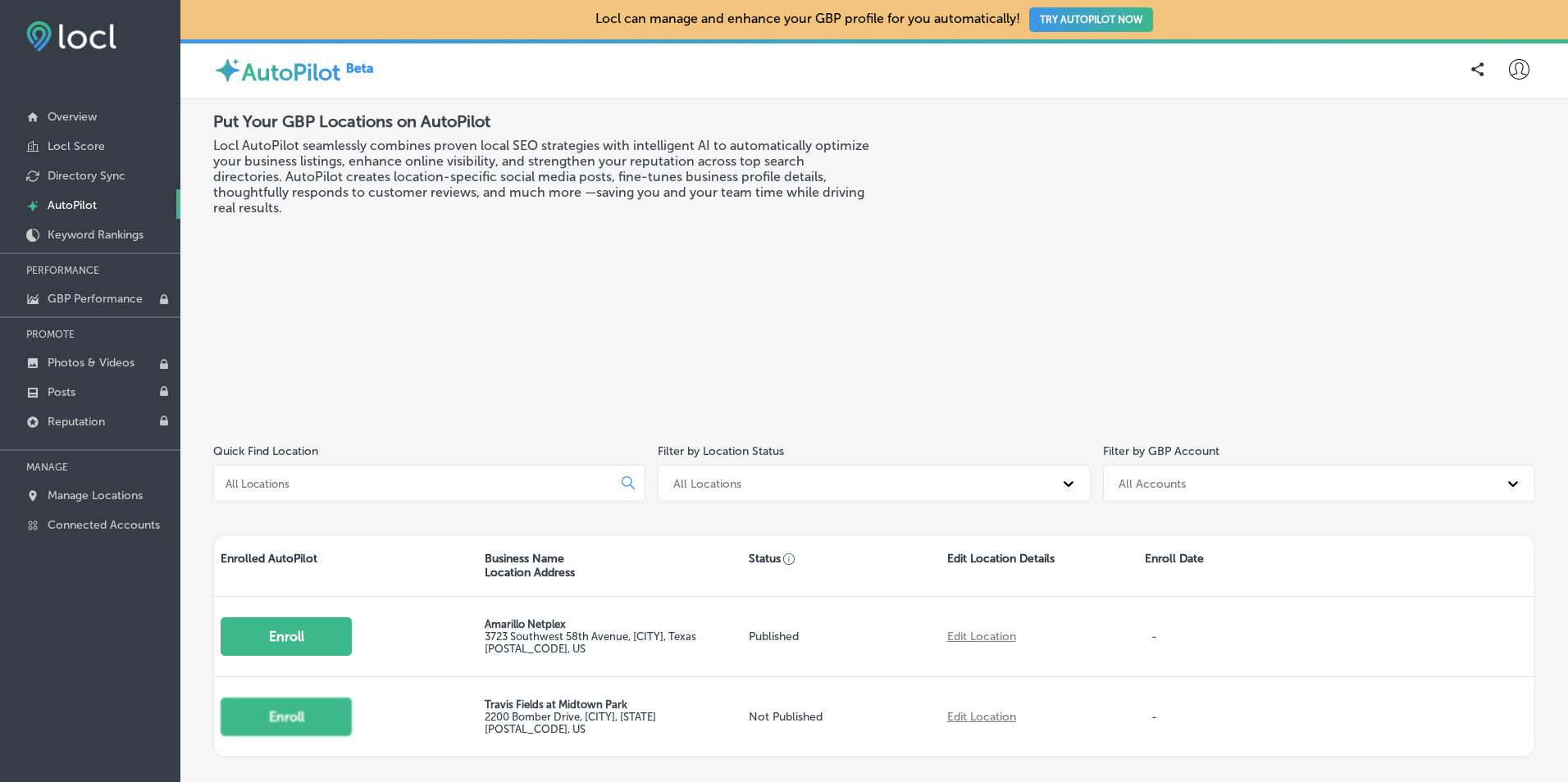 click 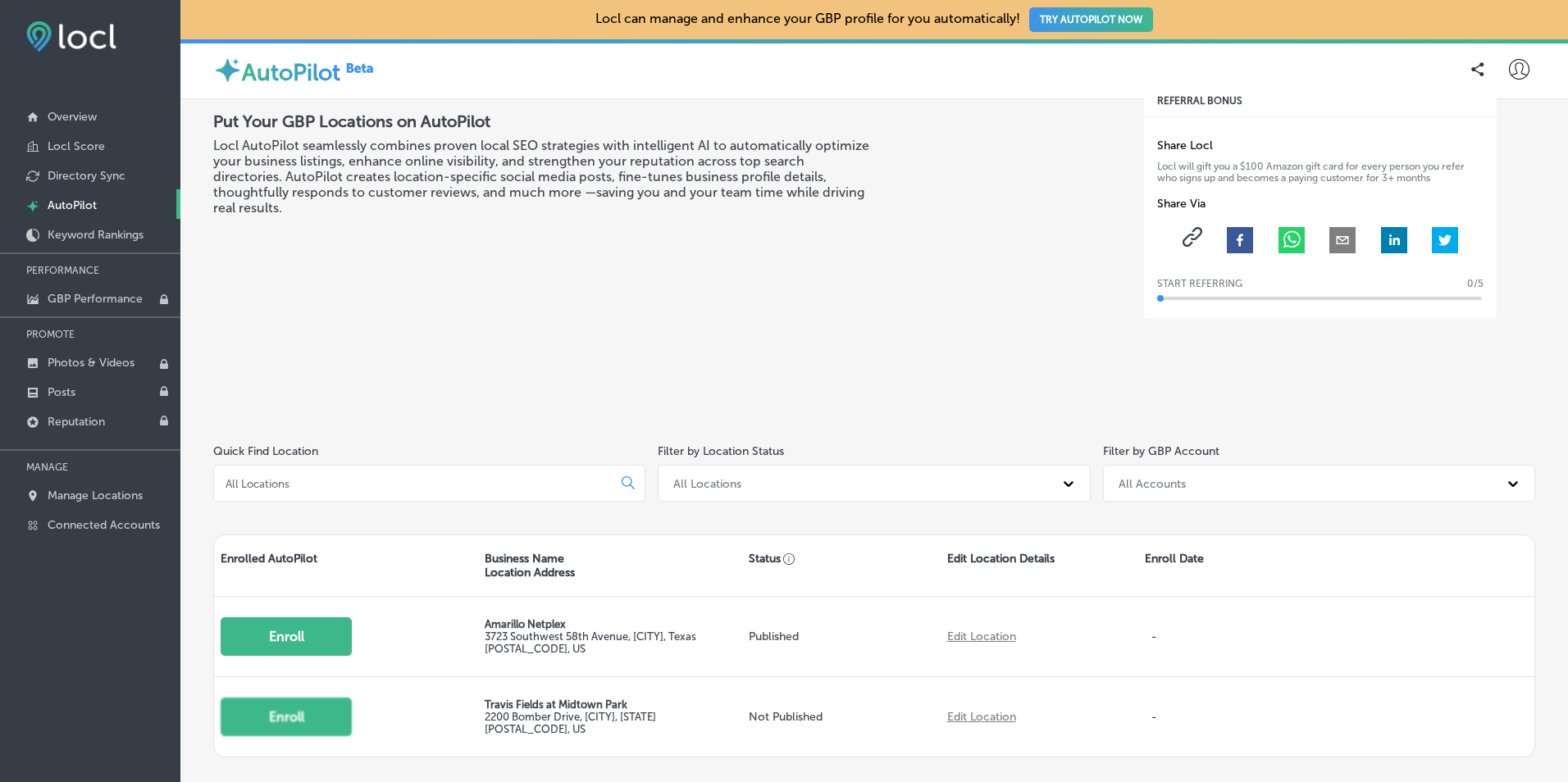 click 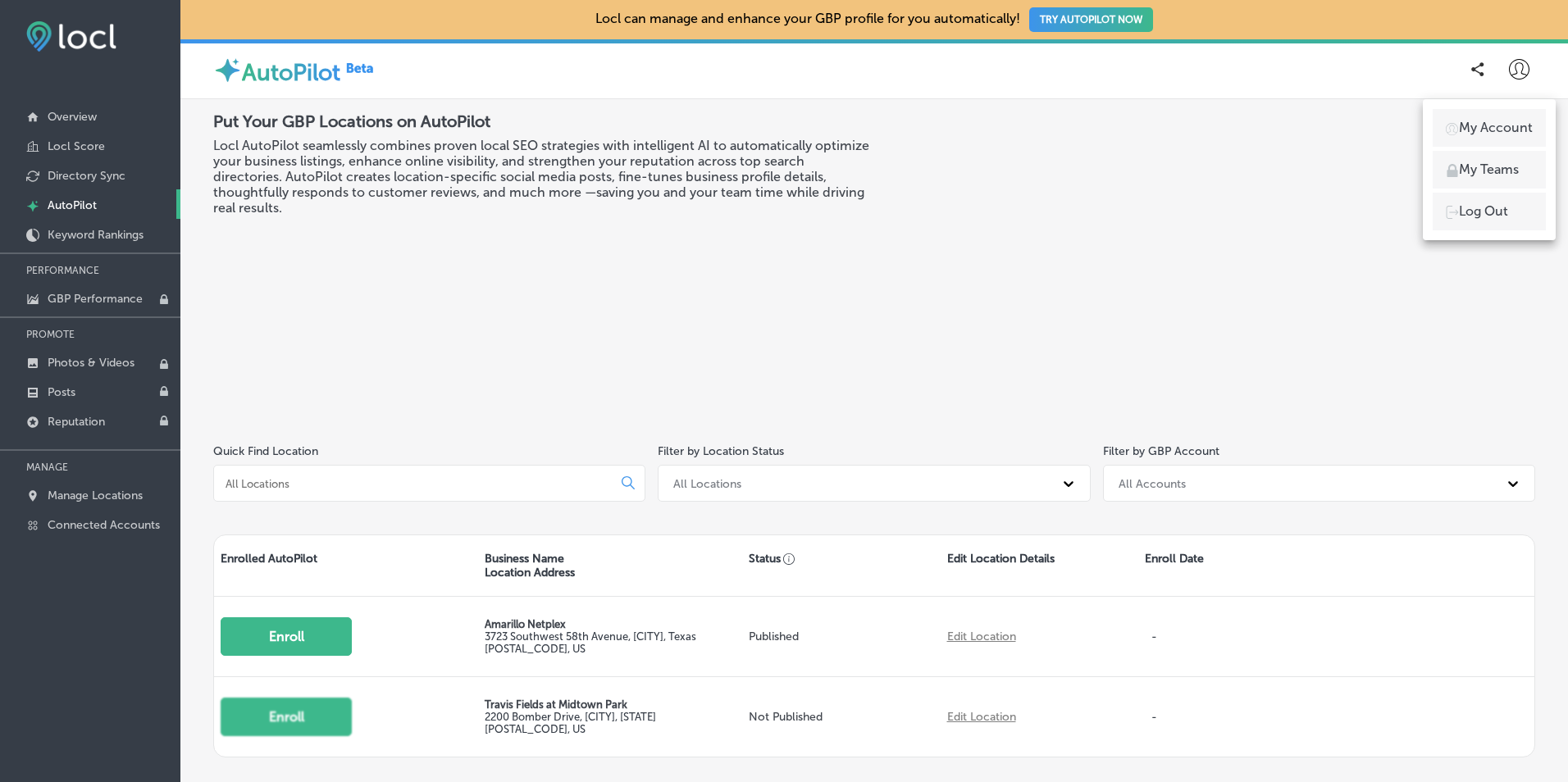 click on "My Account" at bounding box center (1496, 128) 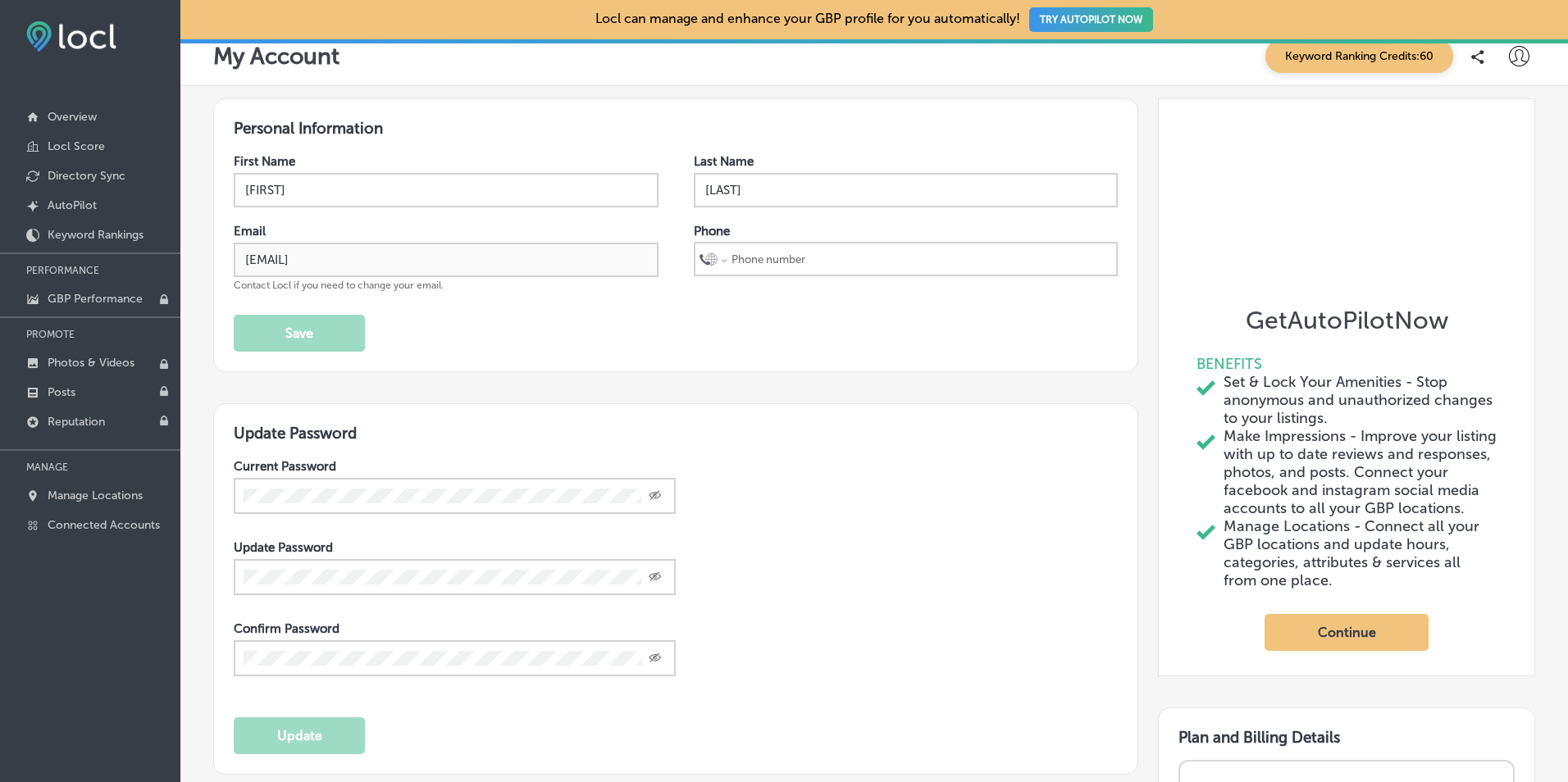 scroll, scrollTop: 0, scrollLeft: 0, axis: both 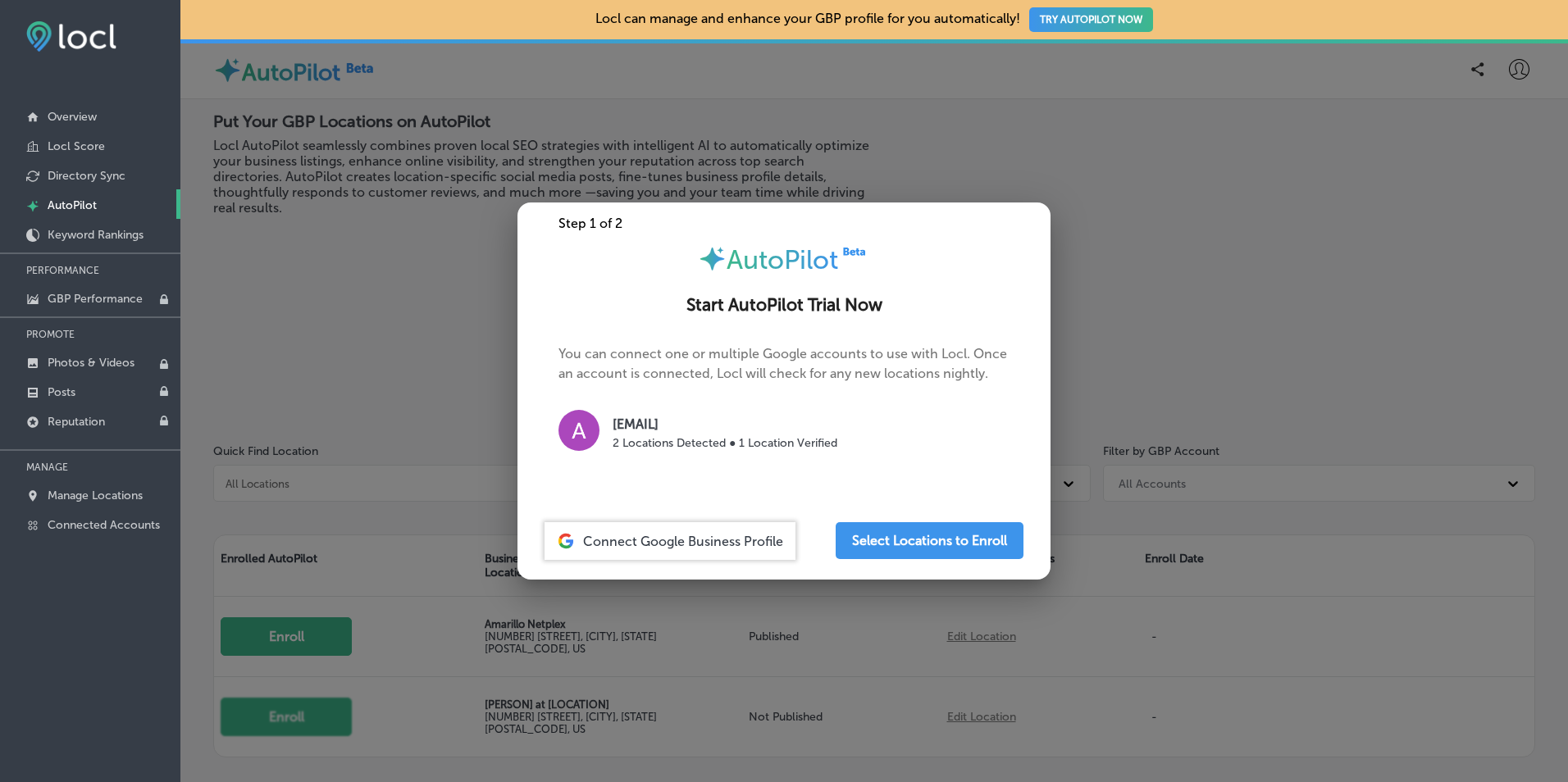 click at bounding box center (784, 391) 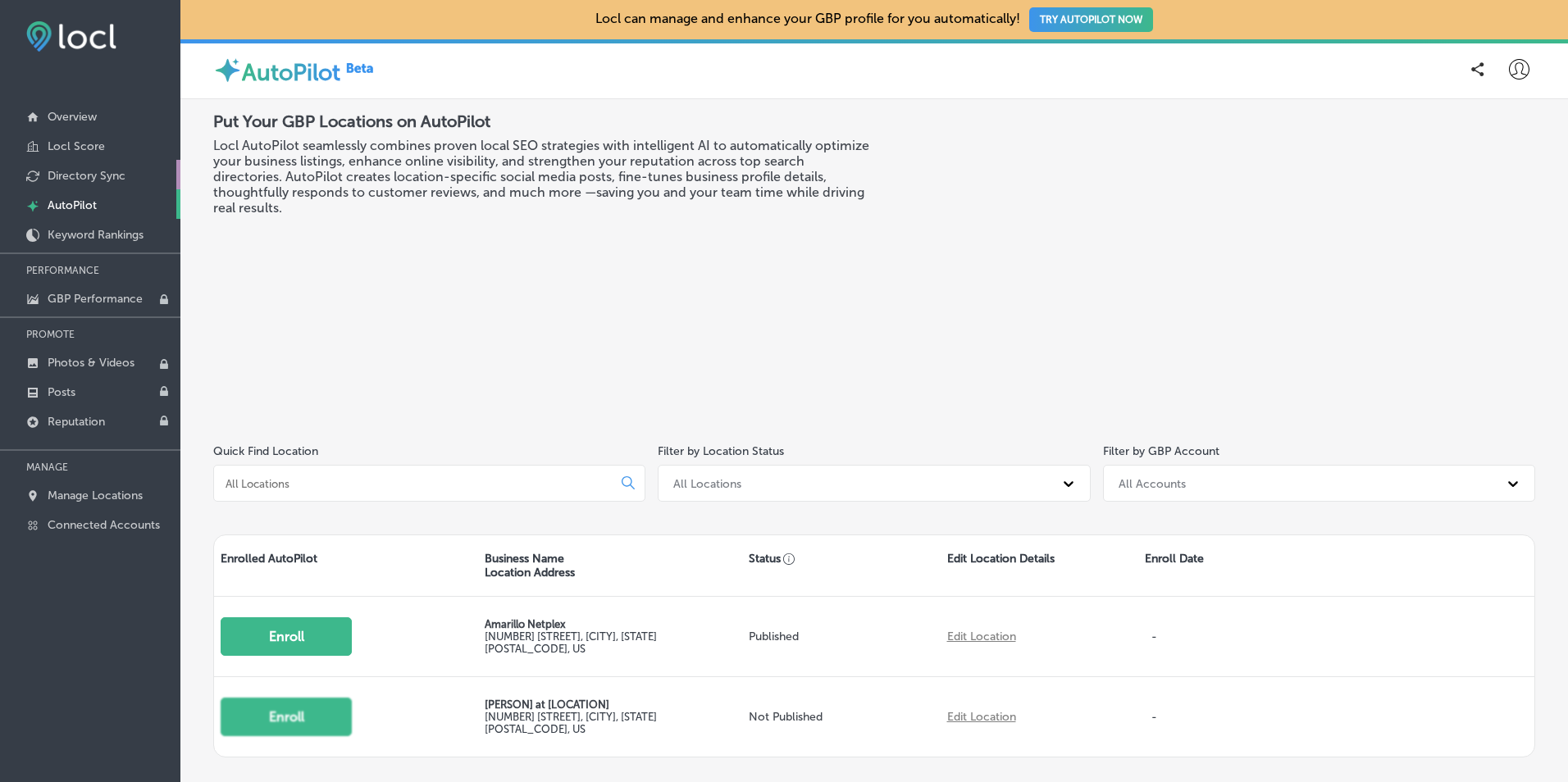 click on "Directory Sync" at bounding box center [86, 175] 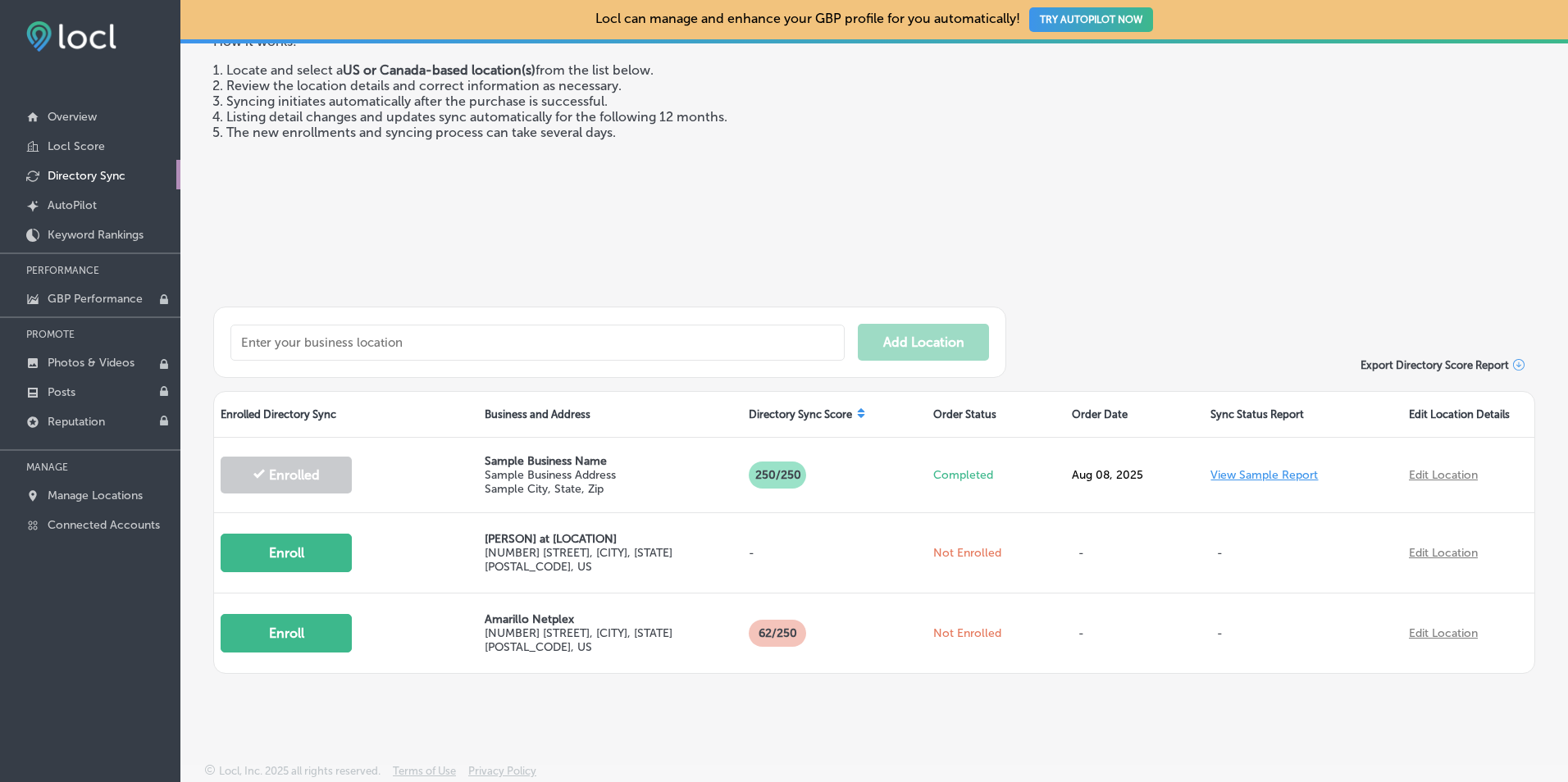 scroll, scrollTop: 0, scrollLeft: 0, axis: both 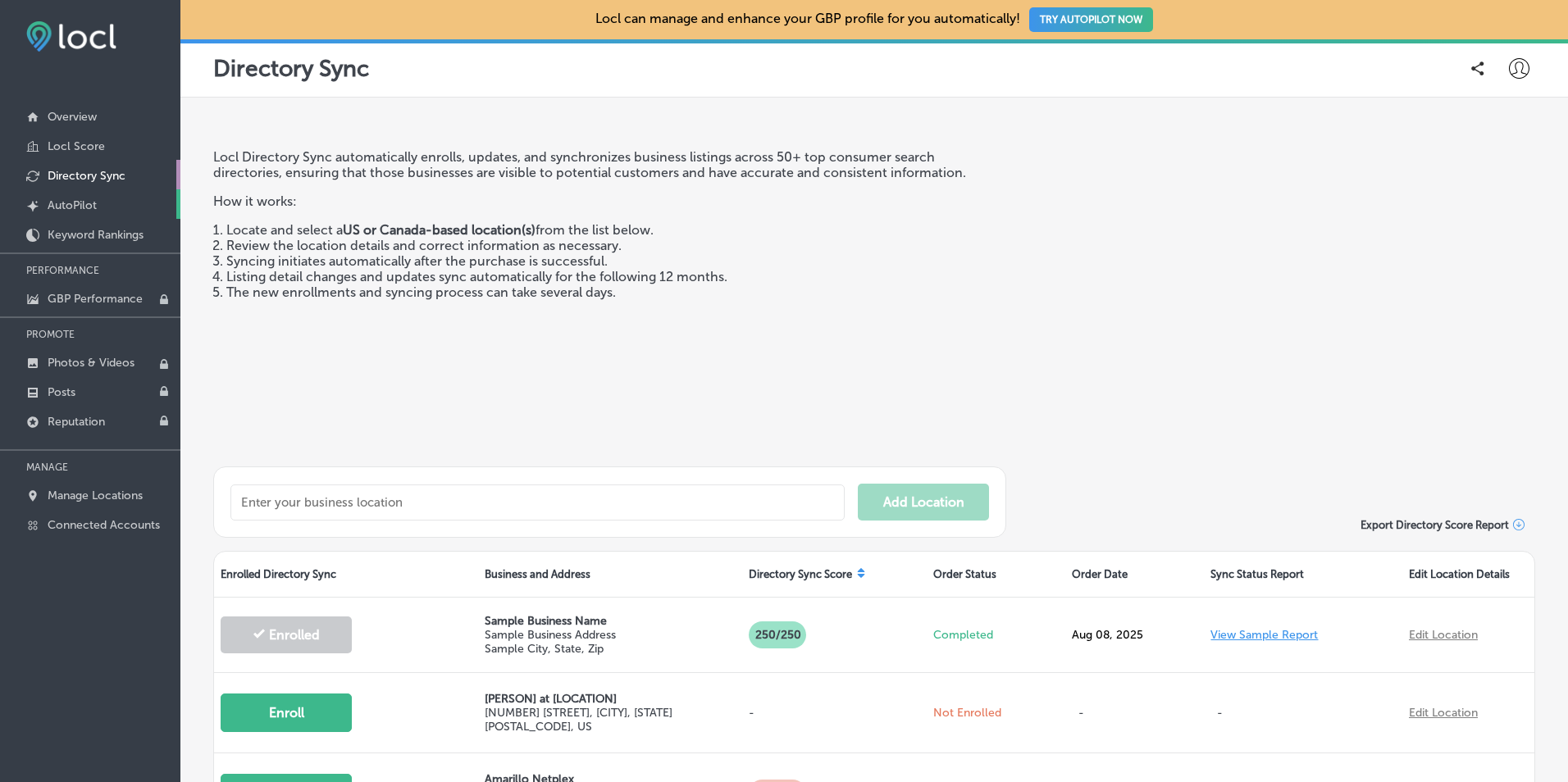 click on "Created by potrace 1.10, written by Peter Selinger 2001-2011
AutoPilot" at bounding box center [90, 204] 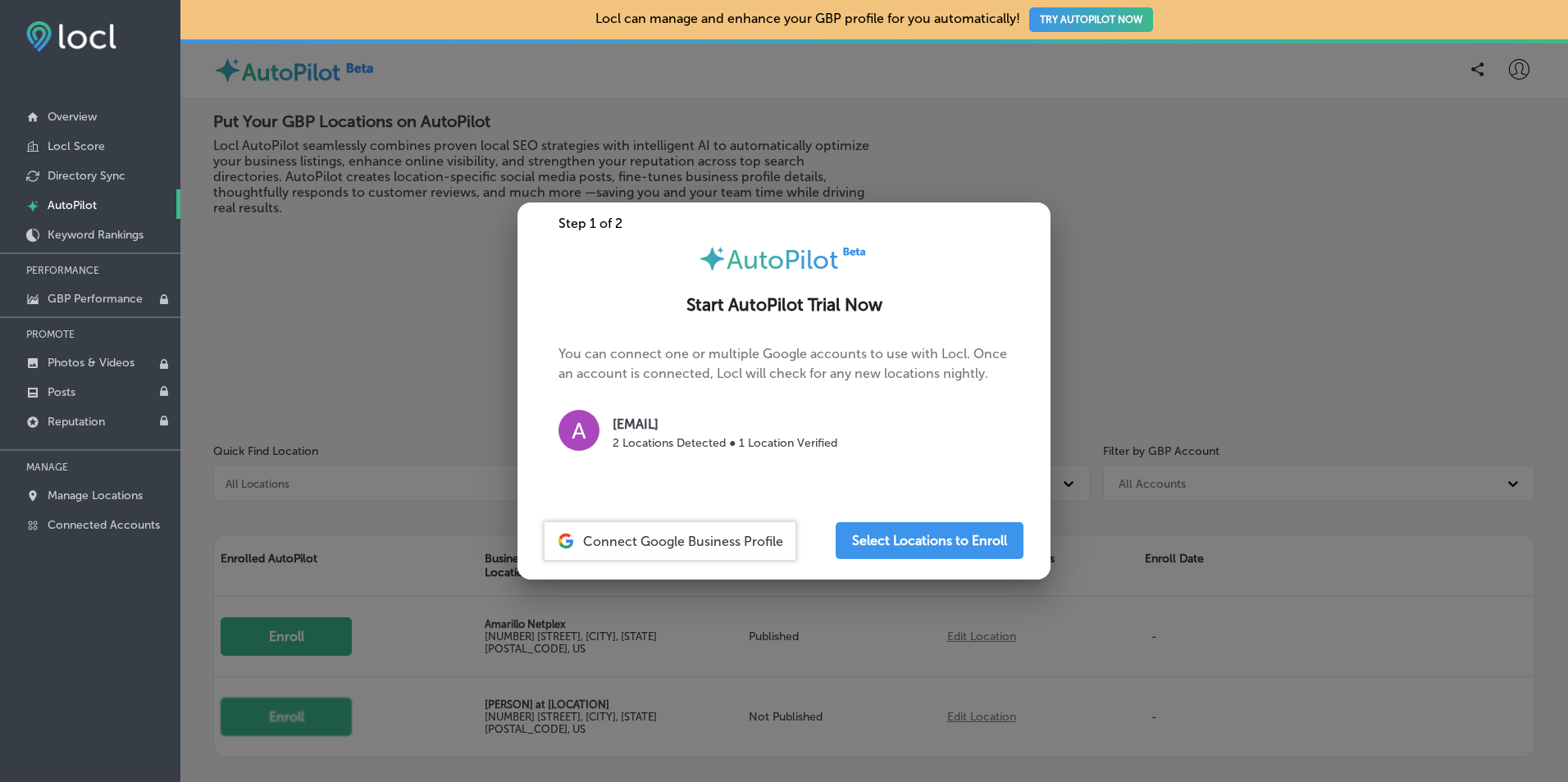 click at bounding box center [784, 391] 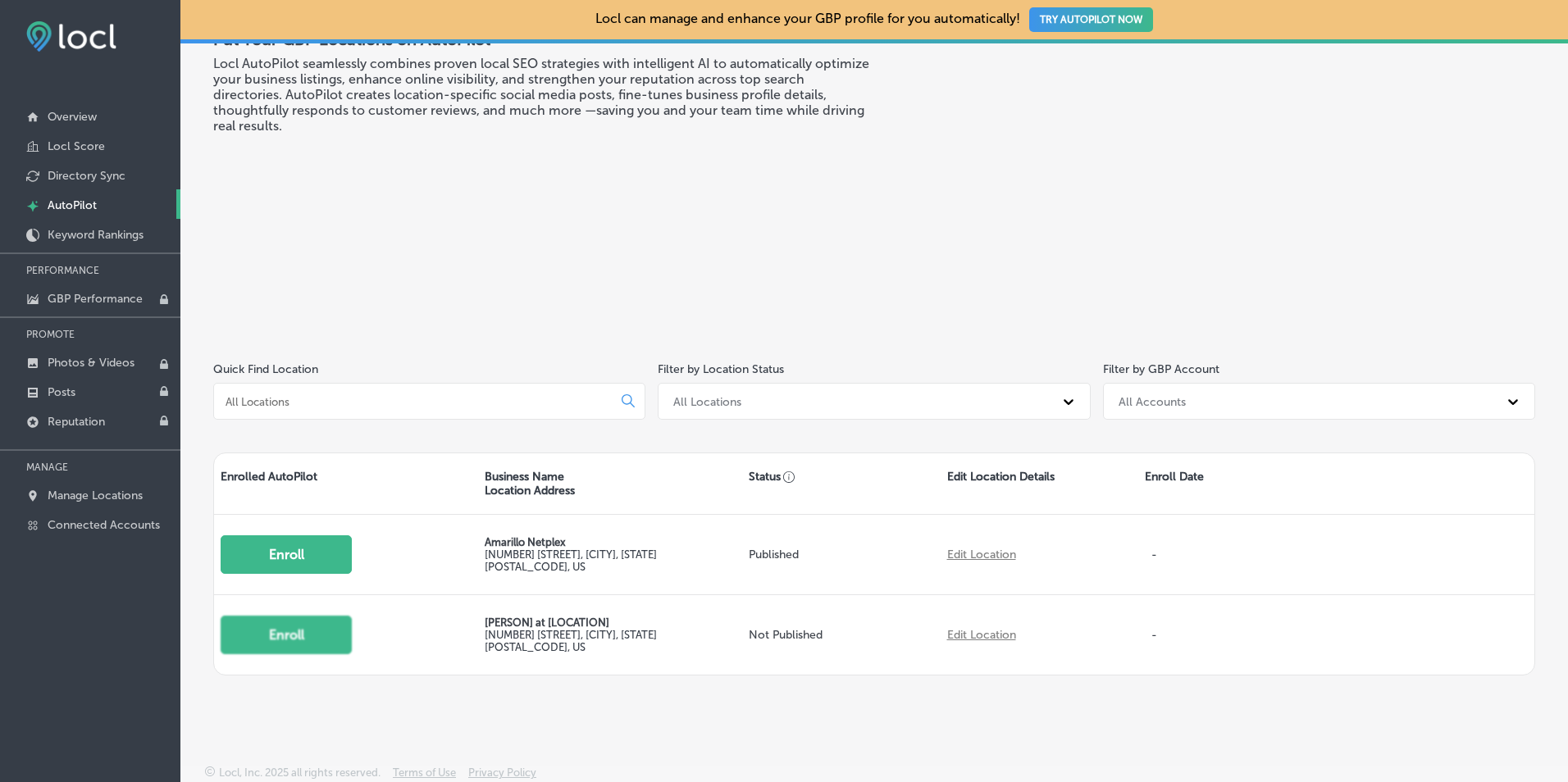 scroll, scrollTop: 84, scrollLeft: 0, axis: vertical 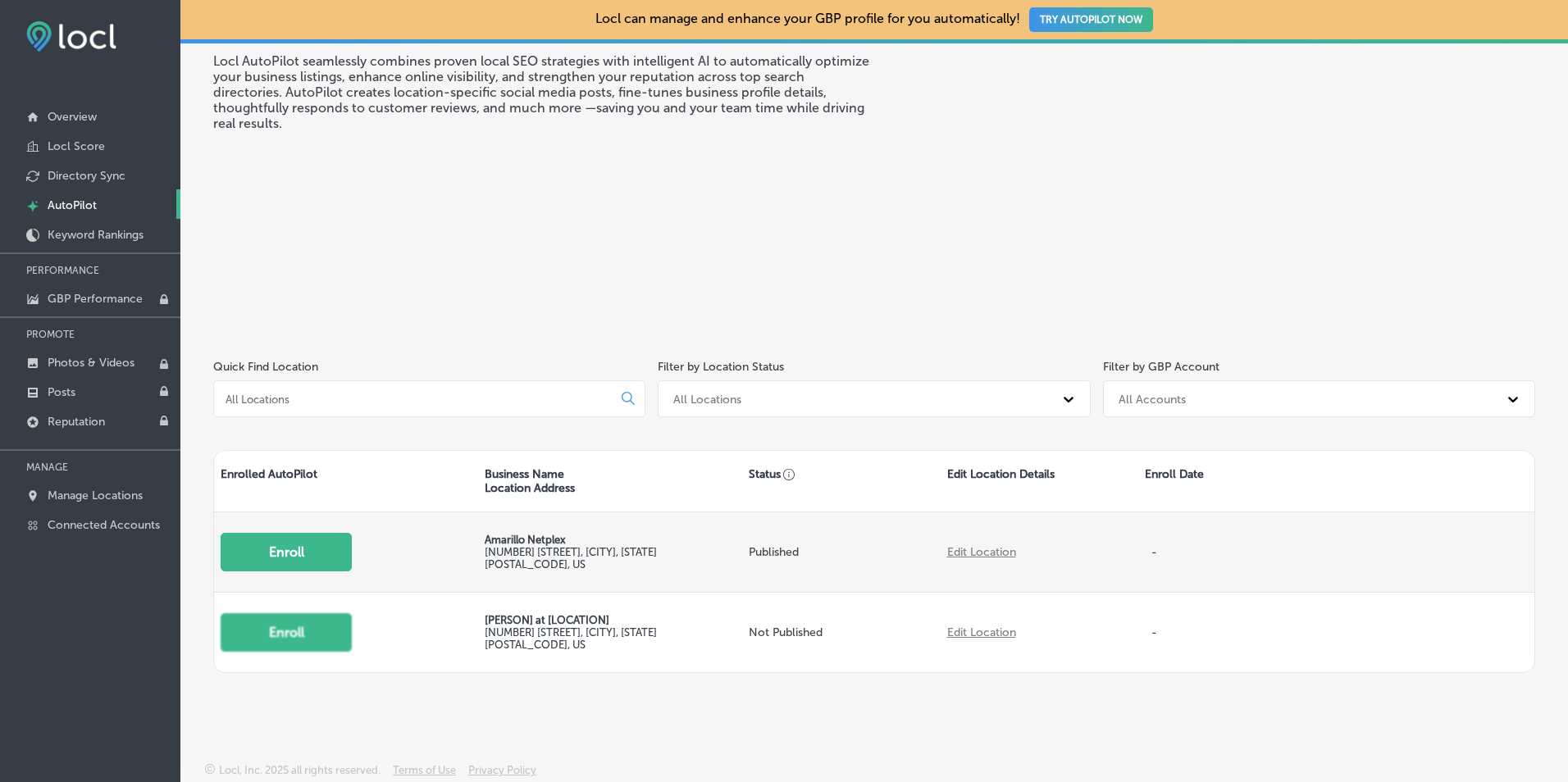 click on "3723 Southwest 58th Avenue , [CITY], Texas [POSTAL_CODE], US" at bounding box center [571, 558] 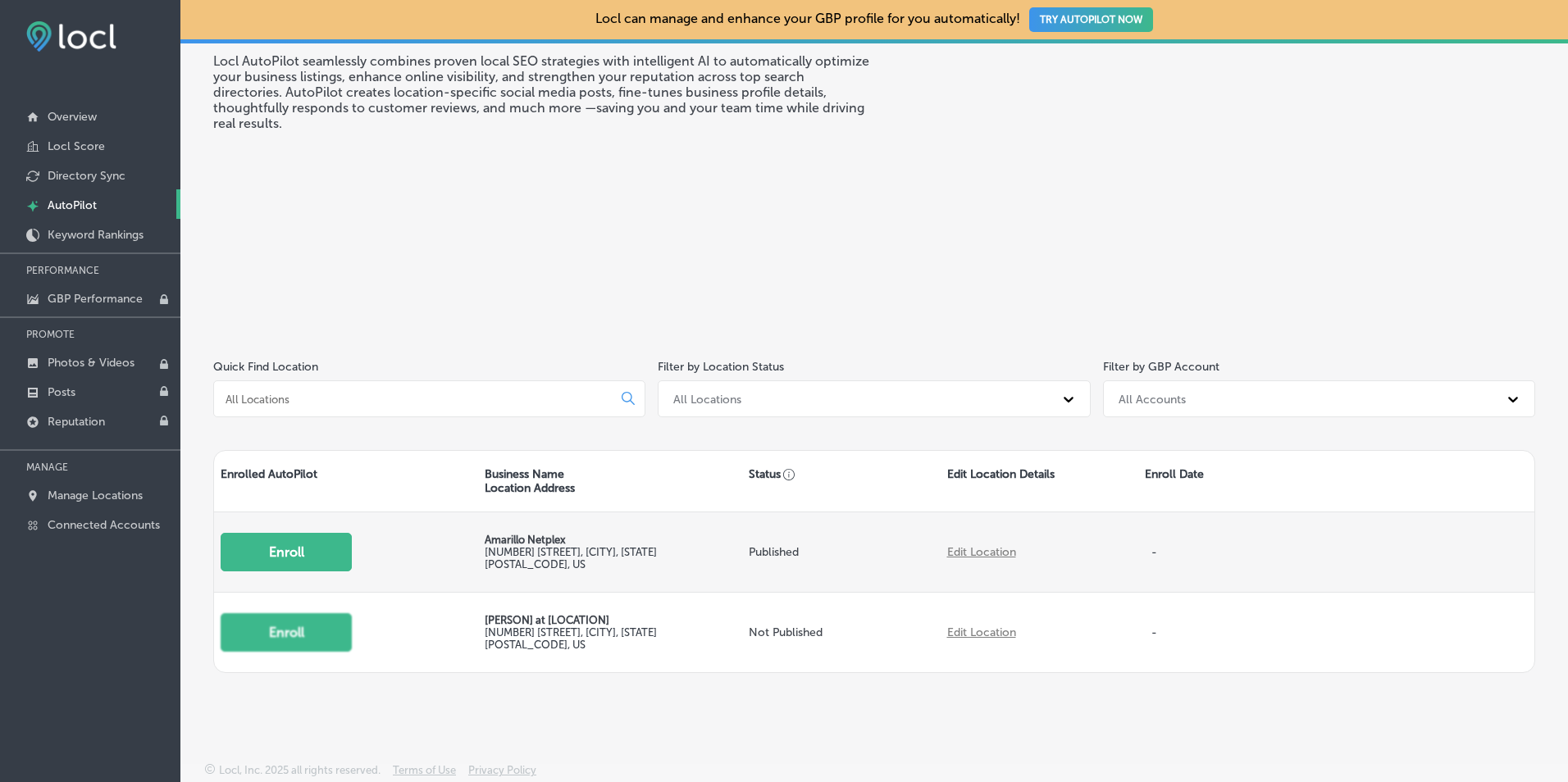 click on "Edit Location" at bounding box center (982, 552) 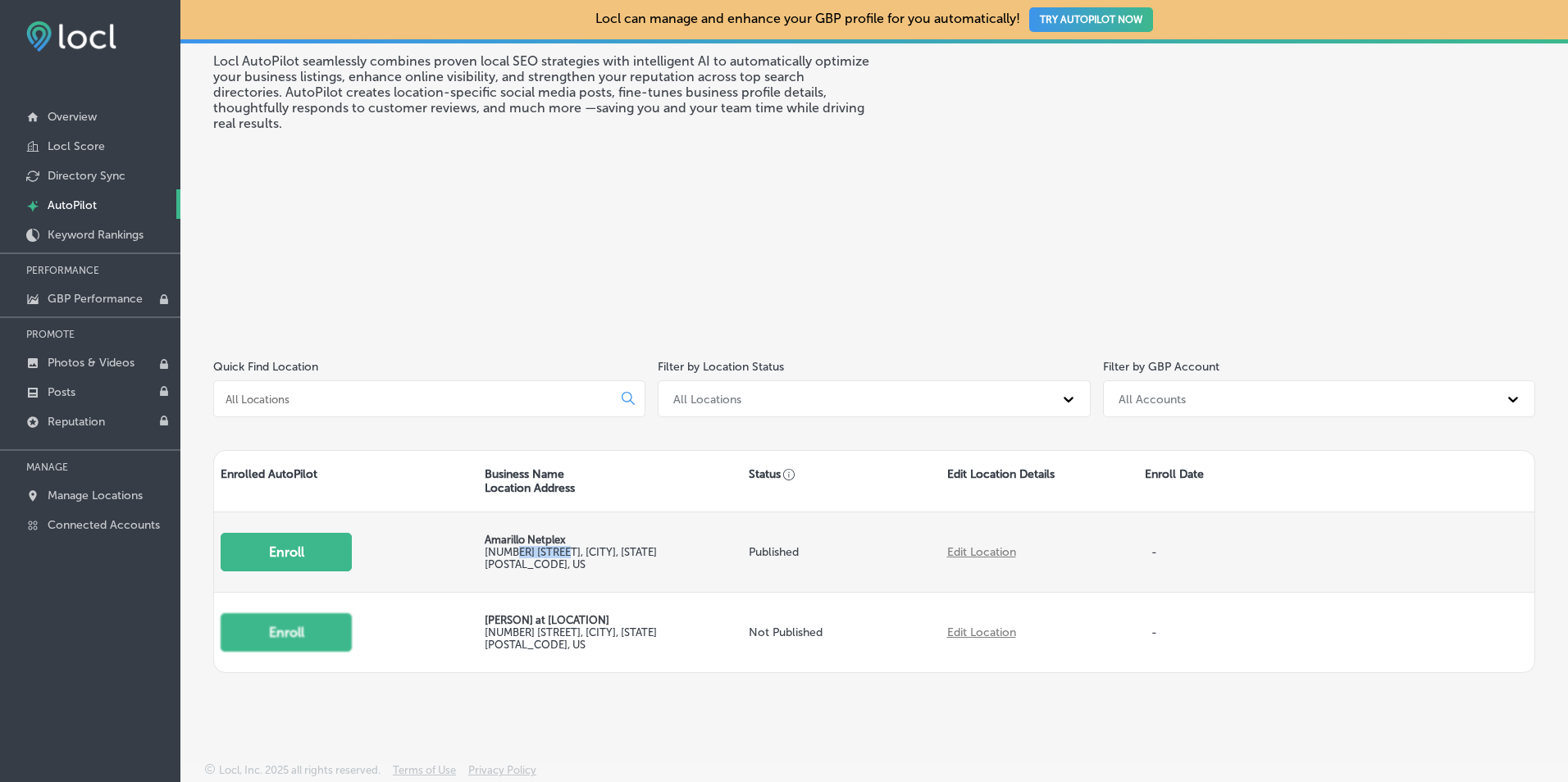 click on "3723 Southwest 58th Avenue , [CITY], Texas [POSTAL_CODE], US" at bounding box center [571, 558] 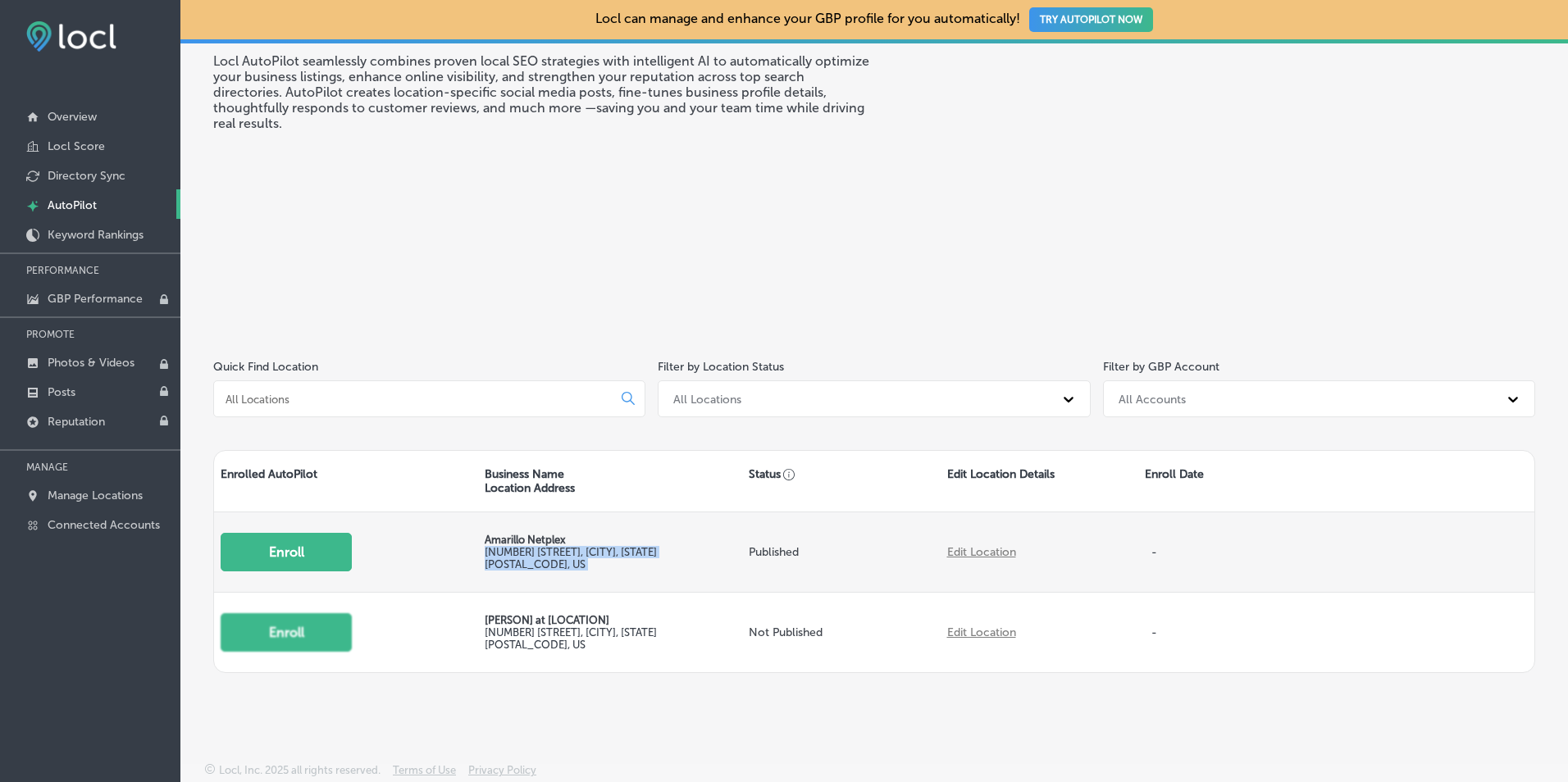 click on "3723 Southwest 58th Avenue , [CITY], Texas [POSTAL_CODE], US" at bounding box center (571, 558) 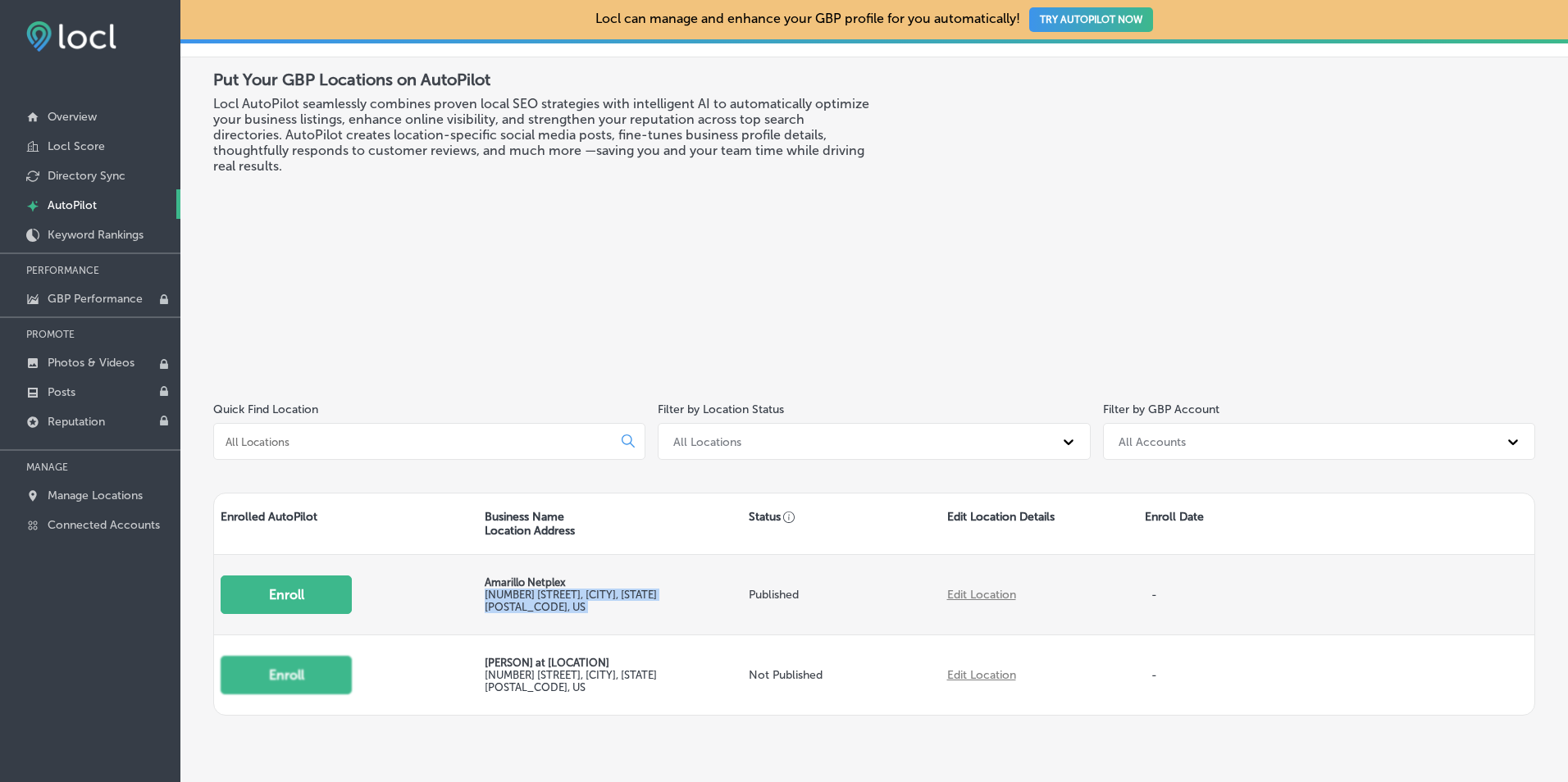 scroll, scrollTop: 0, scrollLeft: 0, axis: both 